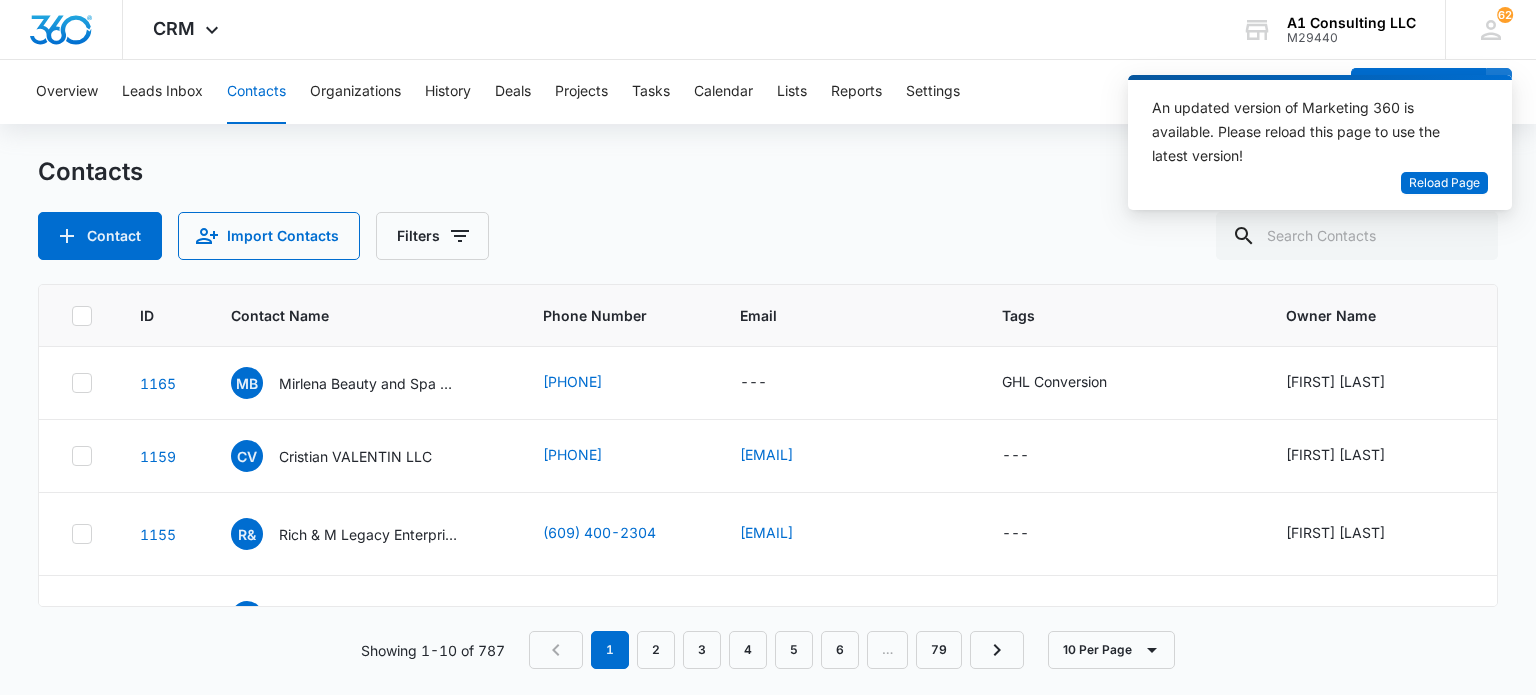scroll, scrollTop: 0, scrollLeft: 0, axis: both 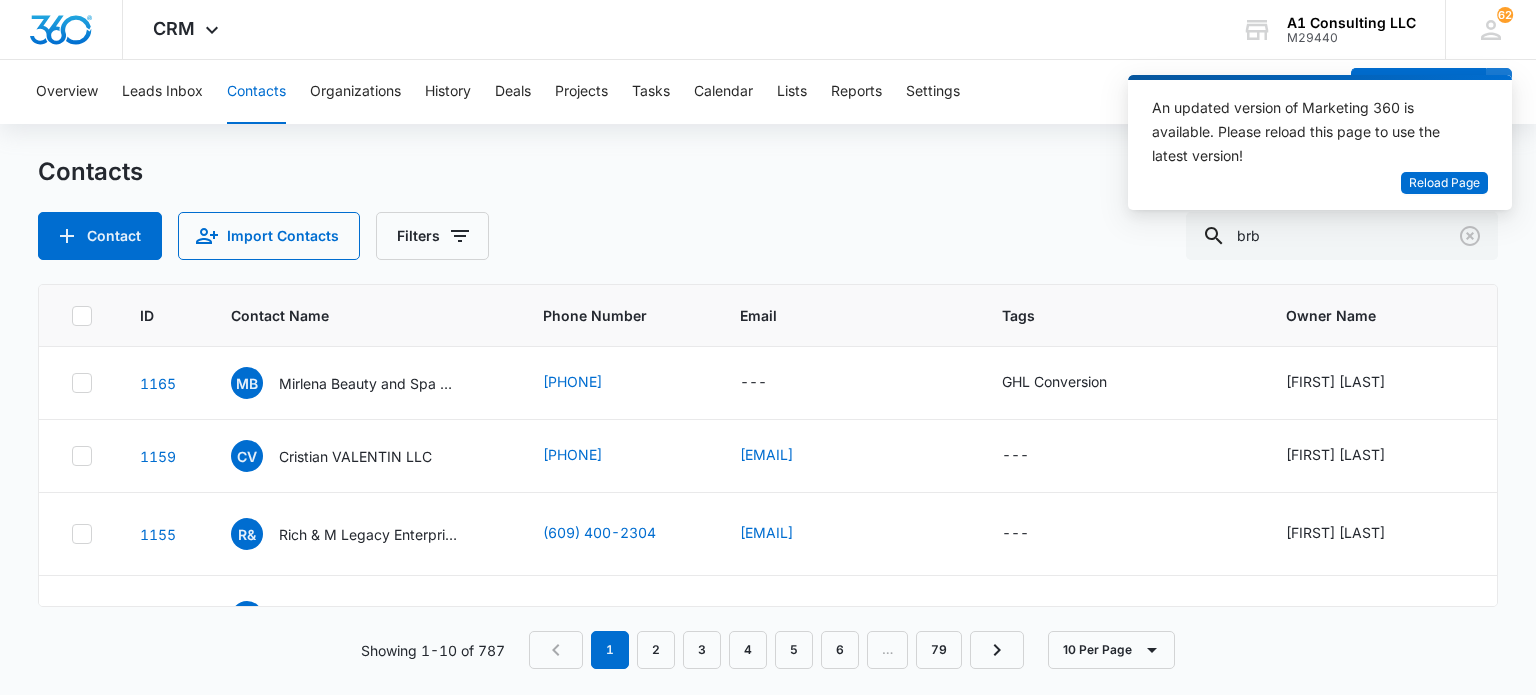 type on "brb" 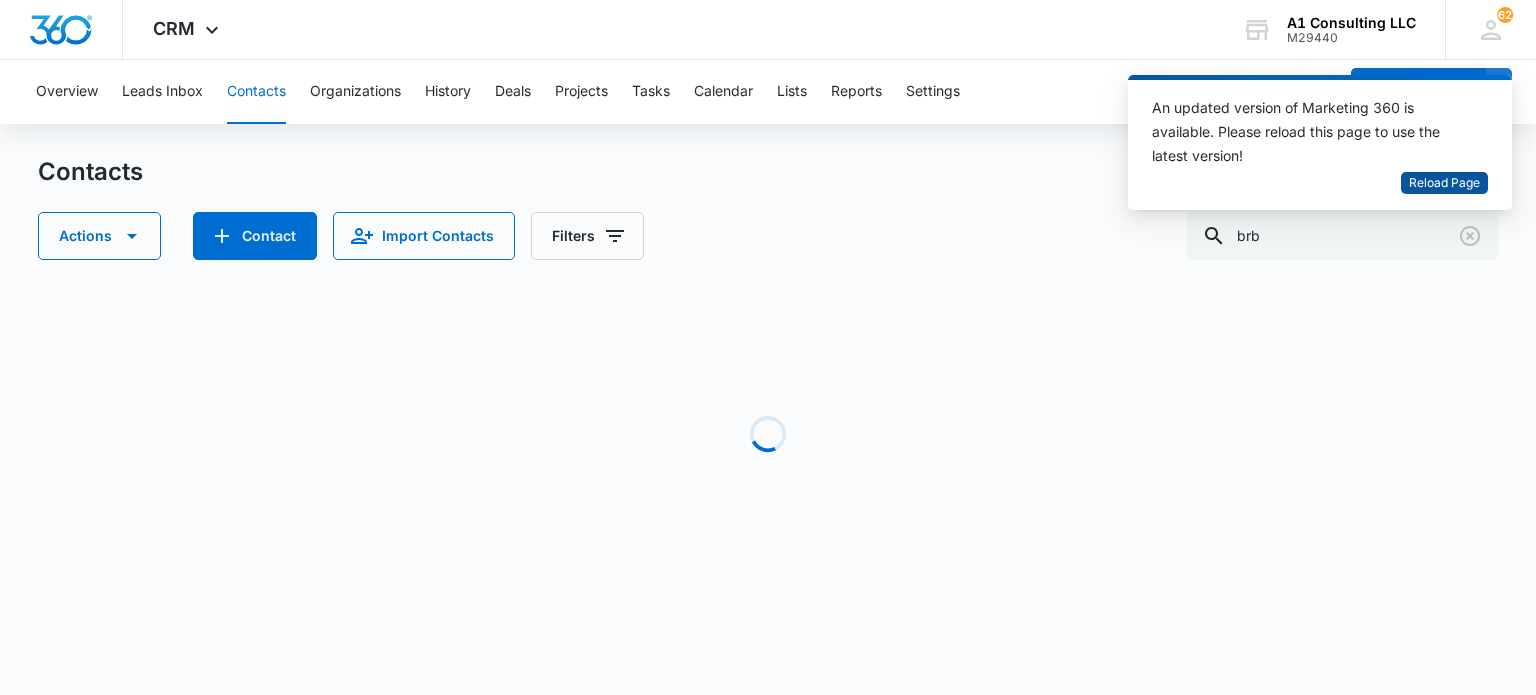 click on "Reload Page" at bounding box center [1444, 183] 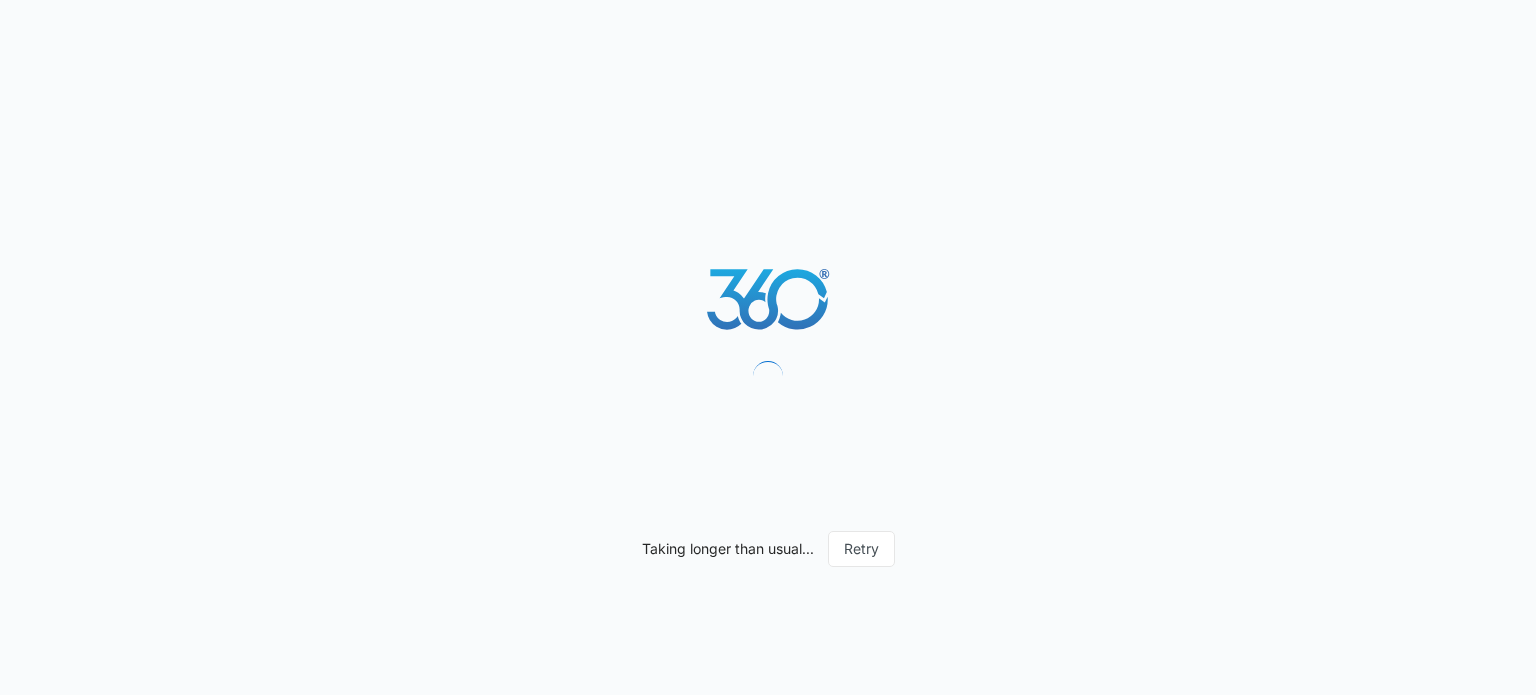 scroll, scrollTop: 0, scrollLeft: 0, axis: both 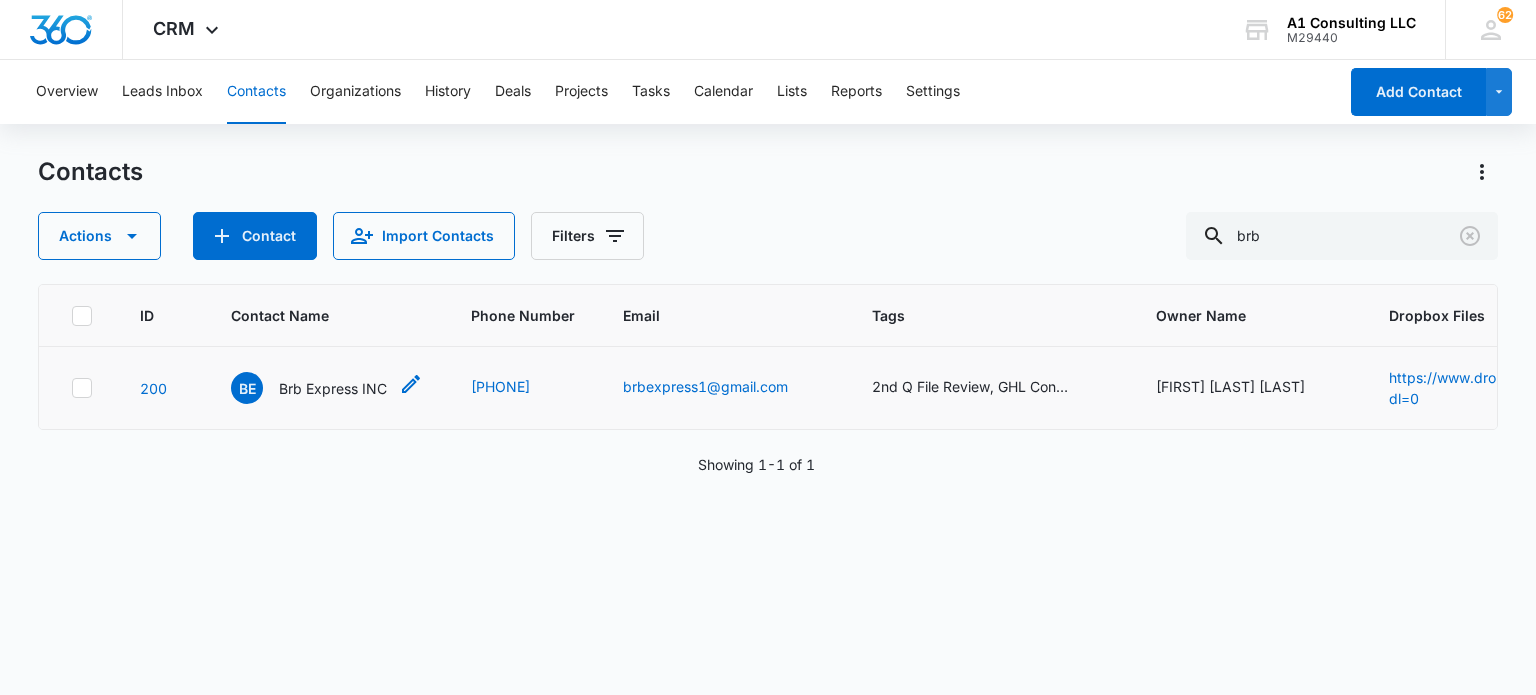 click on "Brb Express INC" at bounding box center [333, 388] 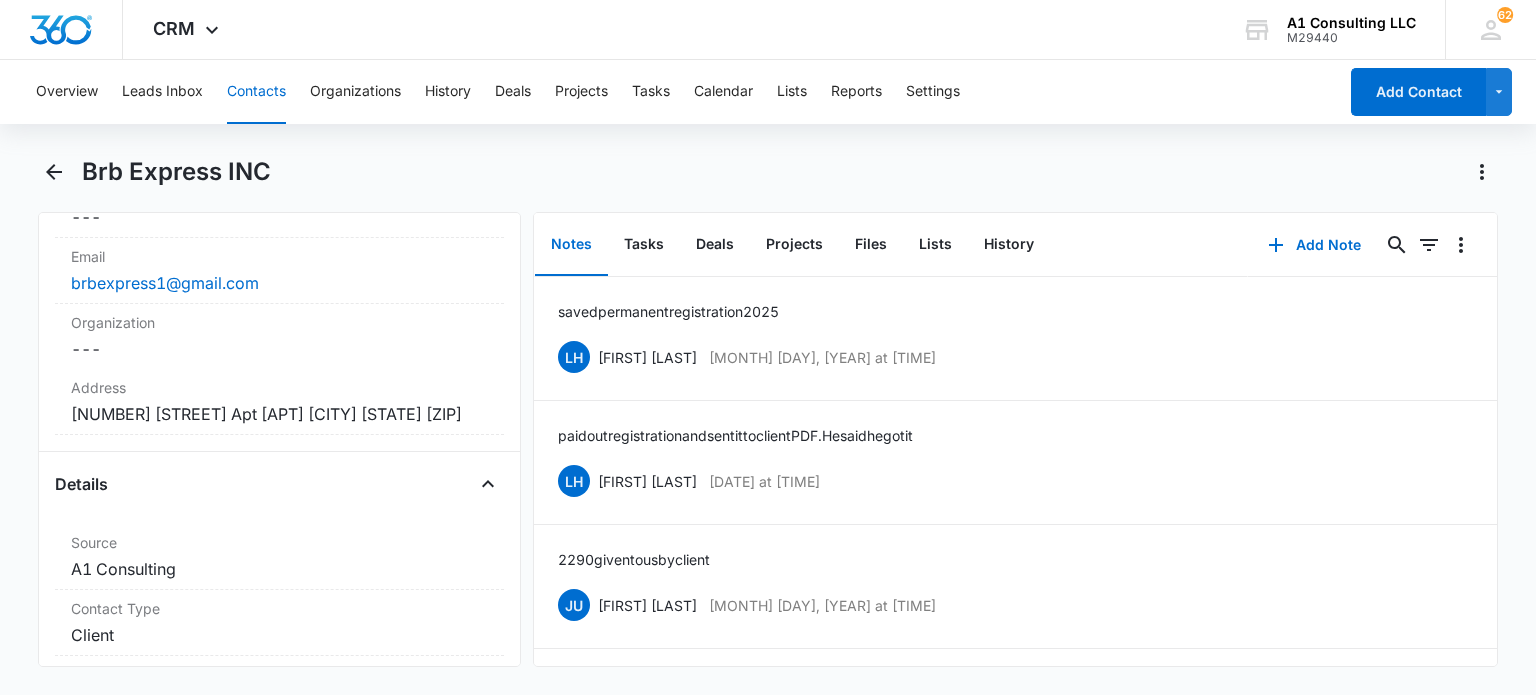 scroll, scrollTop: 400, scrollLeft: 0, axis: vertical 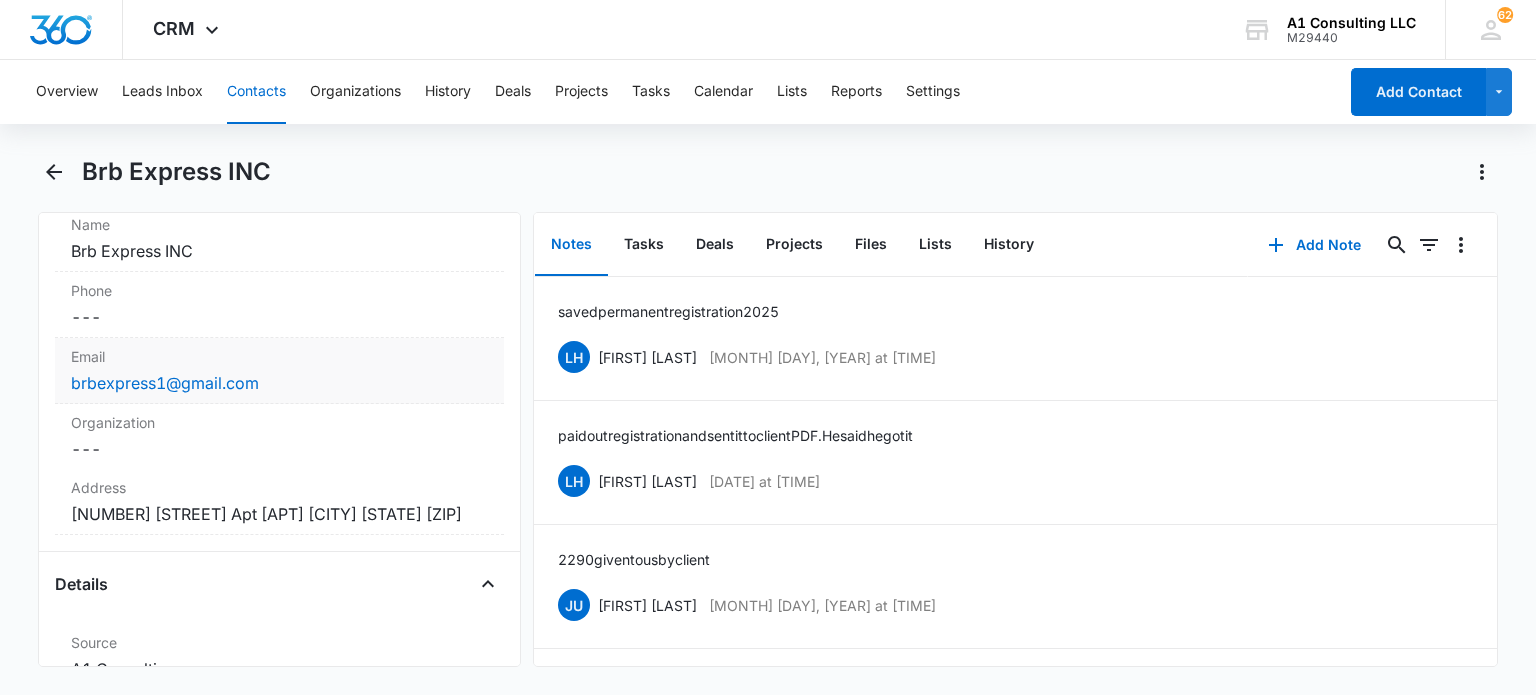 click on "brbexpress1@gmail.com" at bounding box center [279, 383] 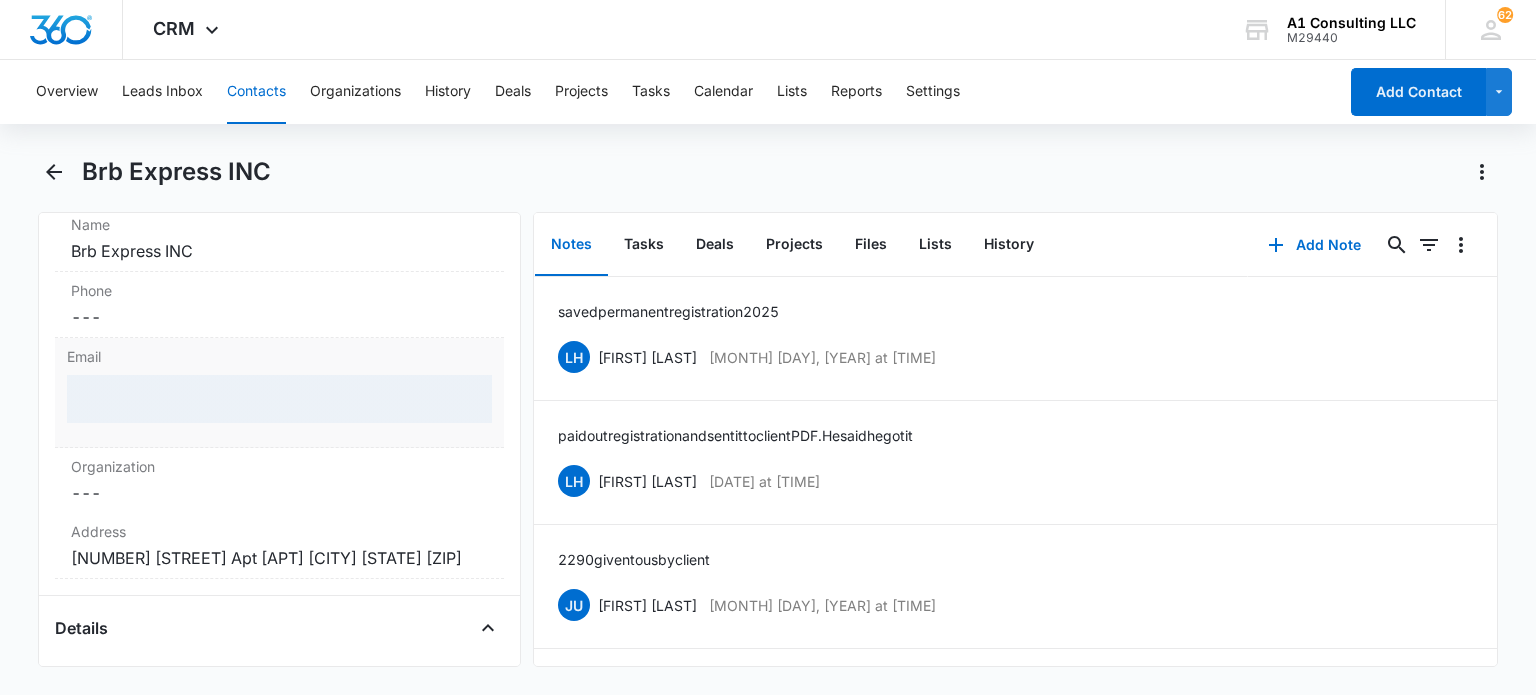 click at bounding box center (279, 399) 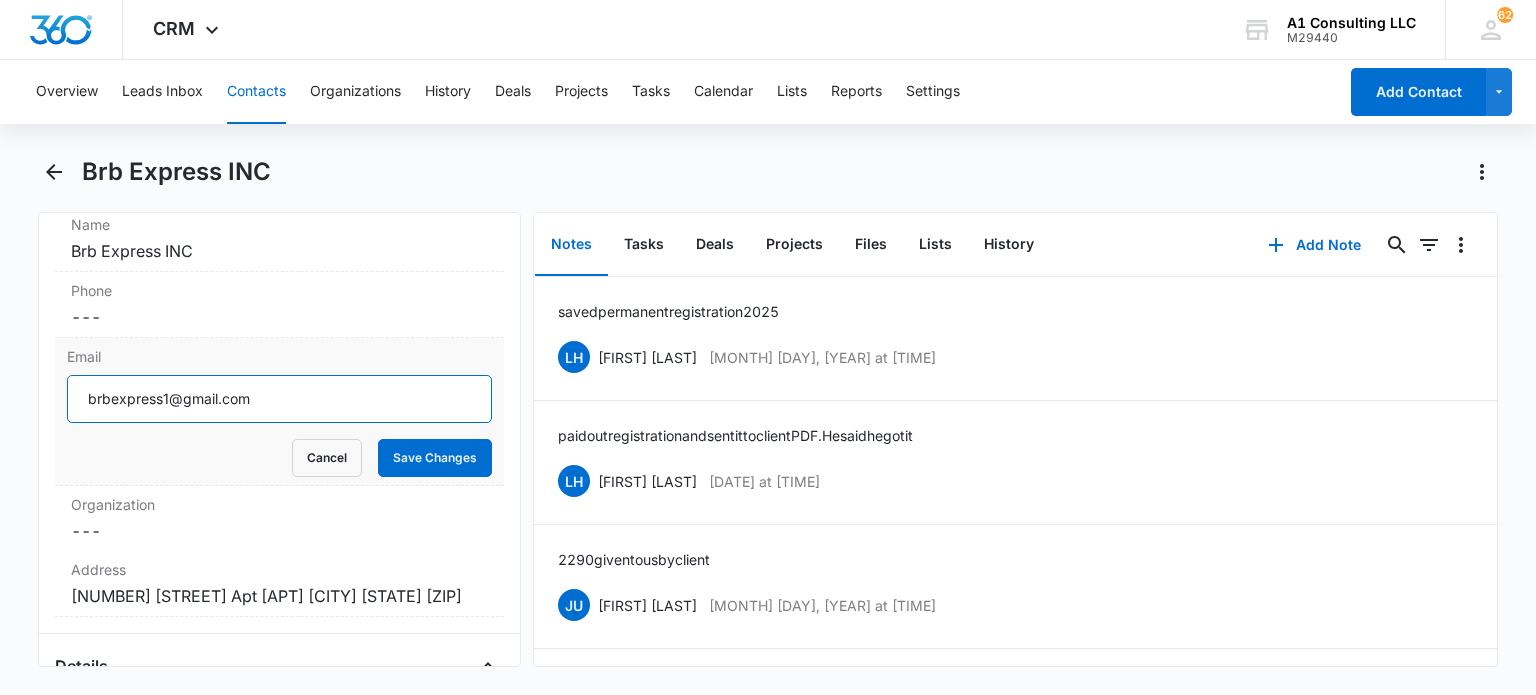 click on "brbexpress1@gmail.com" at bounding box center [279, 399] 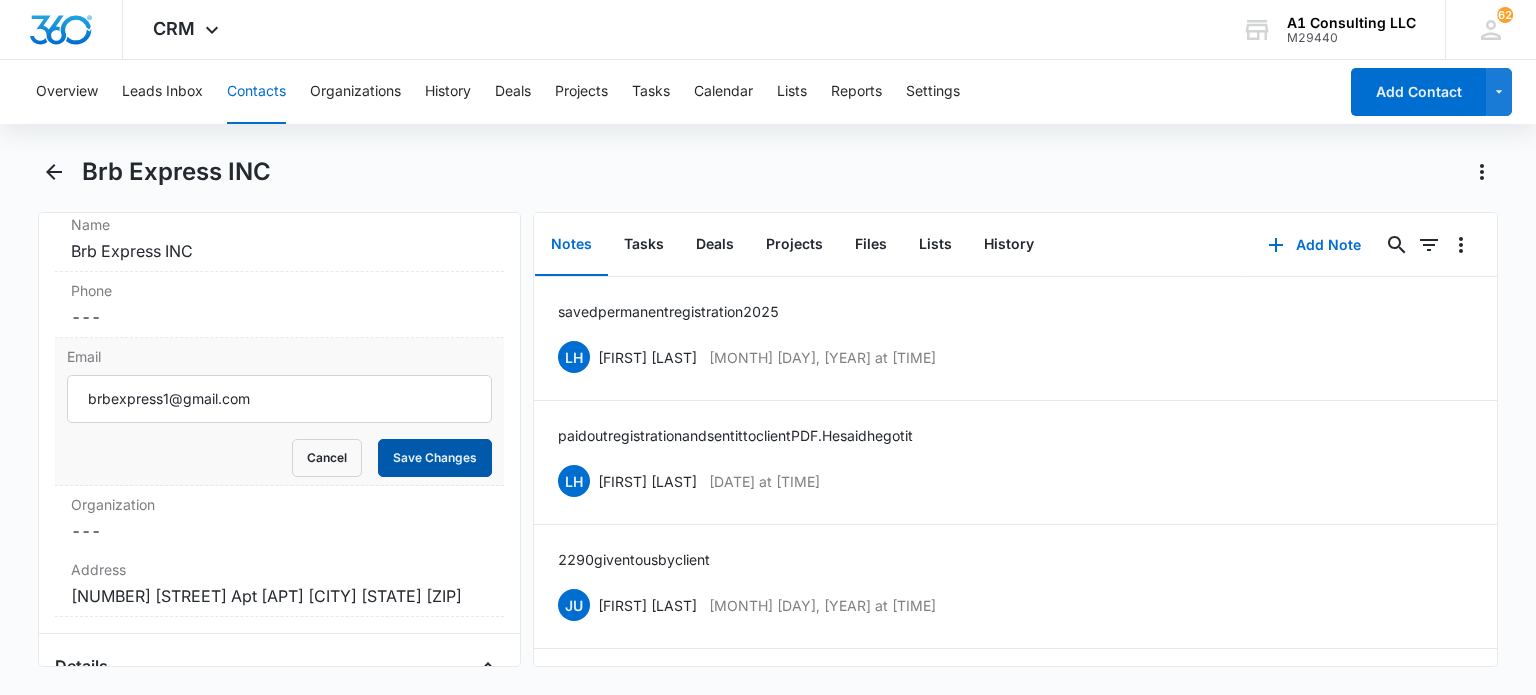 click on "Save Changes" at bounding box center (435, 458) 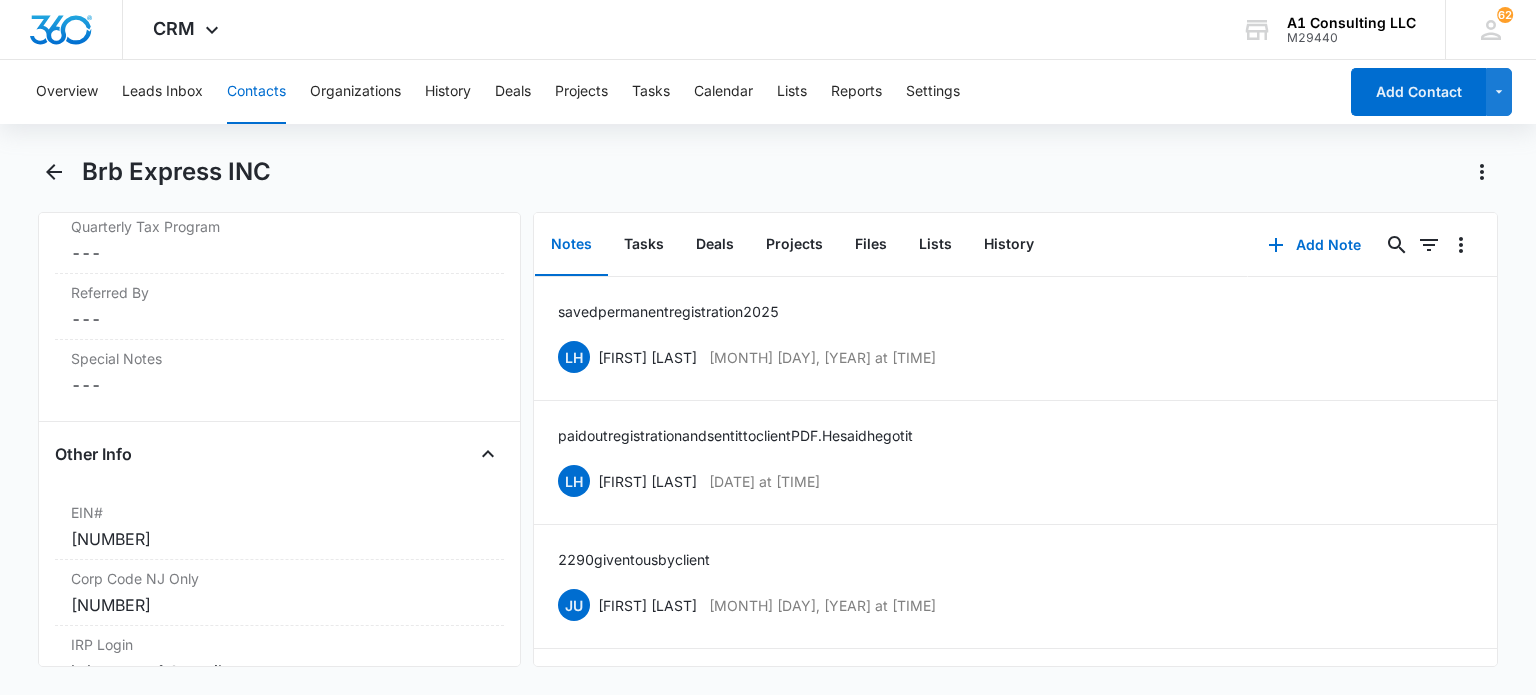 scroll, scrollTop: 2400, scrollLeft: 0, axis: vertical 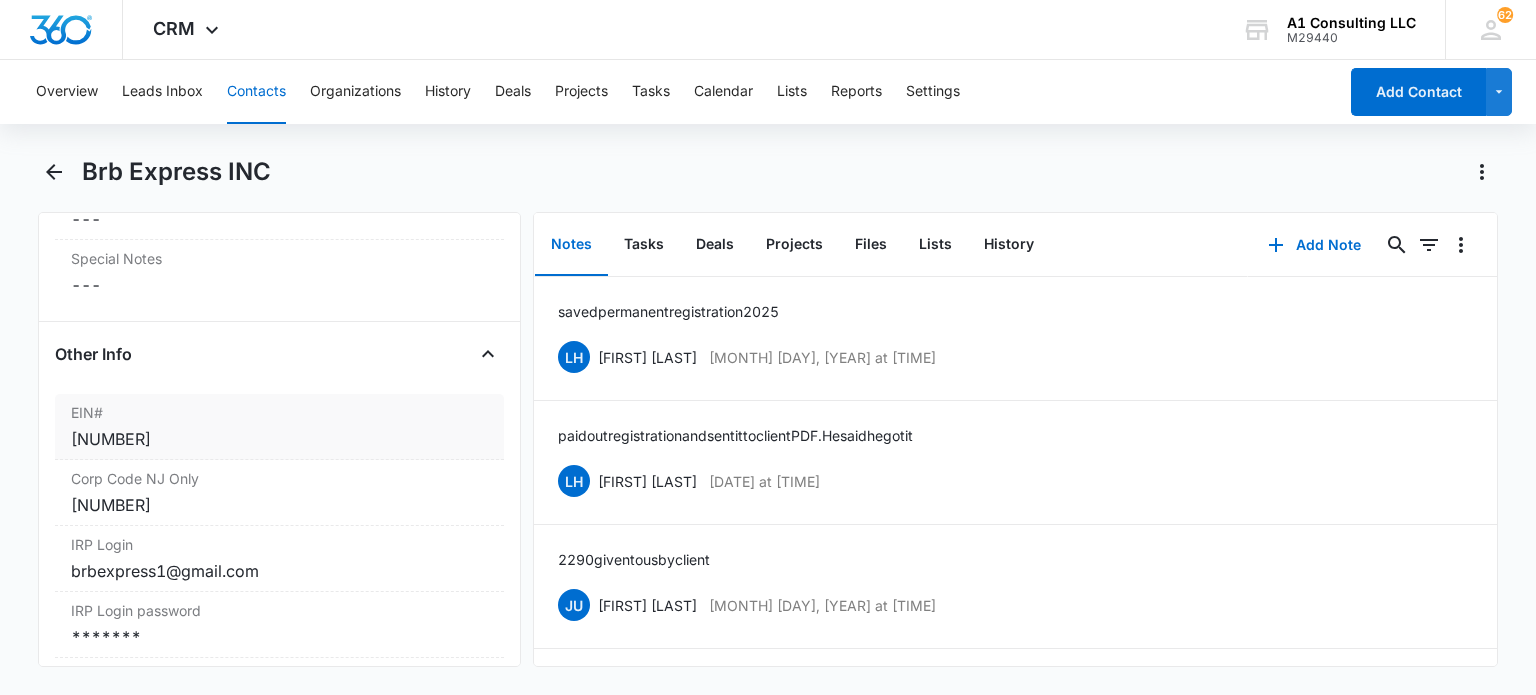 click on "EIN# Cancel Save Changes [EIN]" at bounding box center [279, 427] 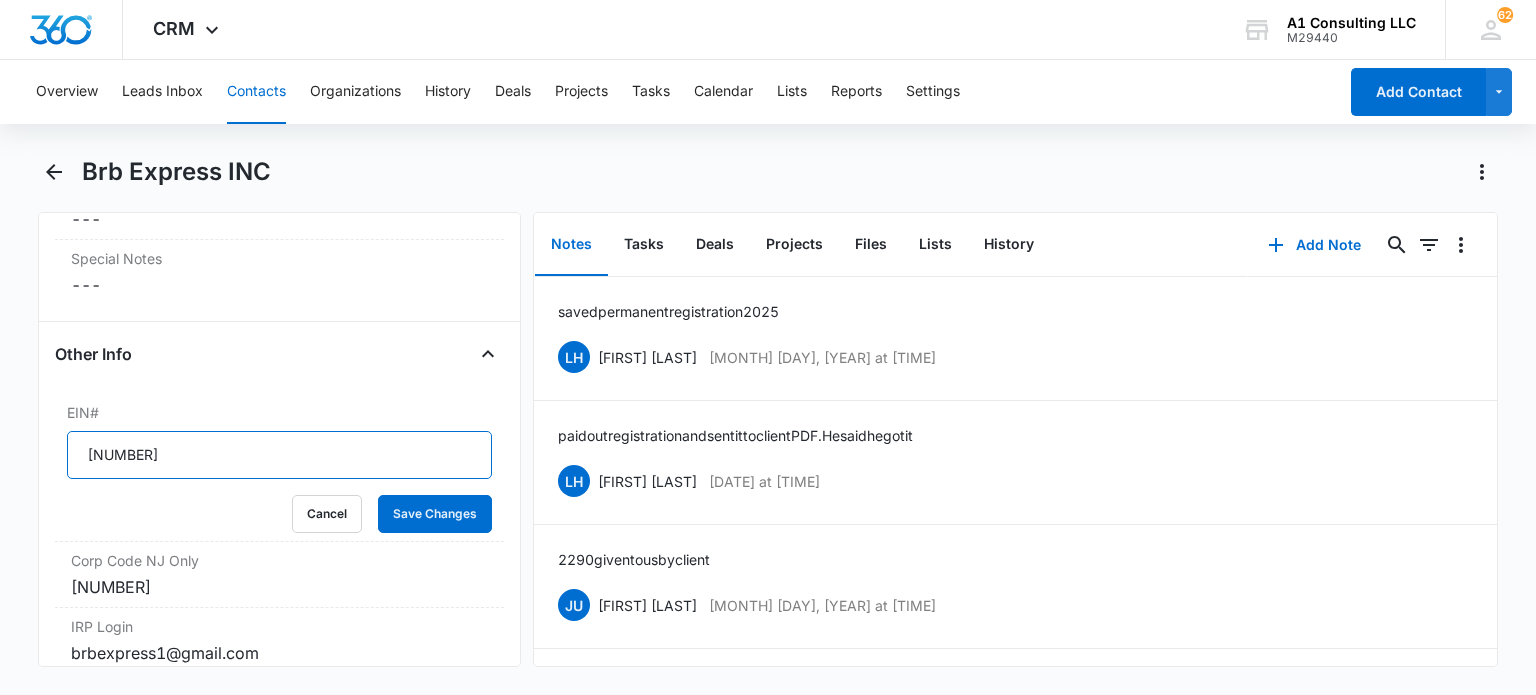 click on "[NUMBER]" at bounding box center (279, 455) 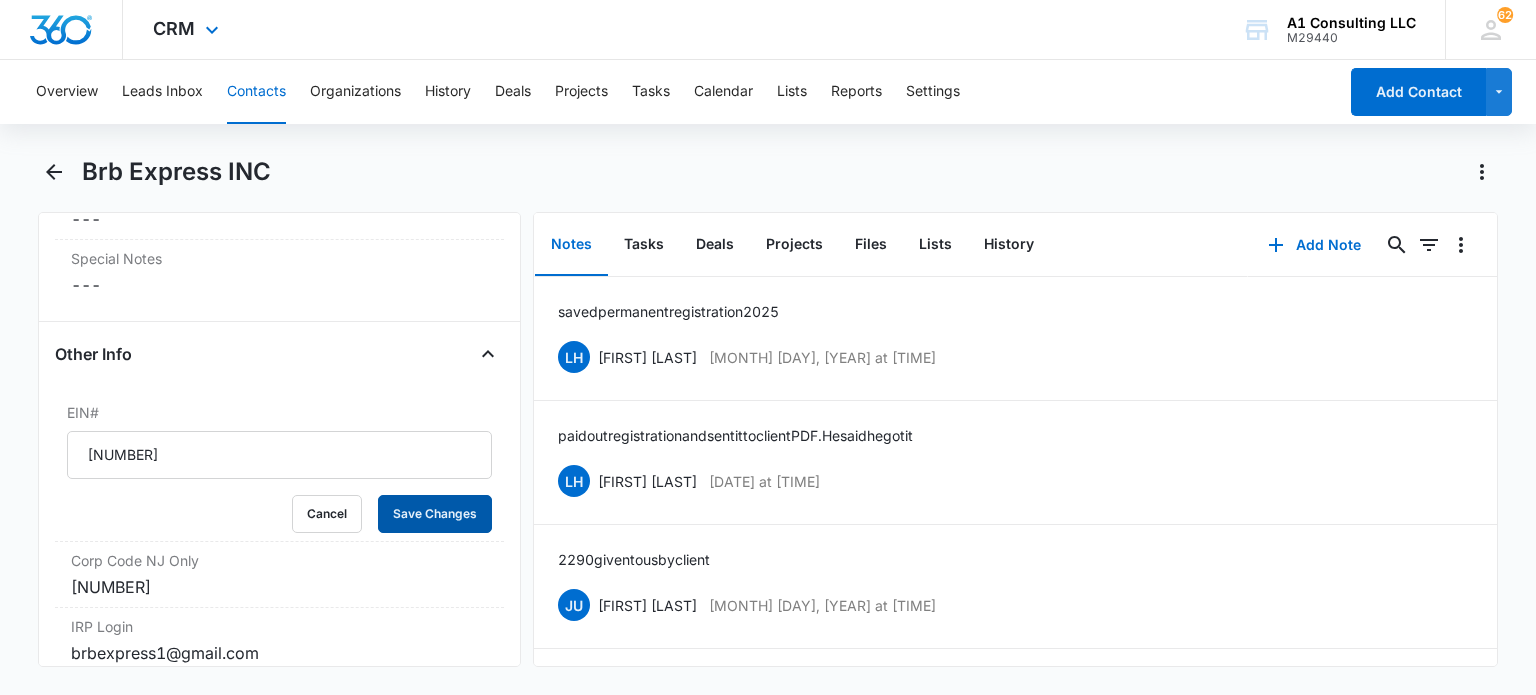 drag, startPoint x: 412, startPoint y: 534, endPoint x: 1070, endPoint y: 20, distance: 834.96106 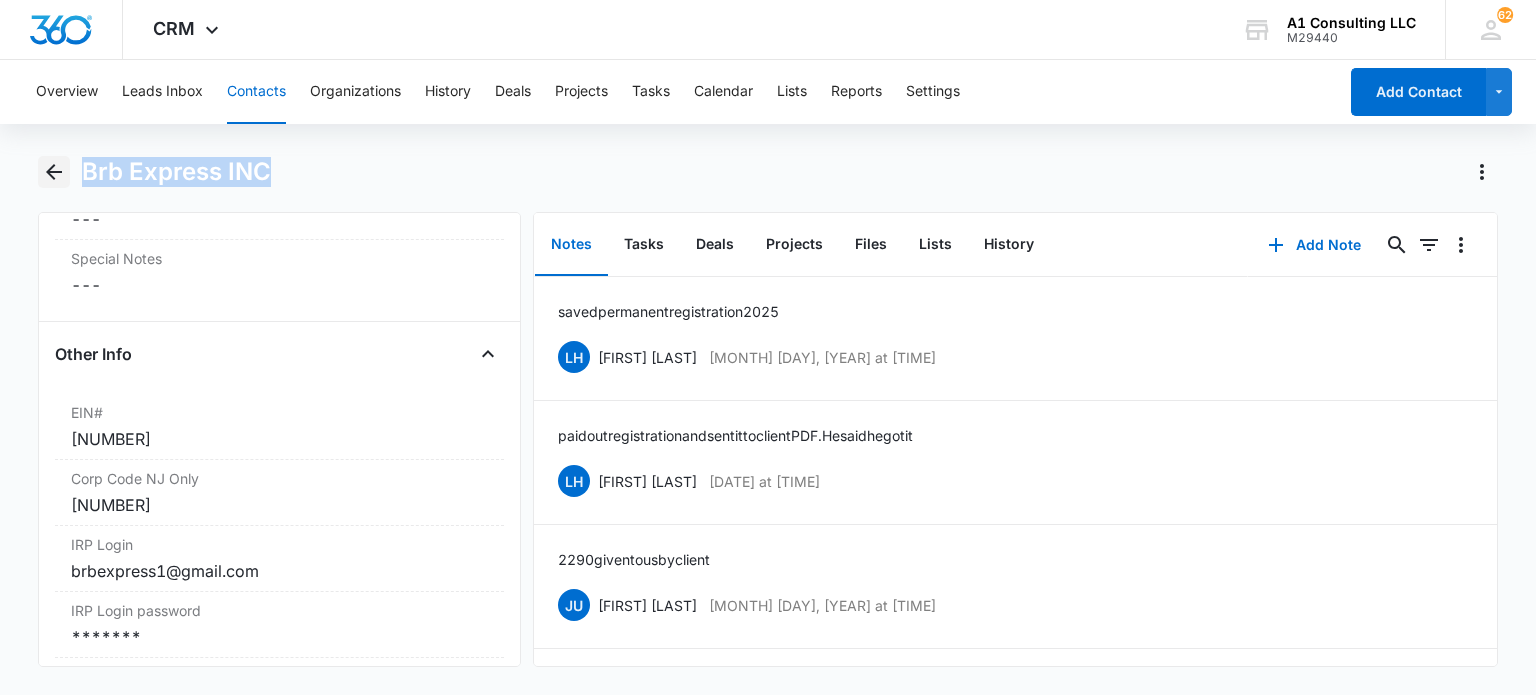 drag, startPoint x: 135, startPoint y: 185, endPoint x: 53, endPoint y: 179, distance: 82.219215 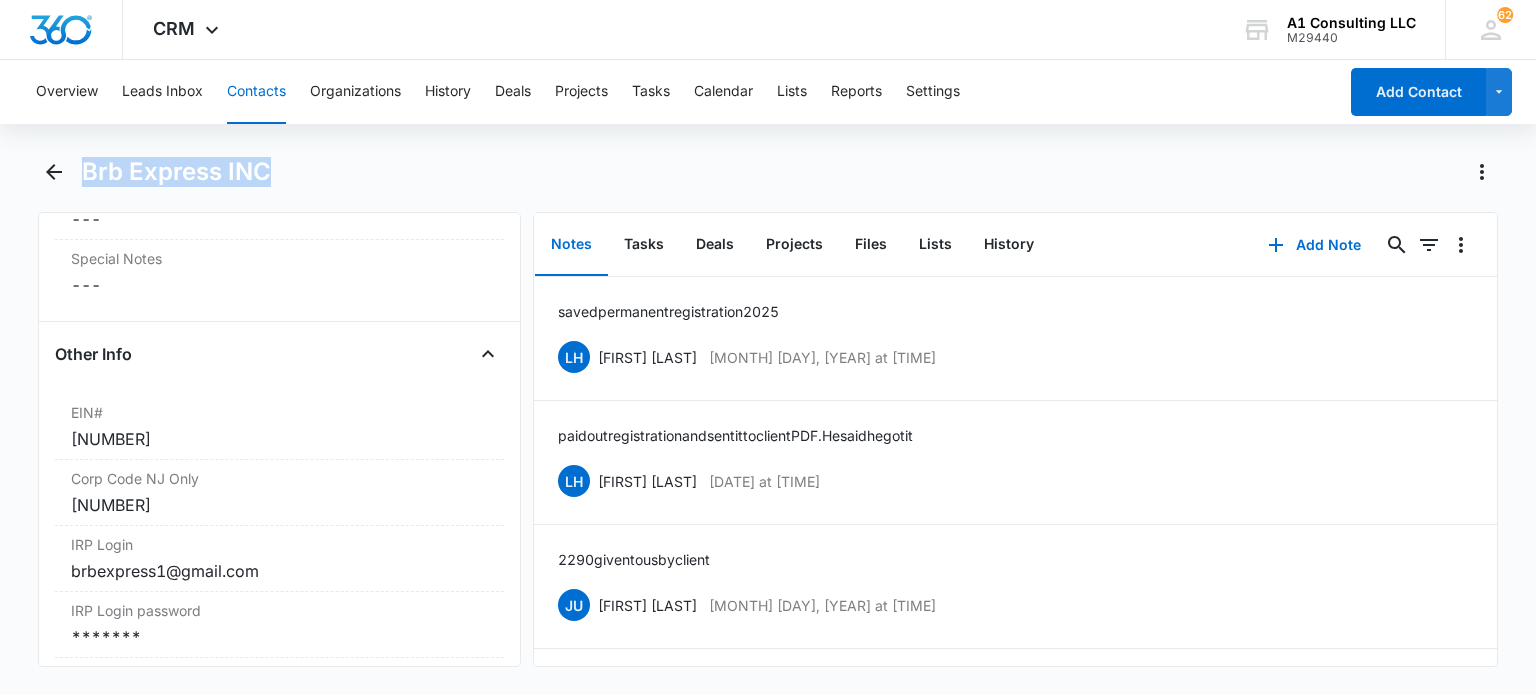 copy on "Brb Express INC" 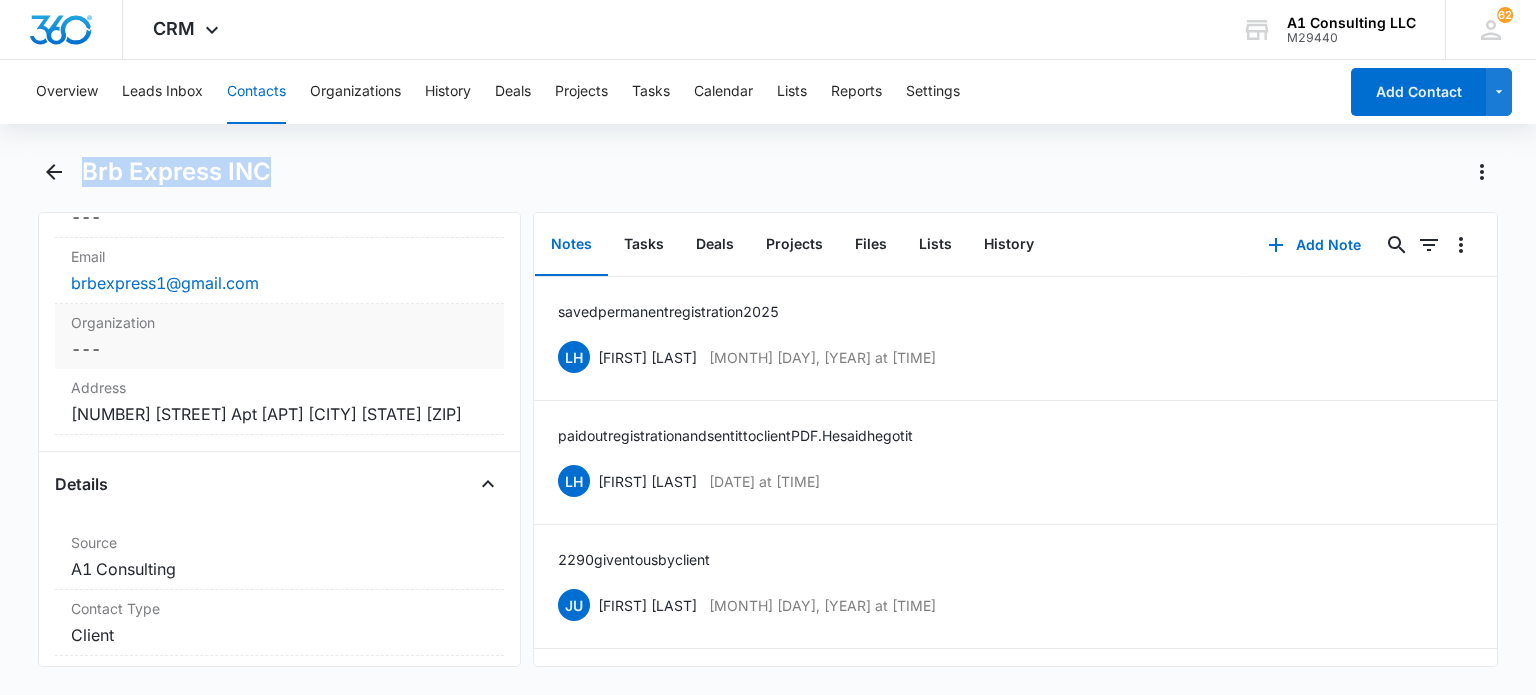 scroll, scrollTop: 0, scrollLeft: 0, axis: both 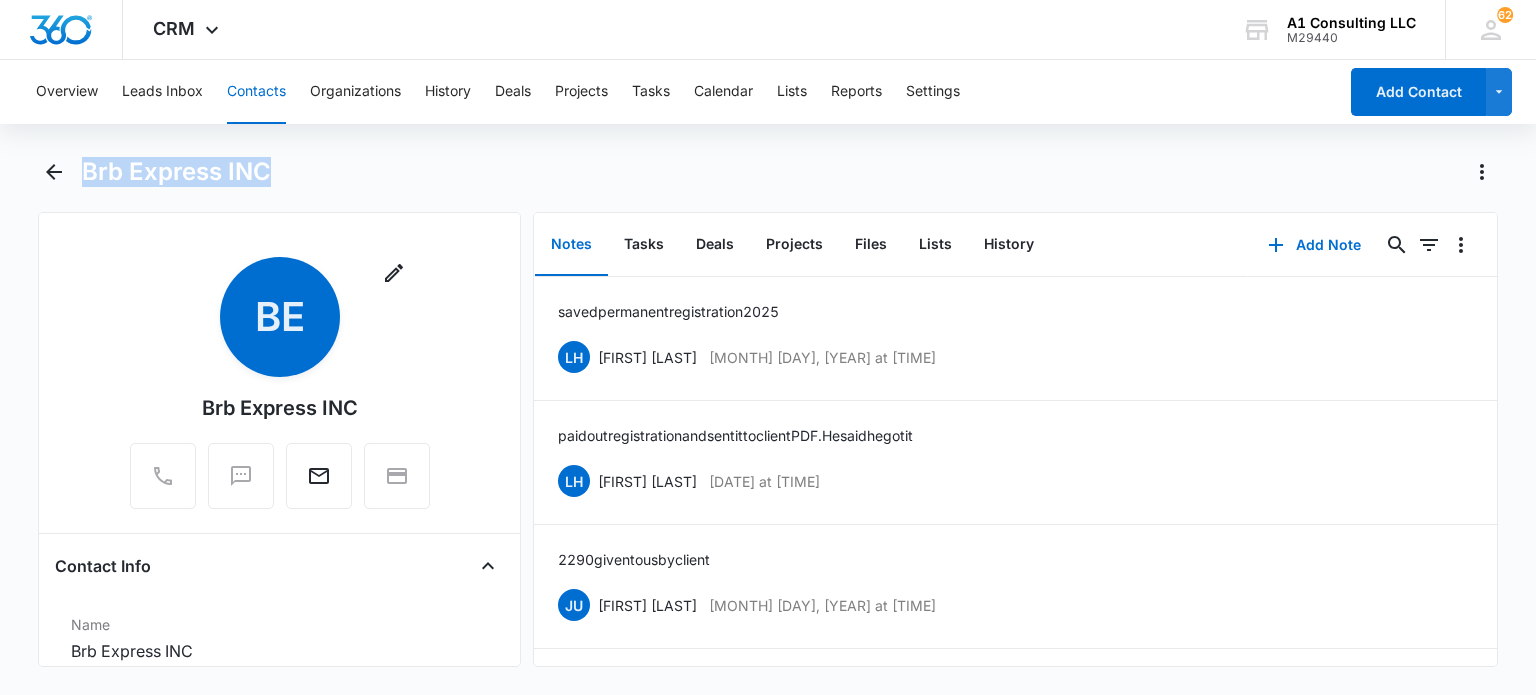 click on "Brb Express INC" at bounding box center (790, 172) 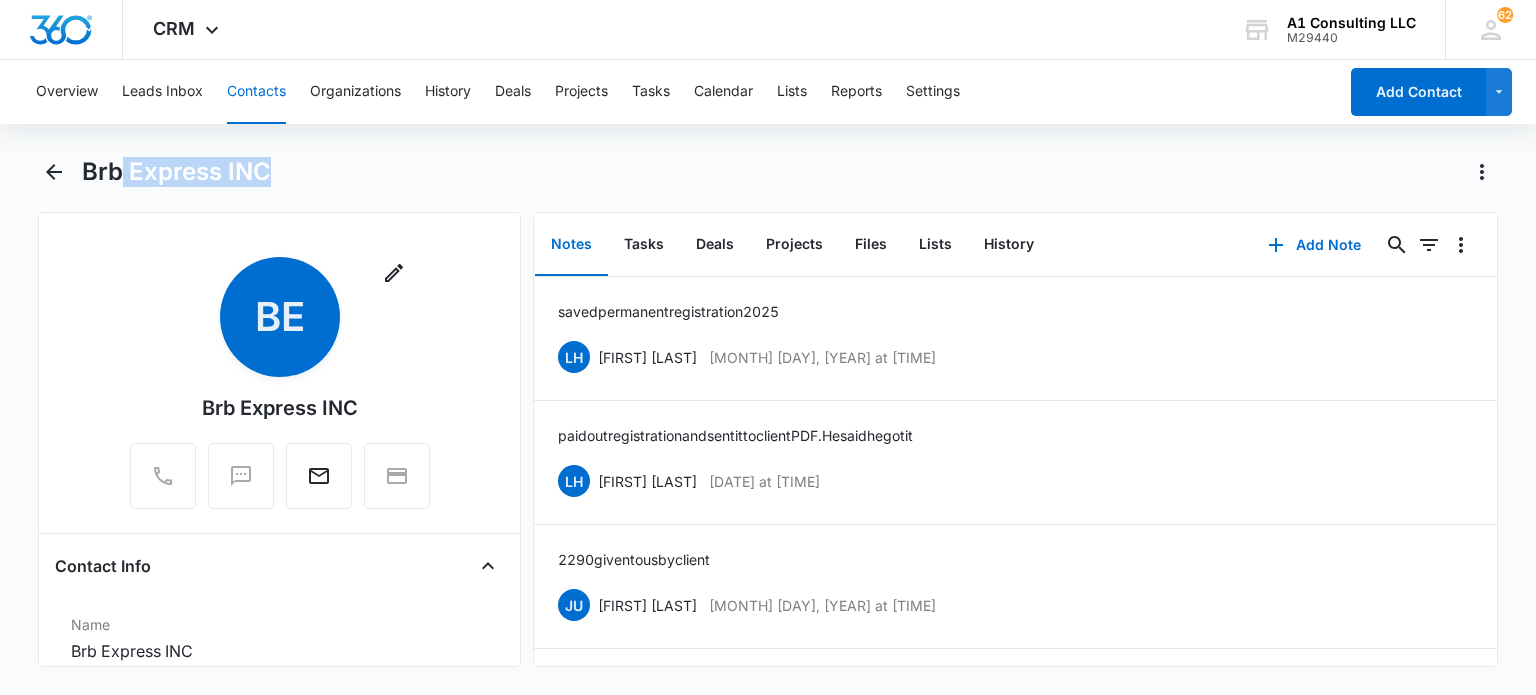 drag, startPoint x: 268, startPoint y: 184, endPoint x: 121, endPoint y: 183, distance: 147.0034 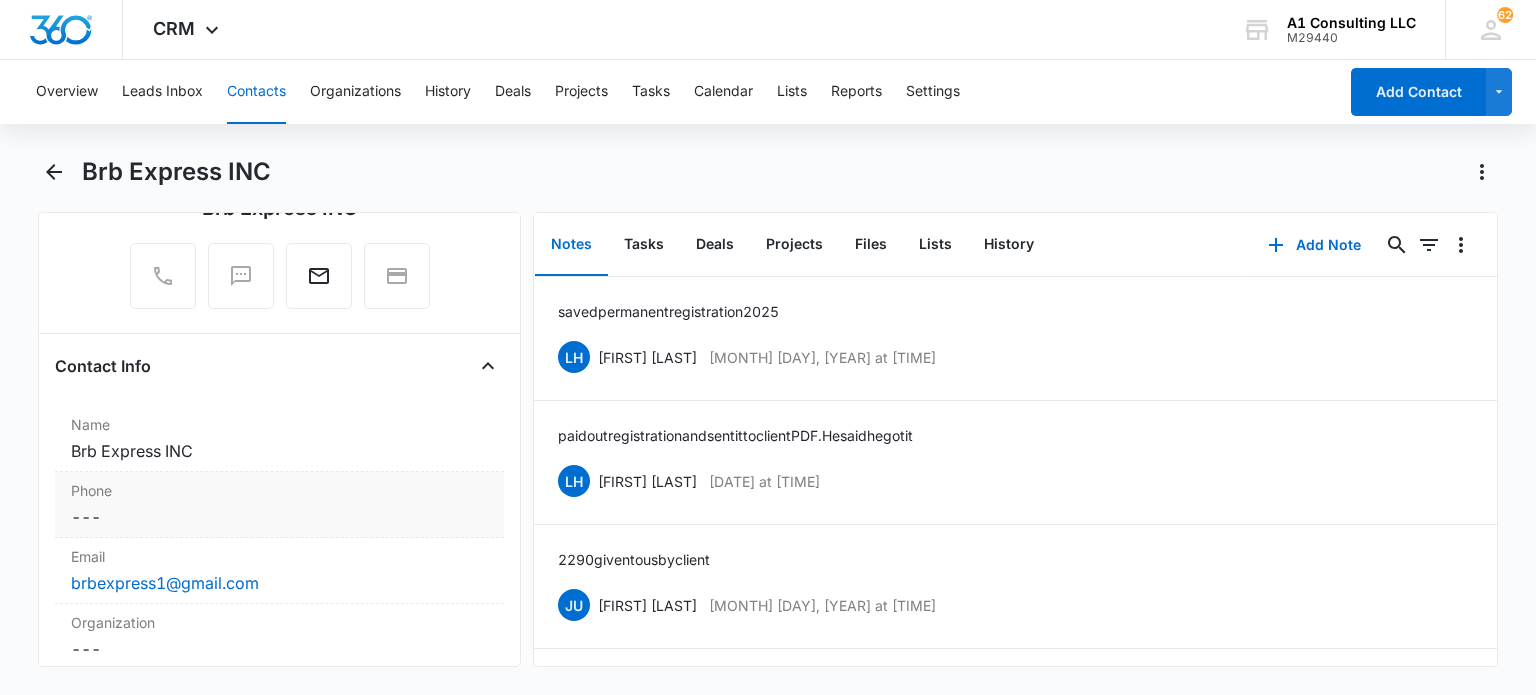 scroll, scrollTop: 300, scrollLeft: 0, axis: vertical 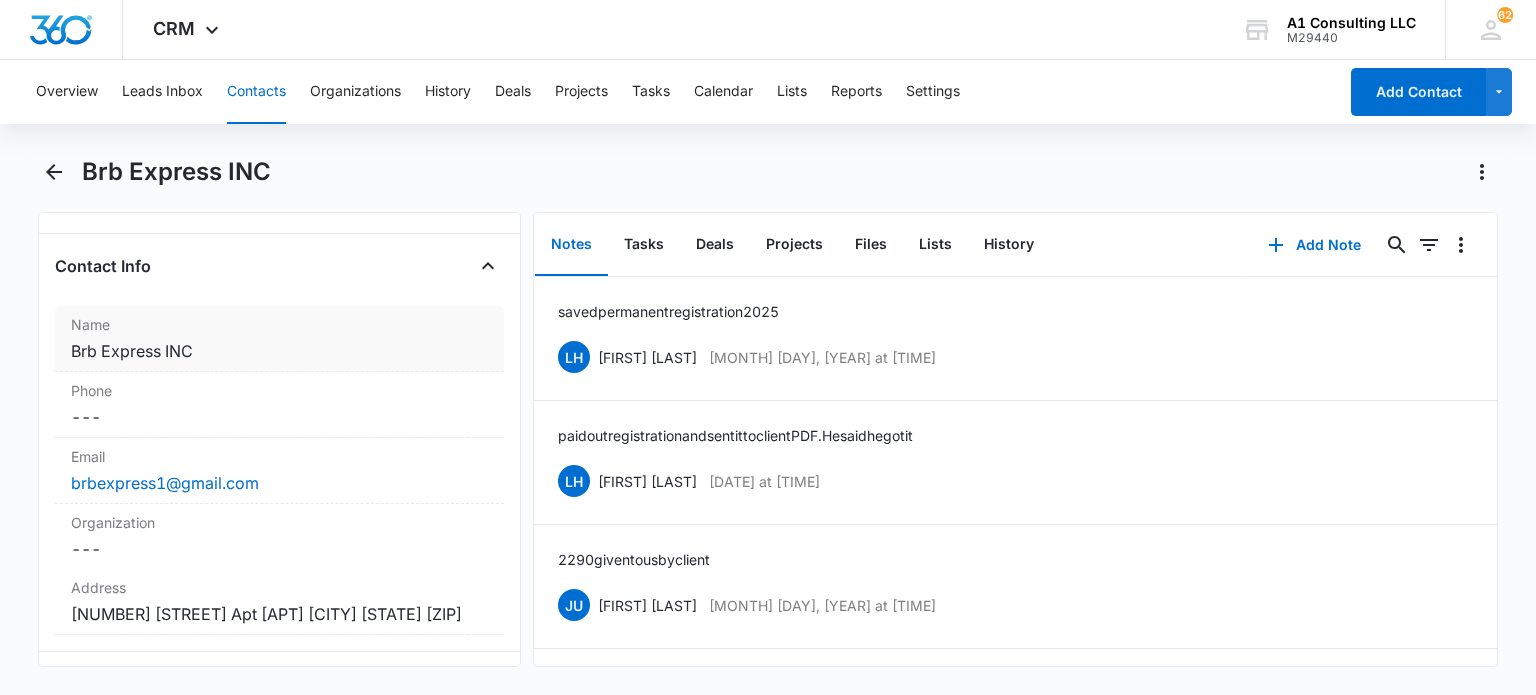 click on "Cancel Save Changes Brb Express INC" at bounding box center (279, 351) 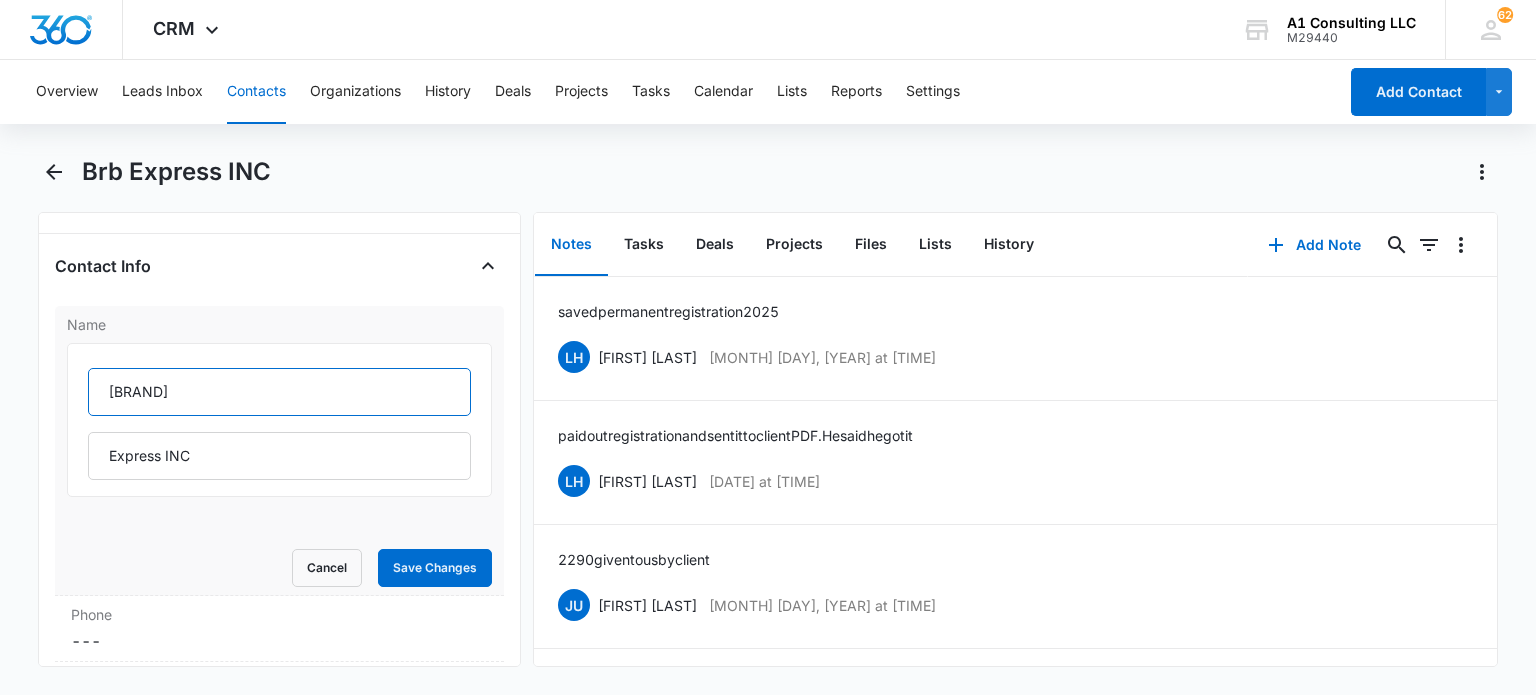 click on "[BRAND]" at bounding box center (279, 392) 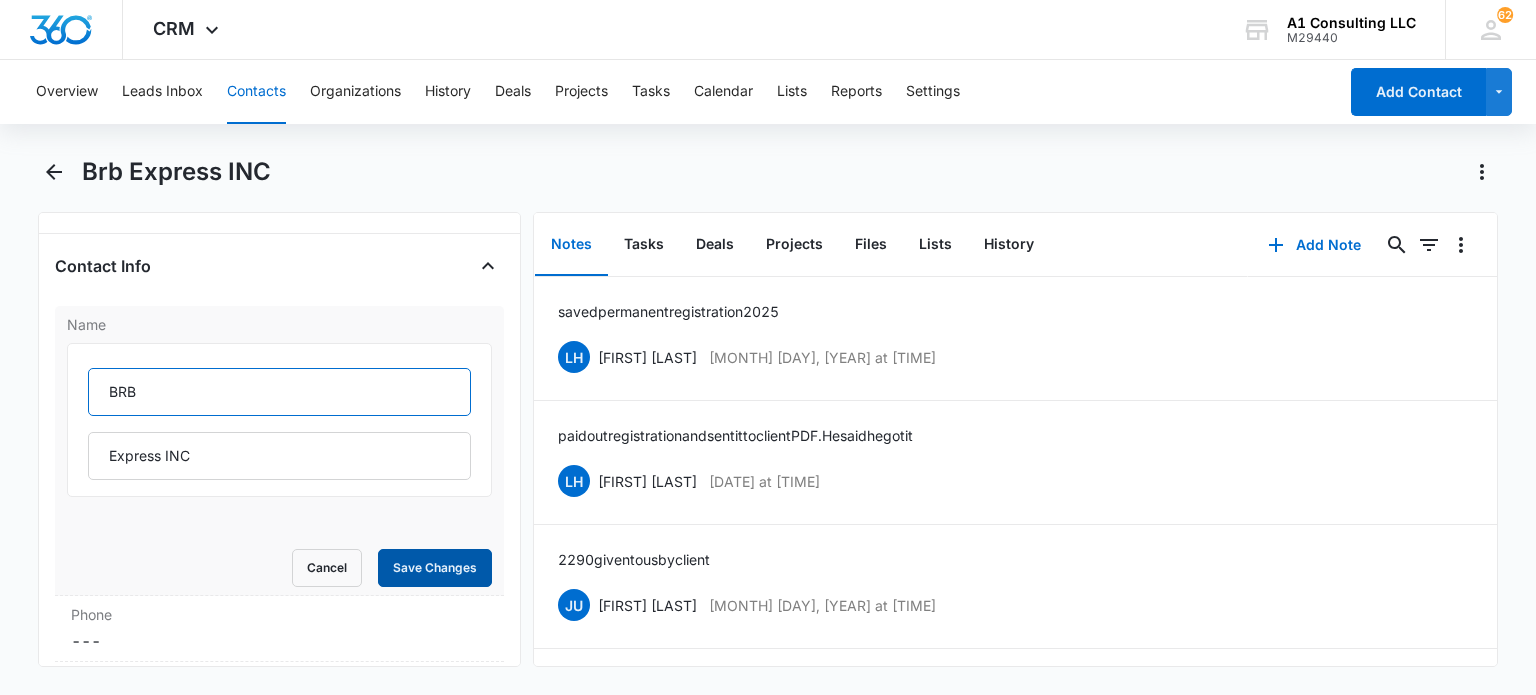 type on "BRB" 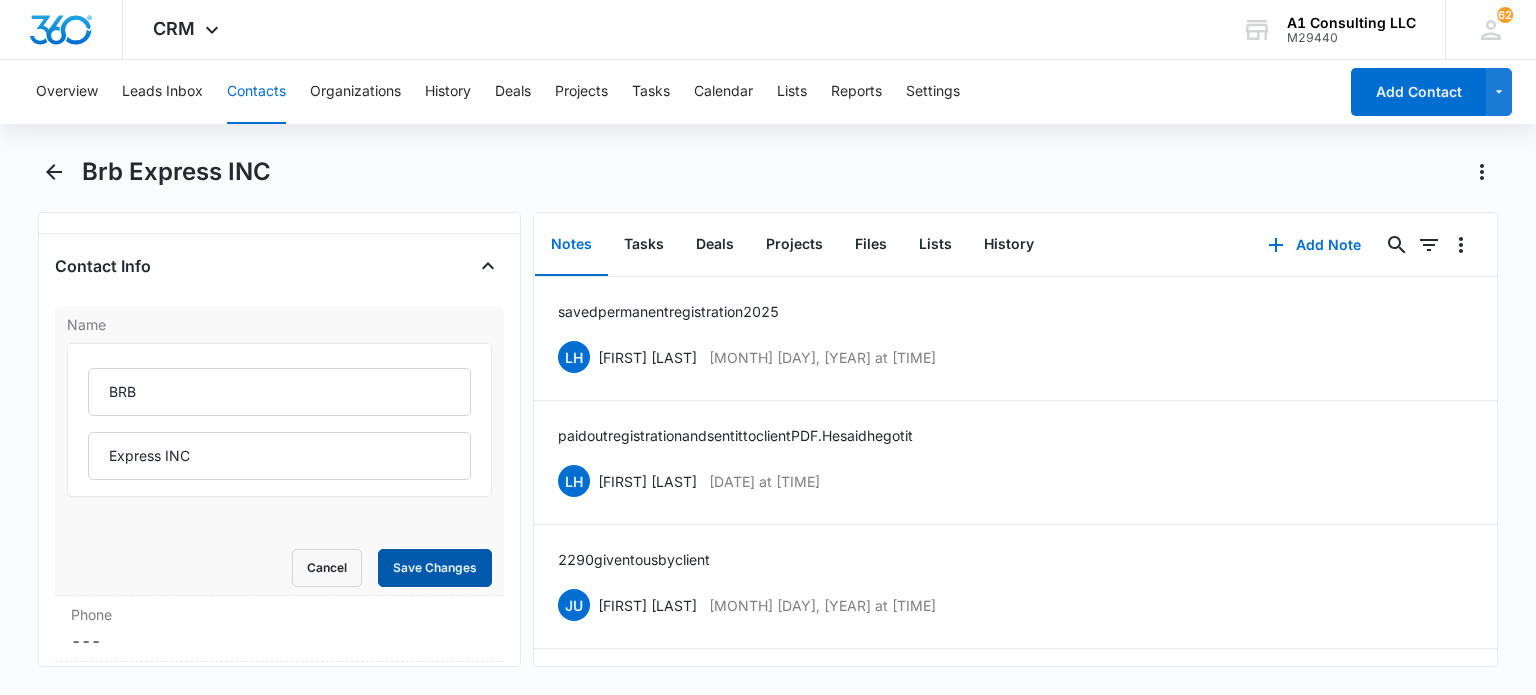 click on "Save Changes" at bounding box center (435, 568) 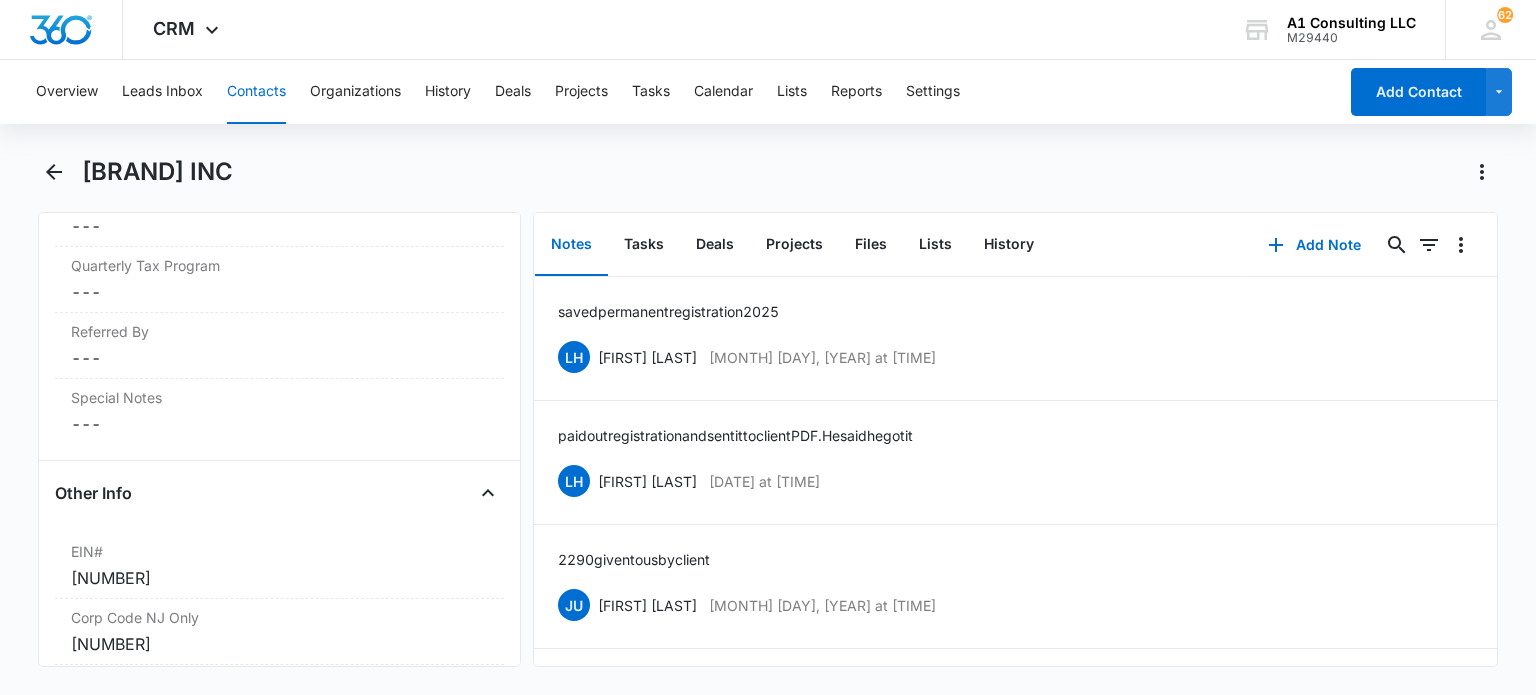 scroll, scrollTop: 2461, scrollLeft: 0, axis: vertical 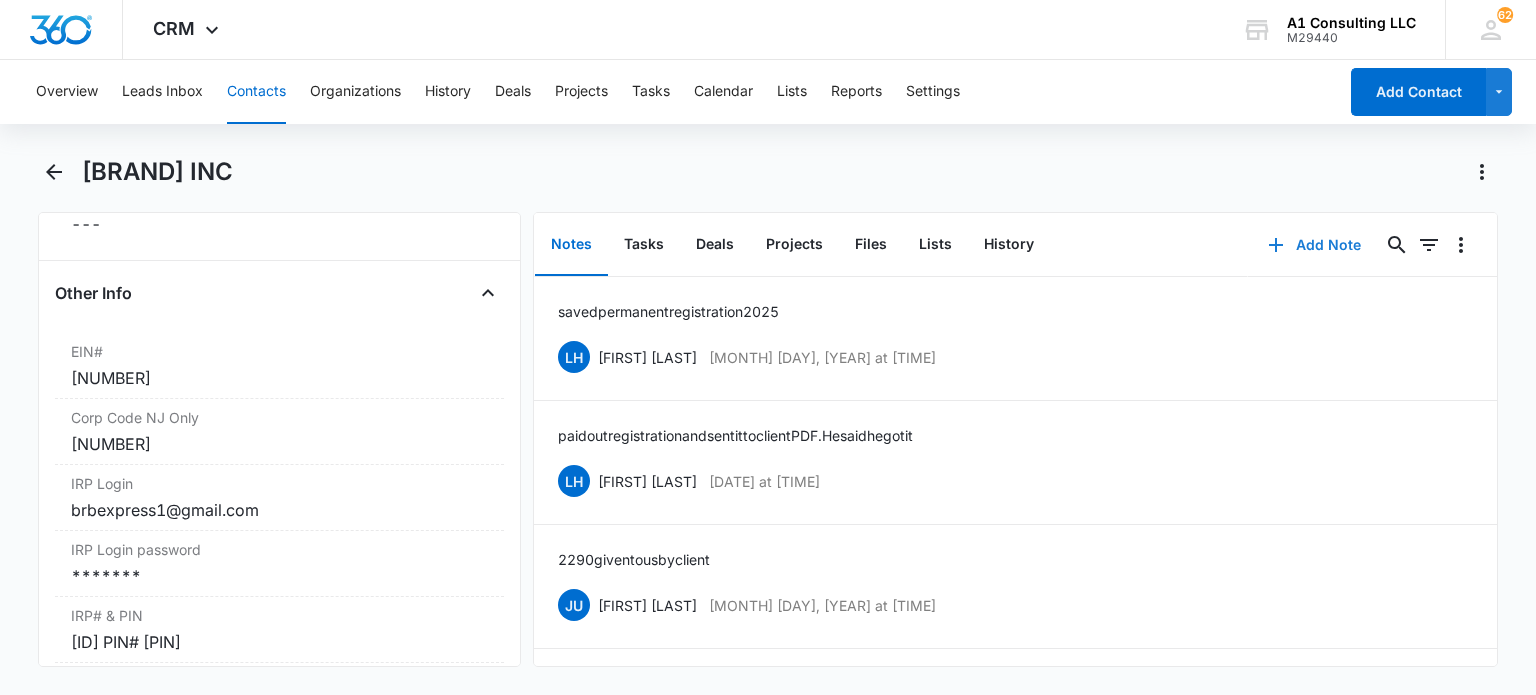 click on "Add Note" at bounding box center [1314, 245] 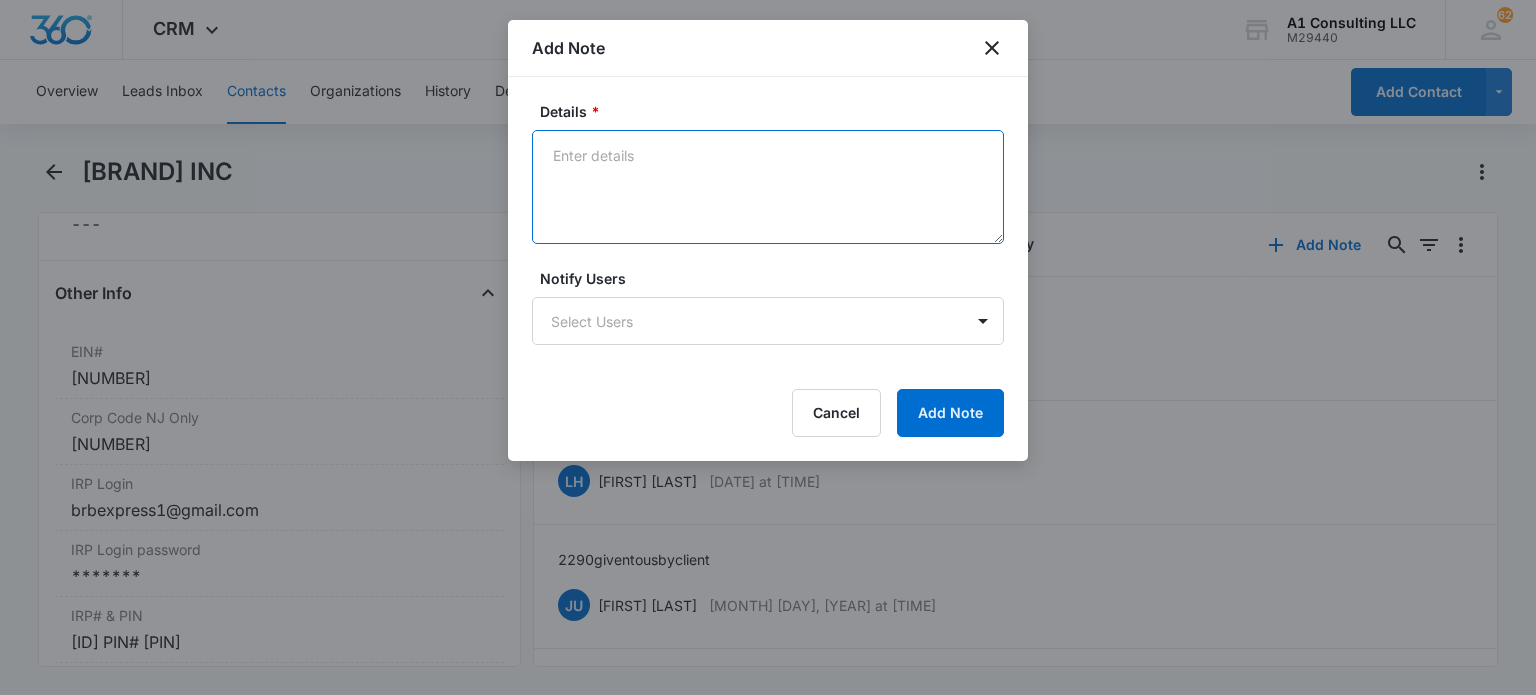 click on "Details *" at bounding box center [768, 187] 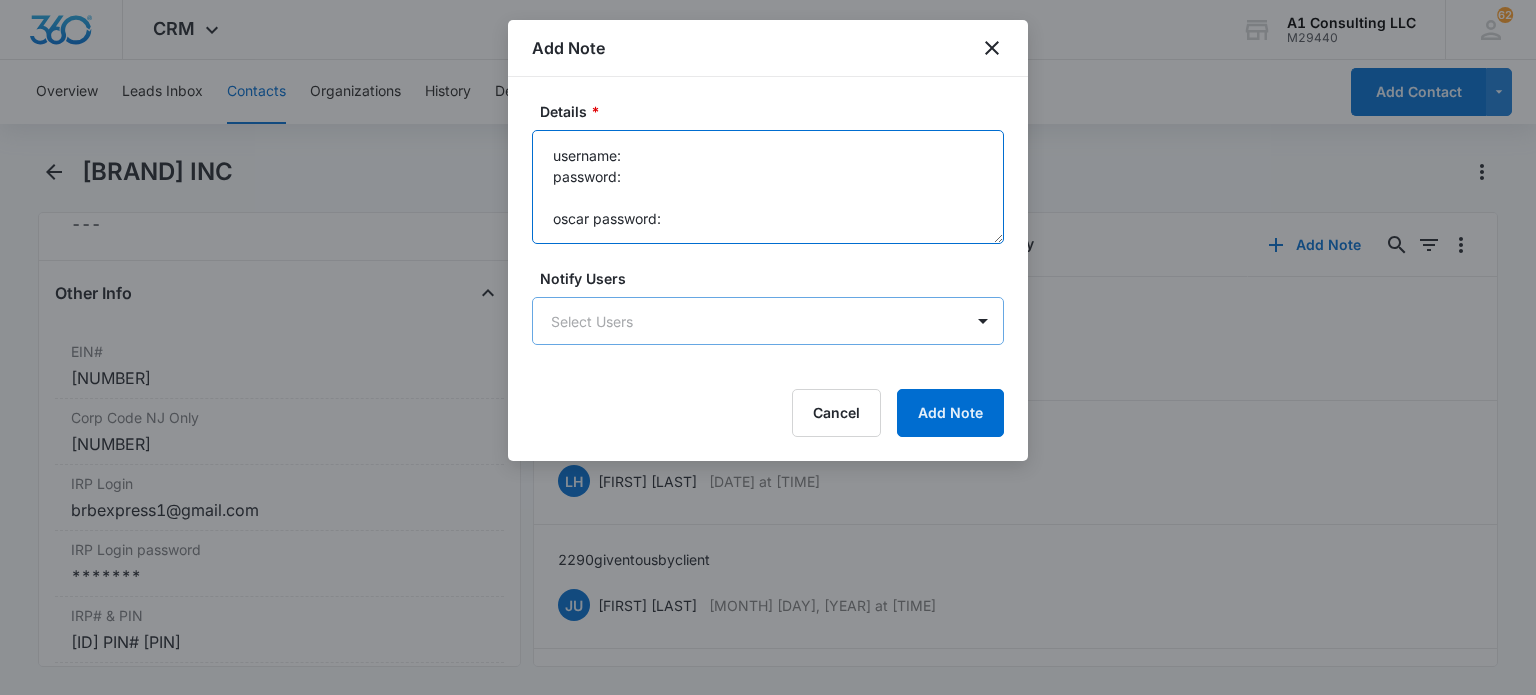 scroll, scrollTop: 4, scrollLeft: 0, axis: vertical 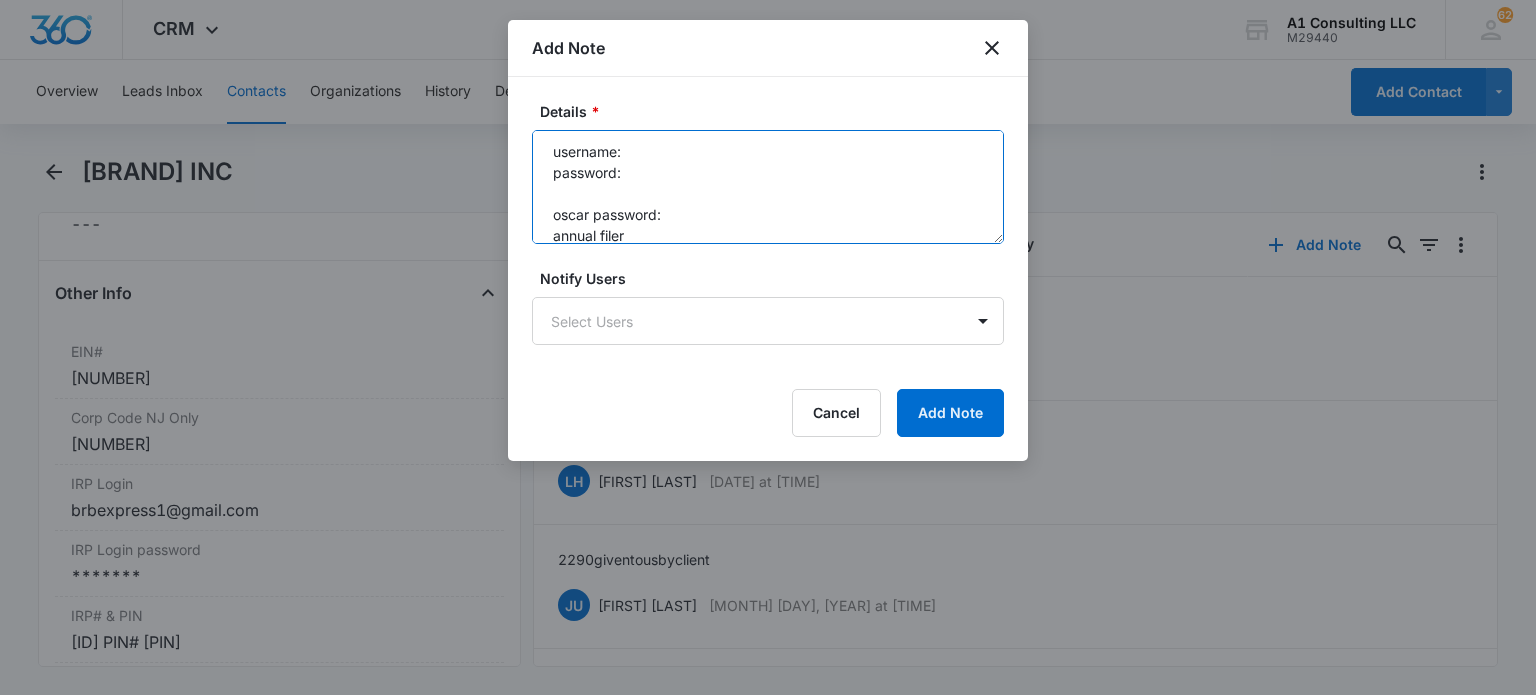 click on "username:
password:
oscar password:
annual filer" at bounding box center [768, 187] 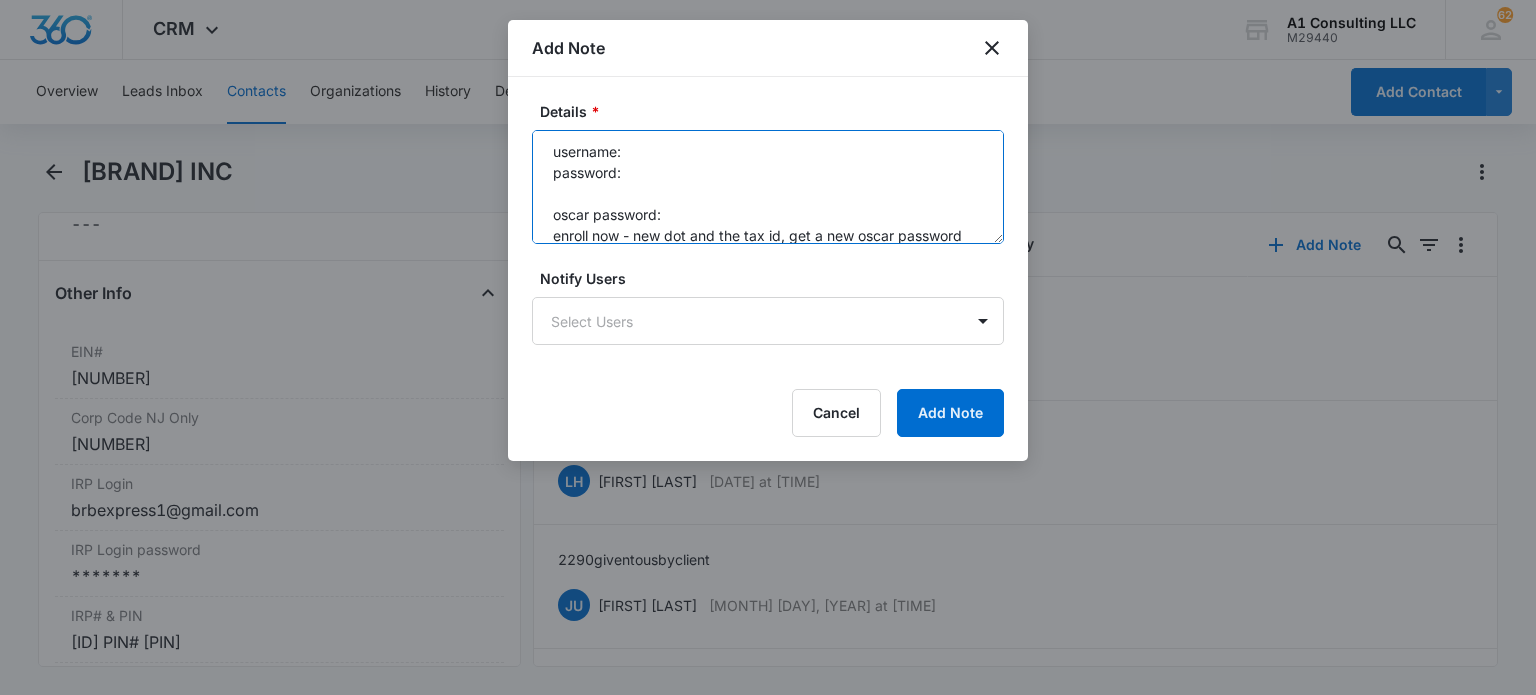 click on "username:
password:
oscar password:
enroll now - new dot and the tax id, get a new oscar password
annual filer" at bounding box center [768, 187] 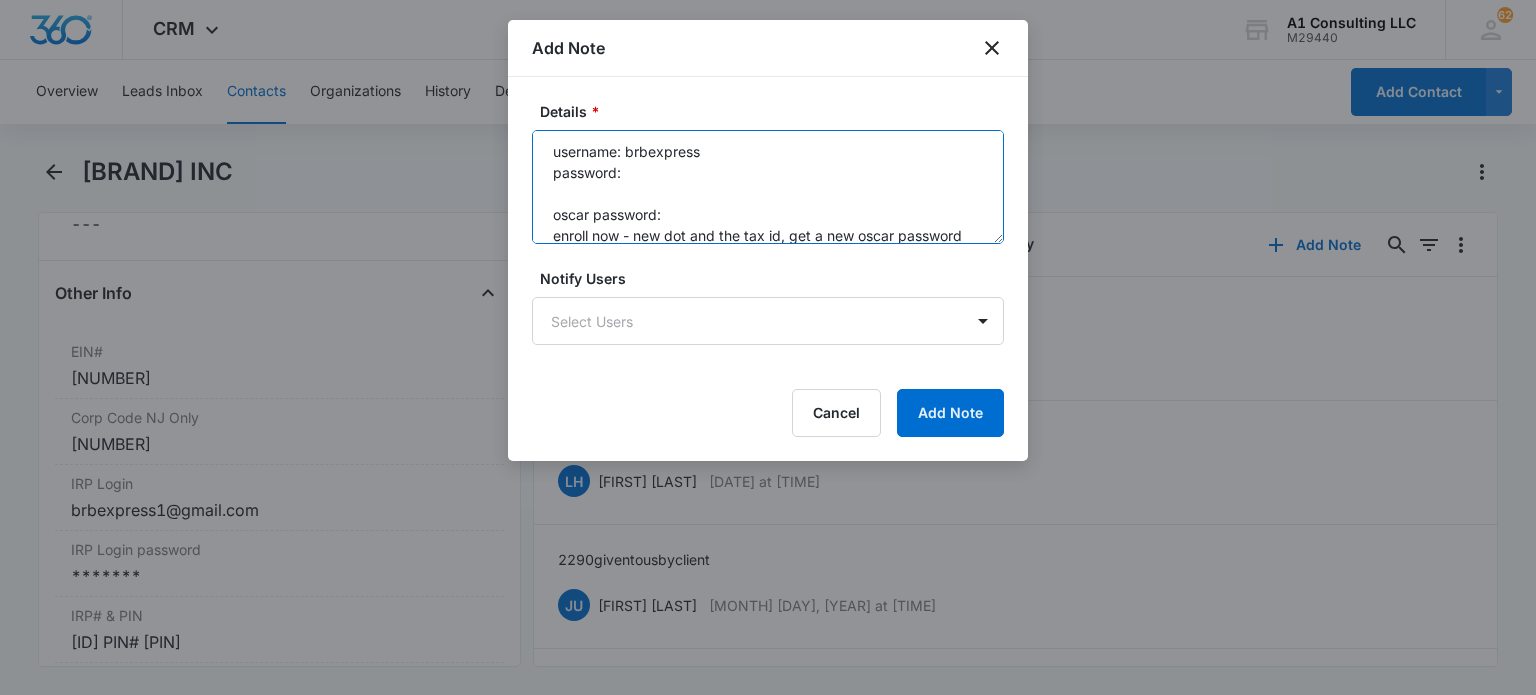 click on "username: brbexpress
password:
oscar password:
enroll now - new dot and the tax id, get a new oscar password
annual filer" at bounding box center (768, 187) 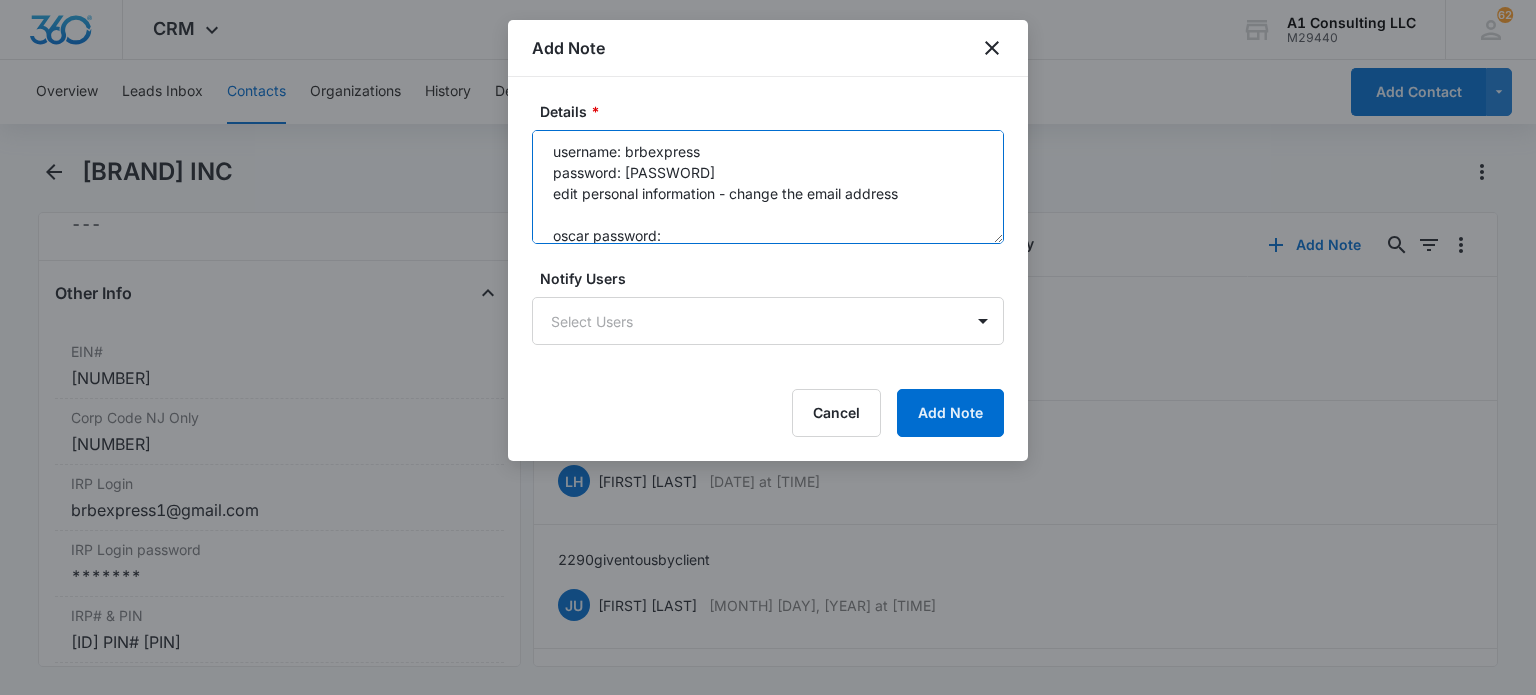 scroll, scrollTop: 63, scrollLeft: 0, axis: vertical 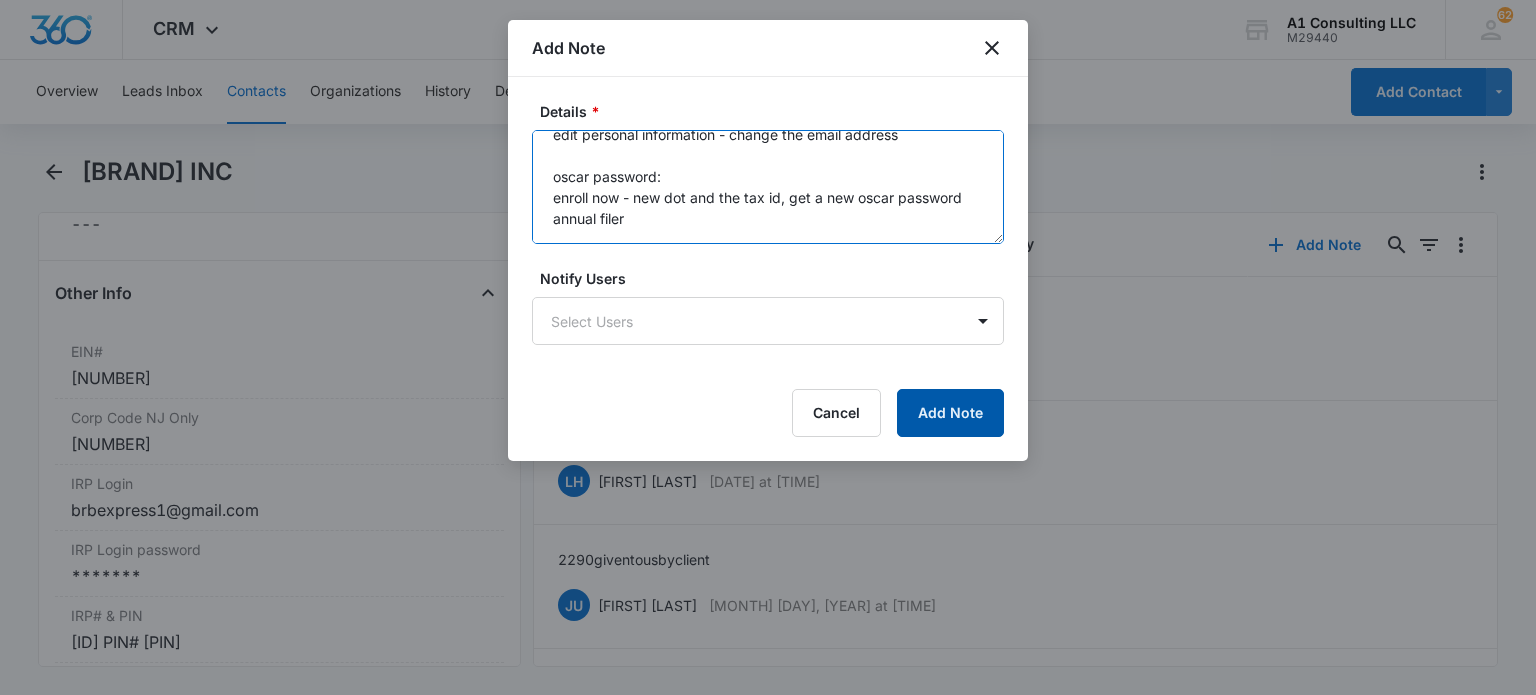 type on "username: brbexpress
password: [PASSWORD]
edit personal information - change the email address
oscar password:
enroll now - new dot and the tax id, get a new oscar password
annual filer" 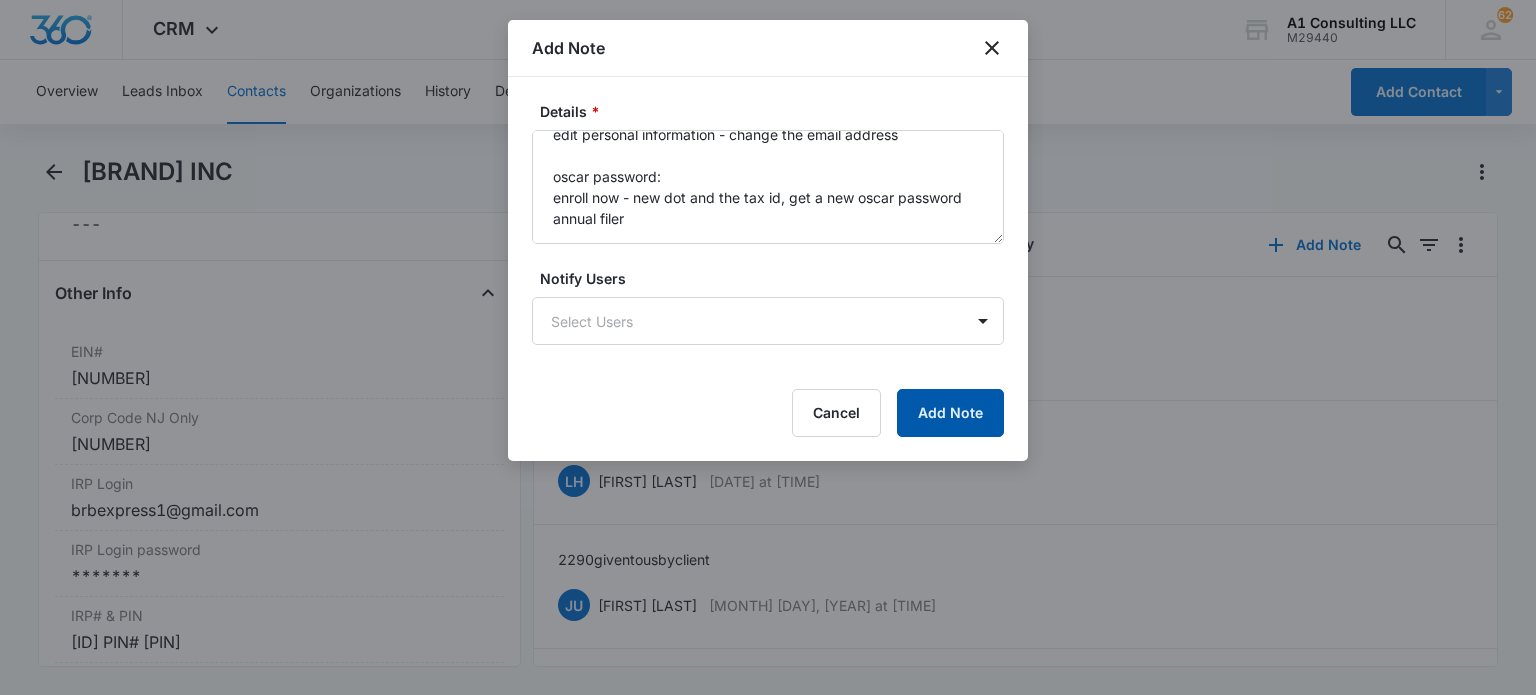 click on "Add Note" at bounding box center (950, 413) 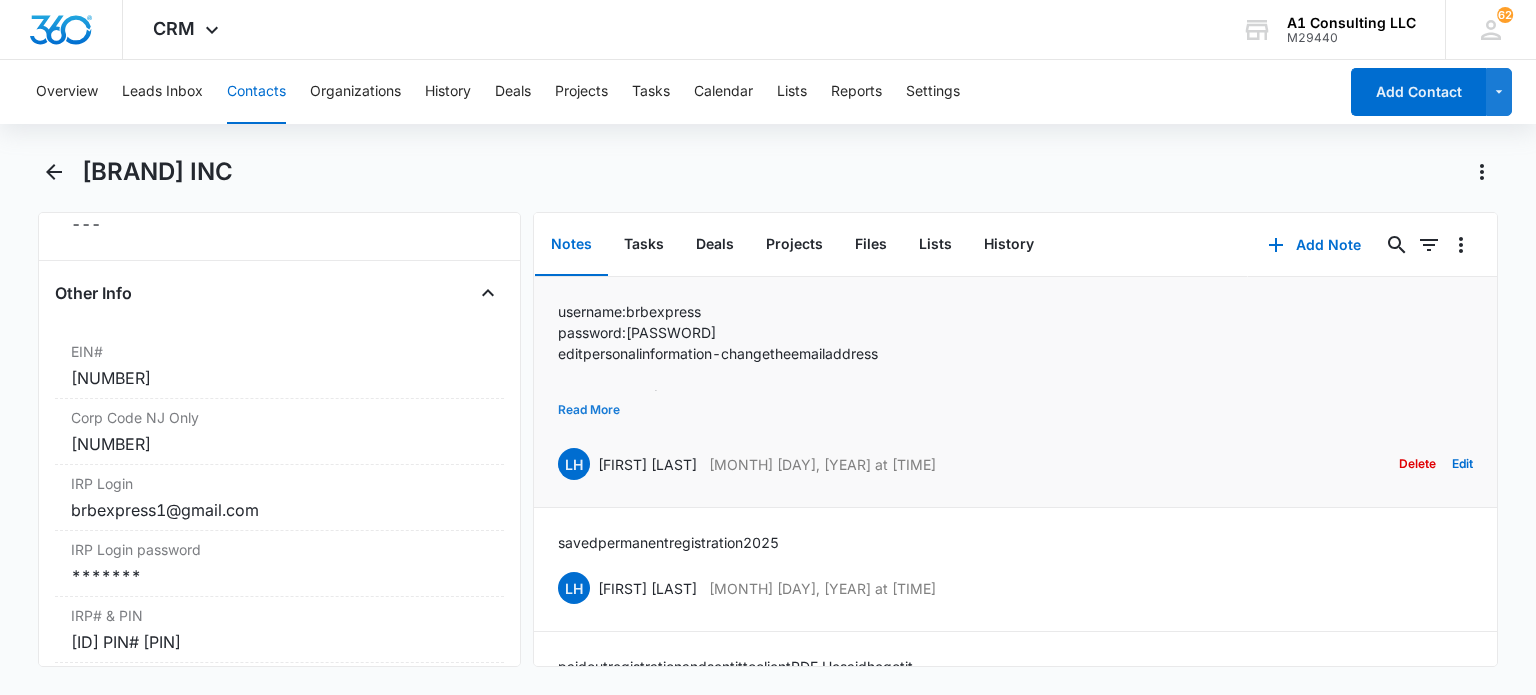 click on "Read More" at bounding box center [589, 410] 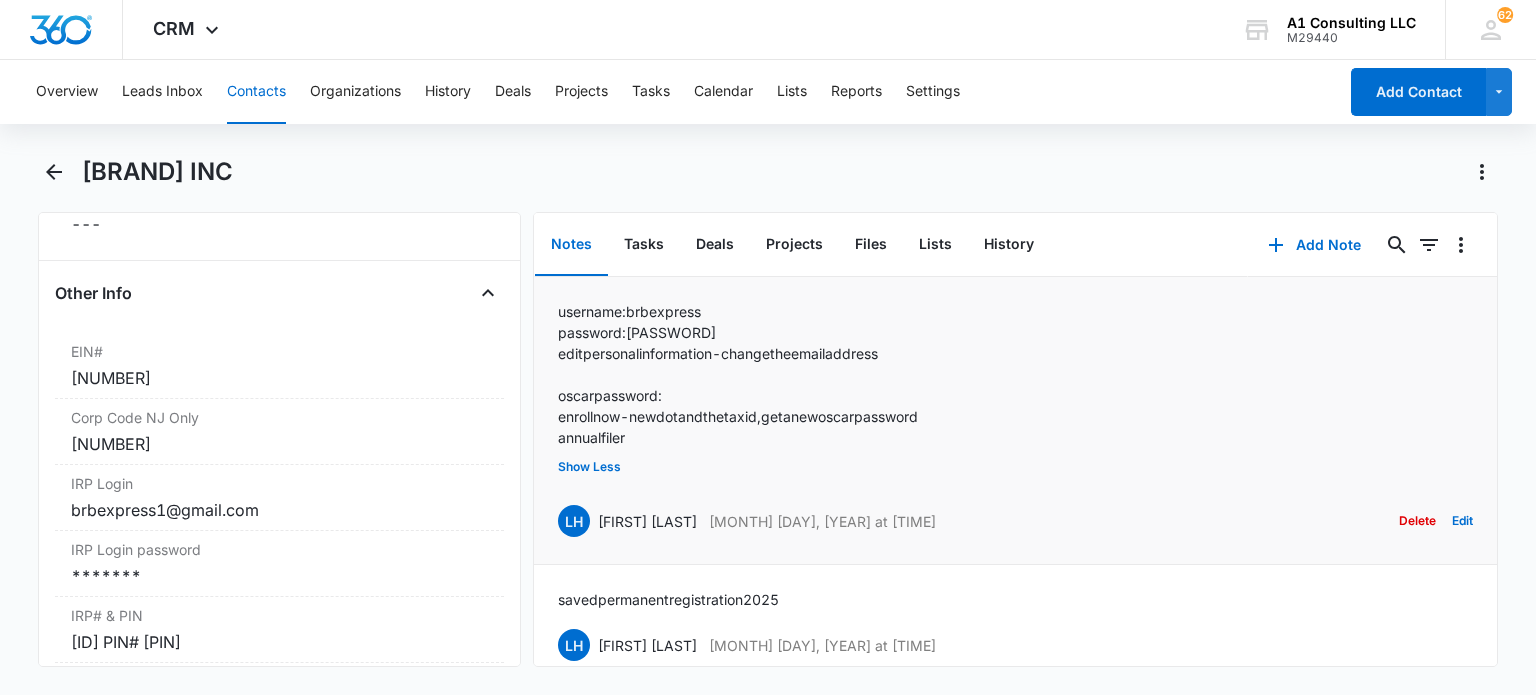 drag, startPoint x: 759, startPoint y: 331, endPoint x: 629, endPoint y: 315, distance: 130.98091 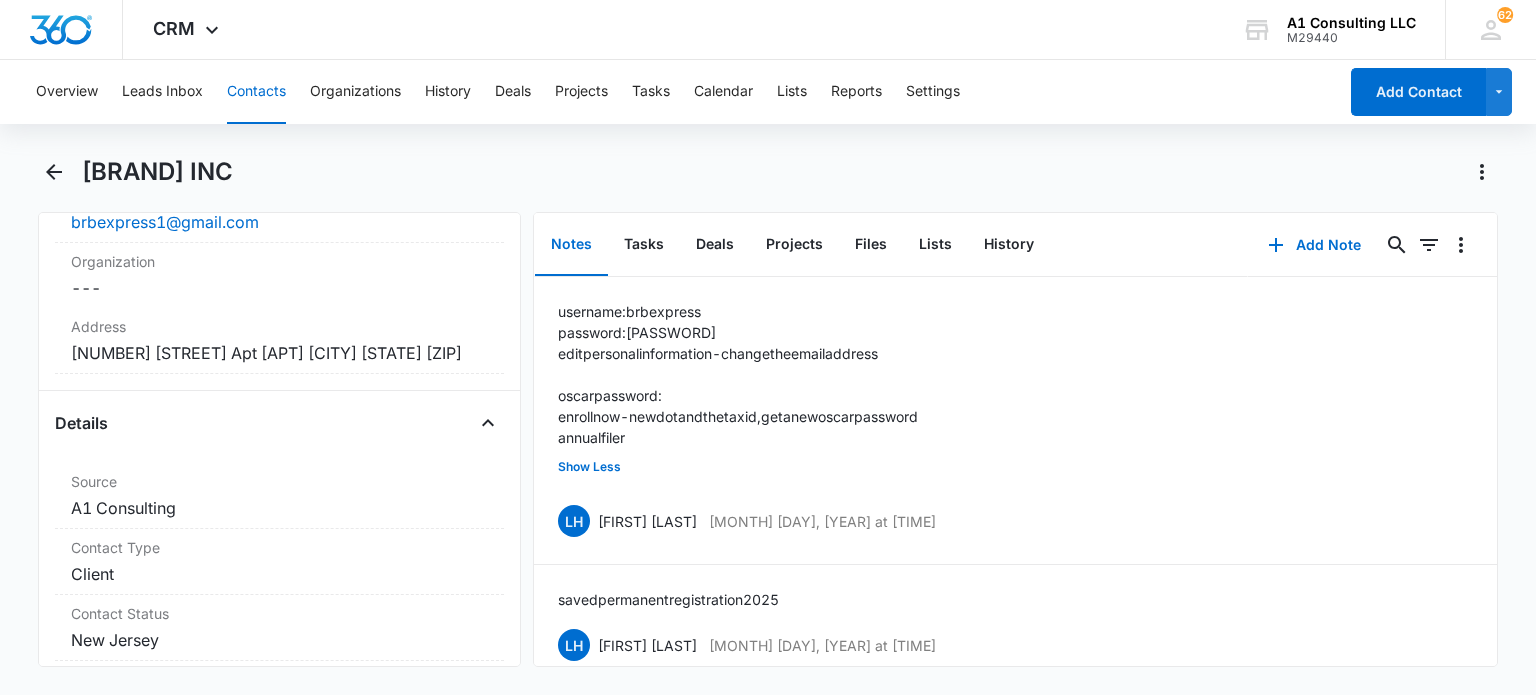 scroll, scrollTop: 461, scrollLeft: 0, axis: vertical 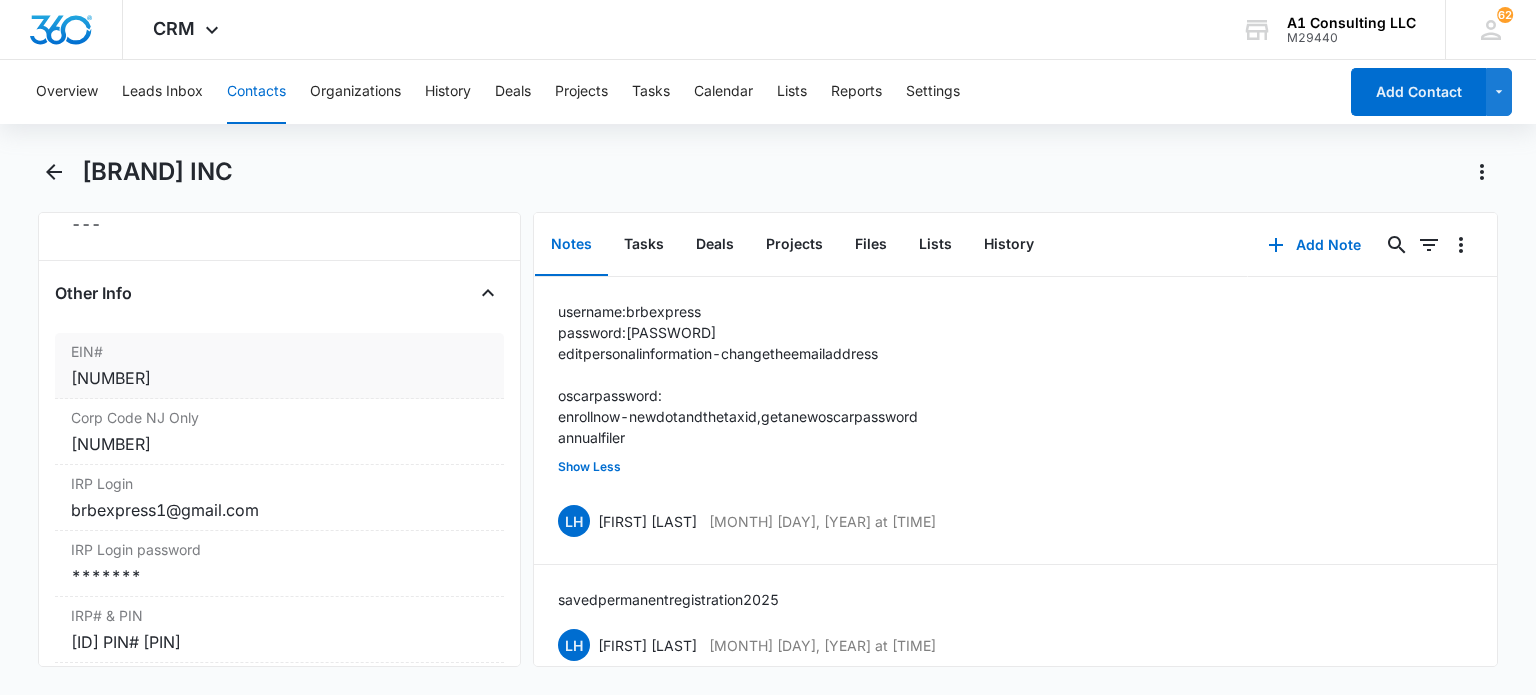 click on "[NUMBER]" at bounding box center (279, 378) 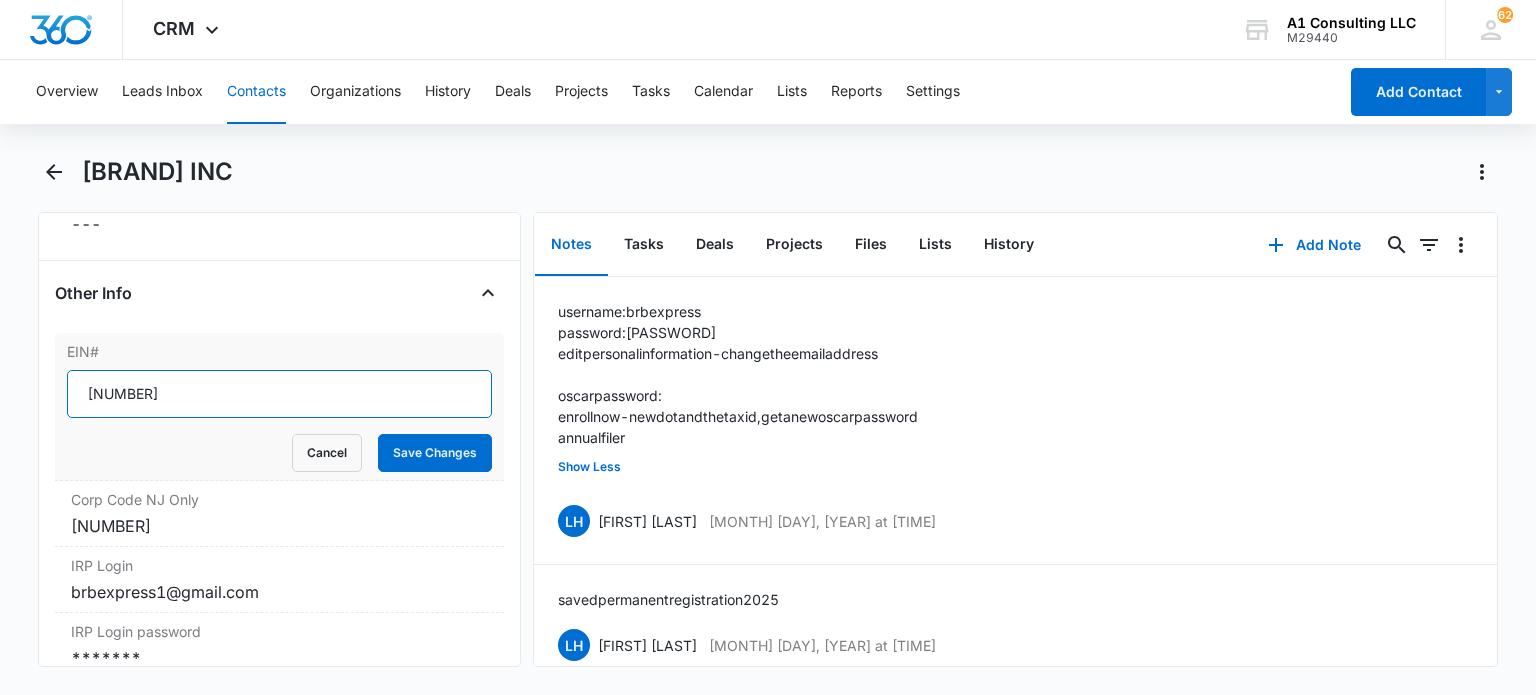 drag, startPoint x: 216, startPoint y: 406, endPoint x: 111, endPoint y: 418, distance: 105.68349 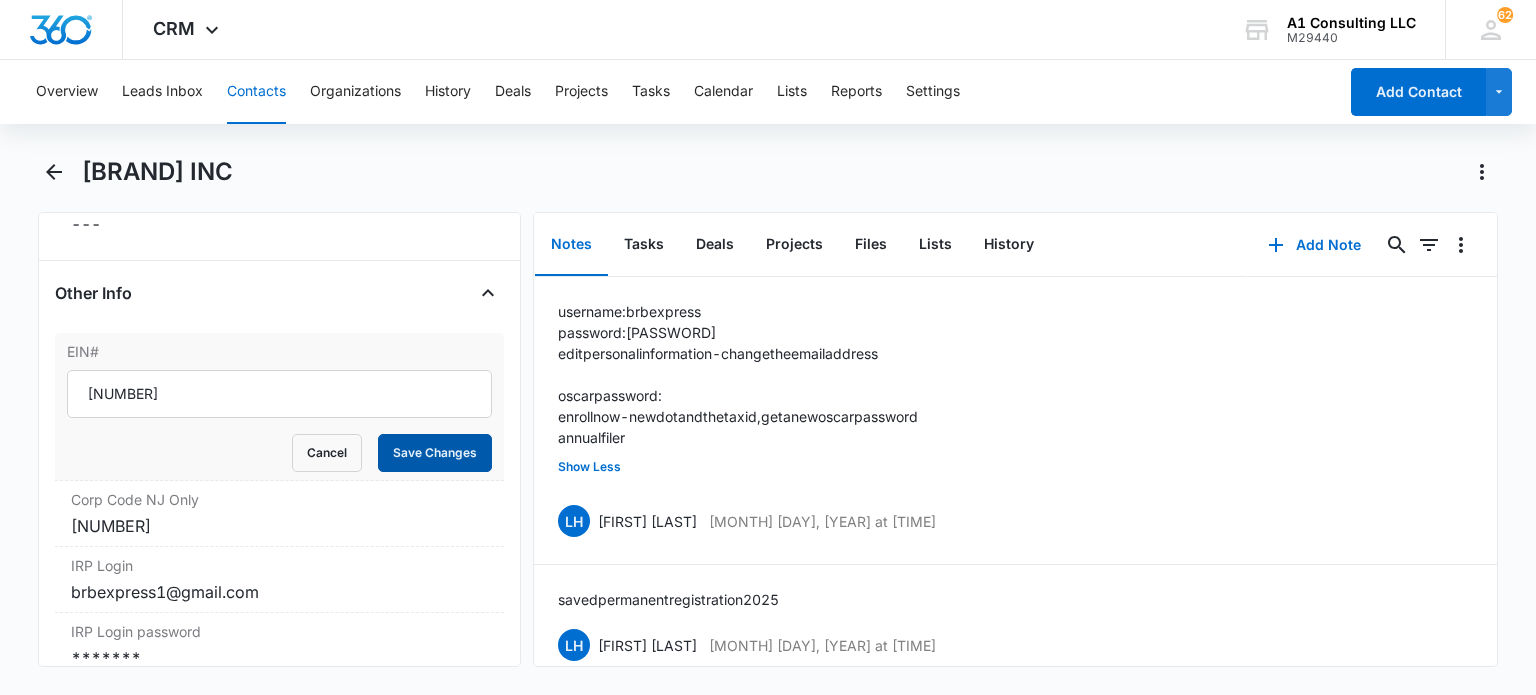 drag, startPoint x: 434, startPoint y: 479, endPoint x: 756, endPoint y: 170, distance: 446.27905 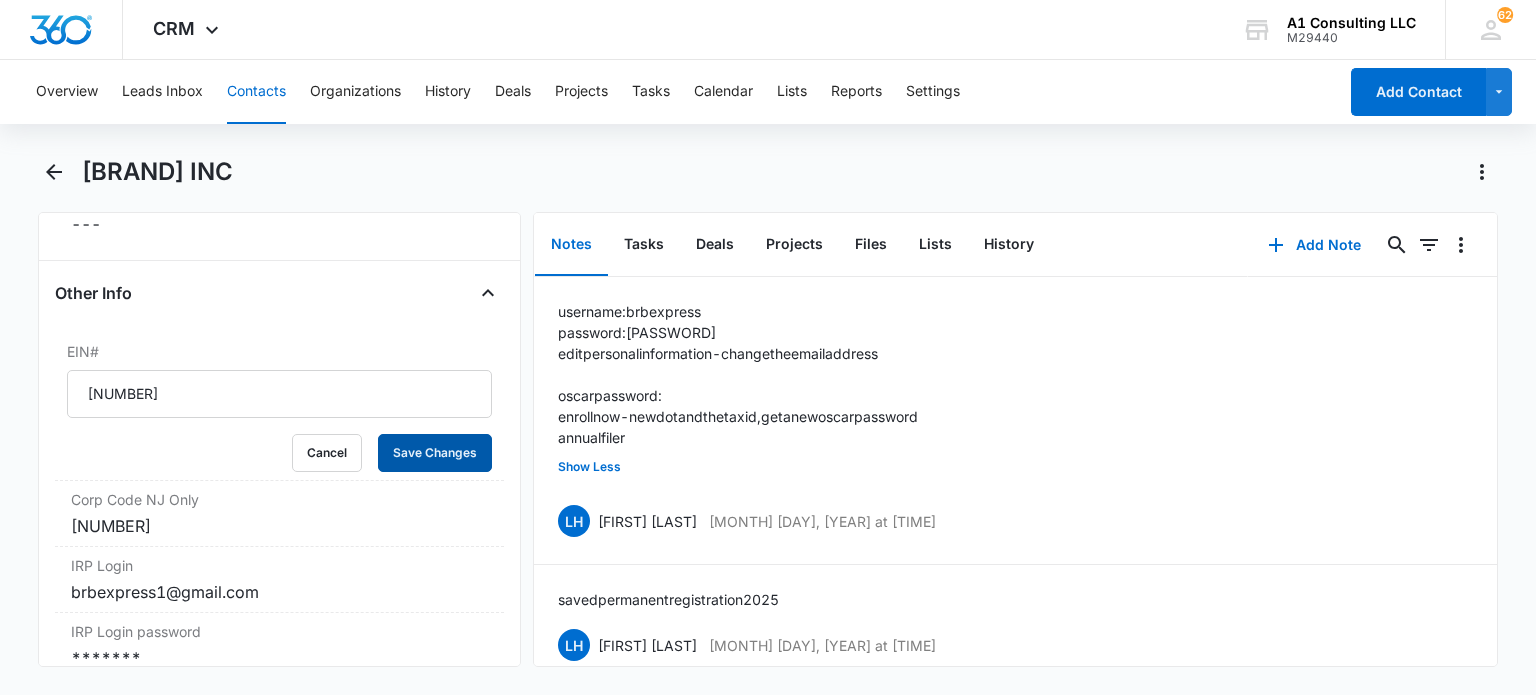 click on "Save Changes" at bounding box center [435, 453] 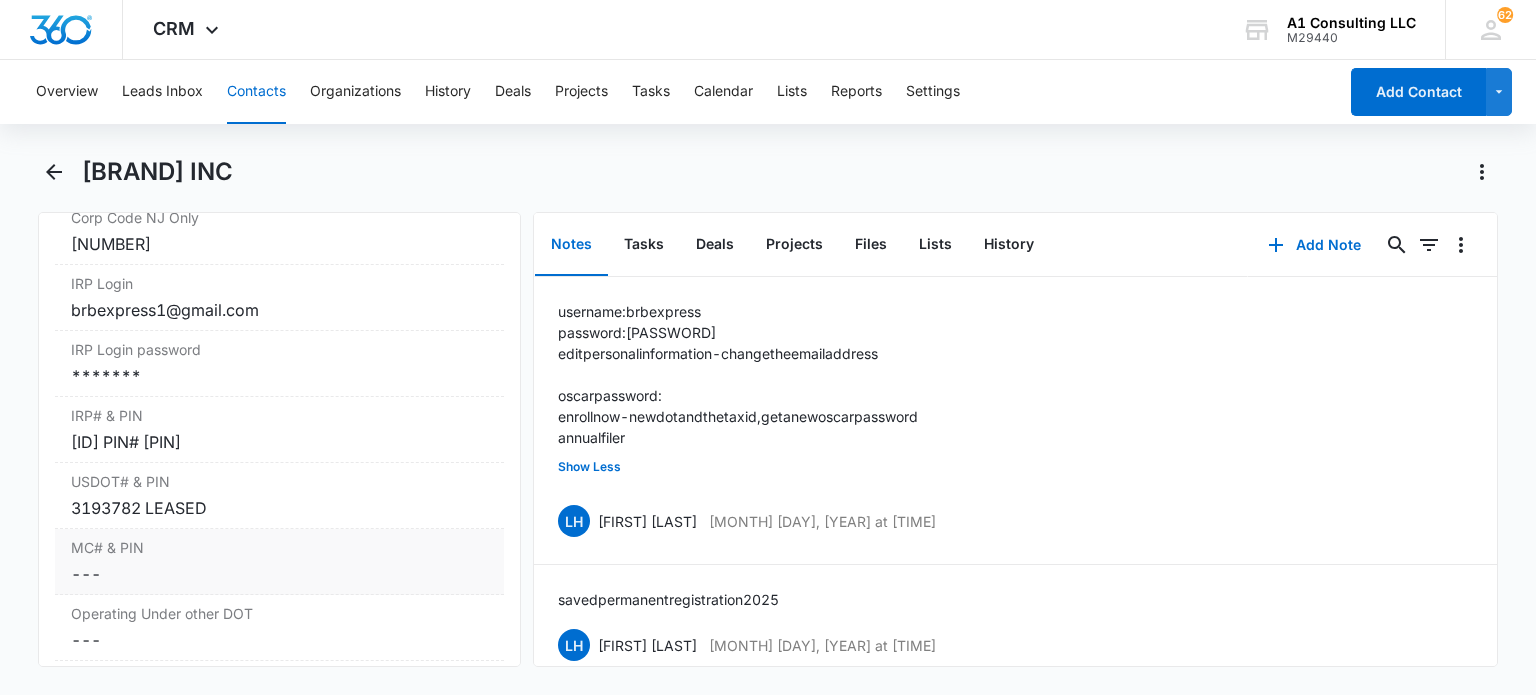 scroll, scrollTop: 2761, scrollLeft: 0, axis: vertical 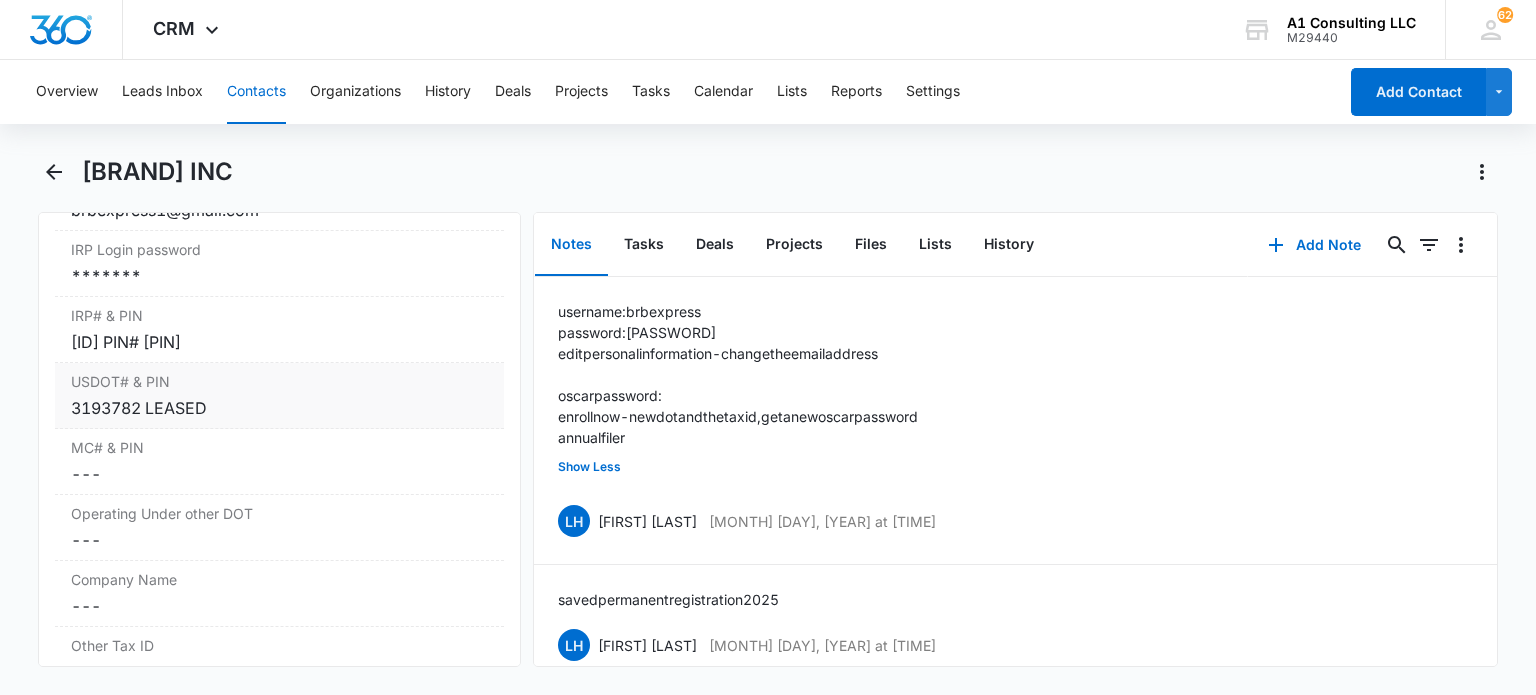 click on "3193782 LEASED" at bounding box center (279, 408) 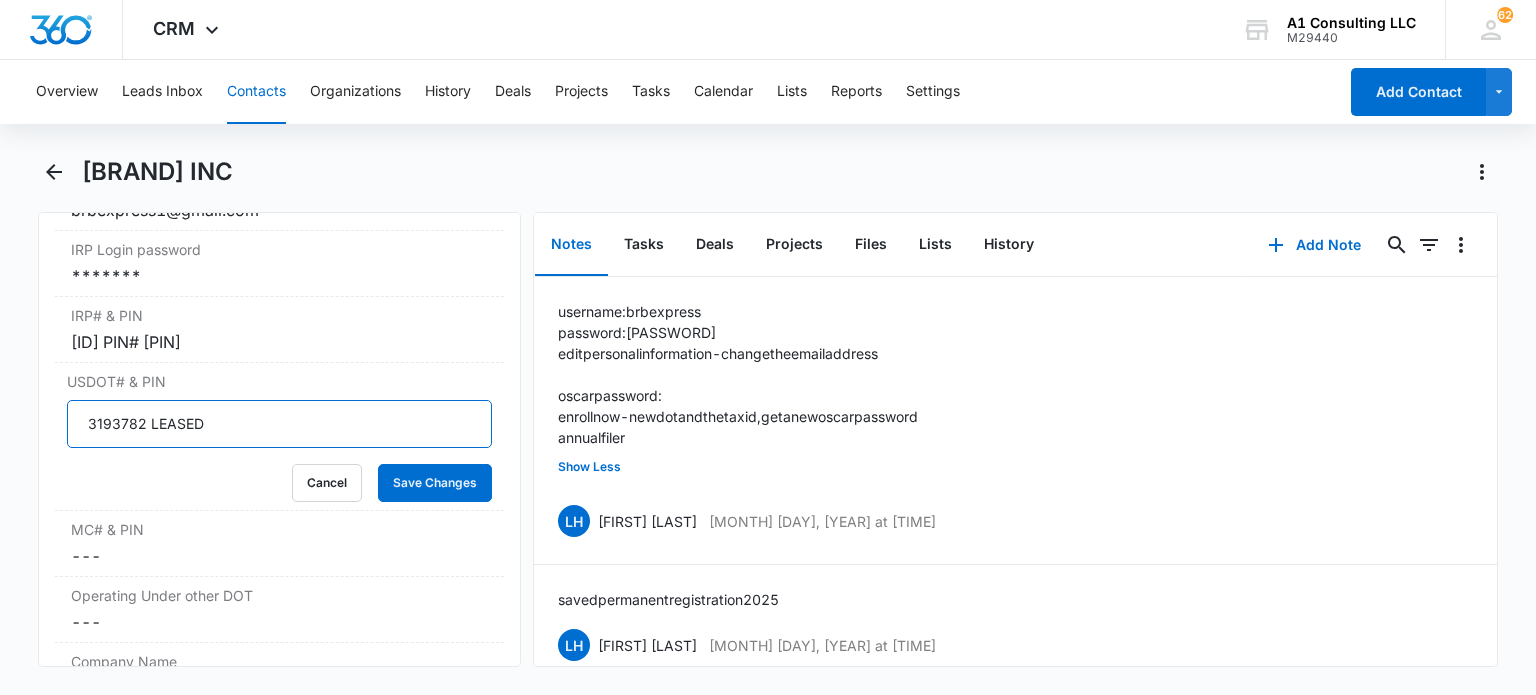 drag, startPoint x: 144, startPoint y: 440, endPoint x: 52, endPoint y: 443, distance: 92.0489 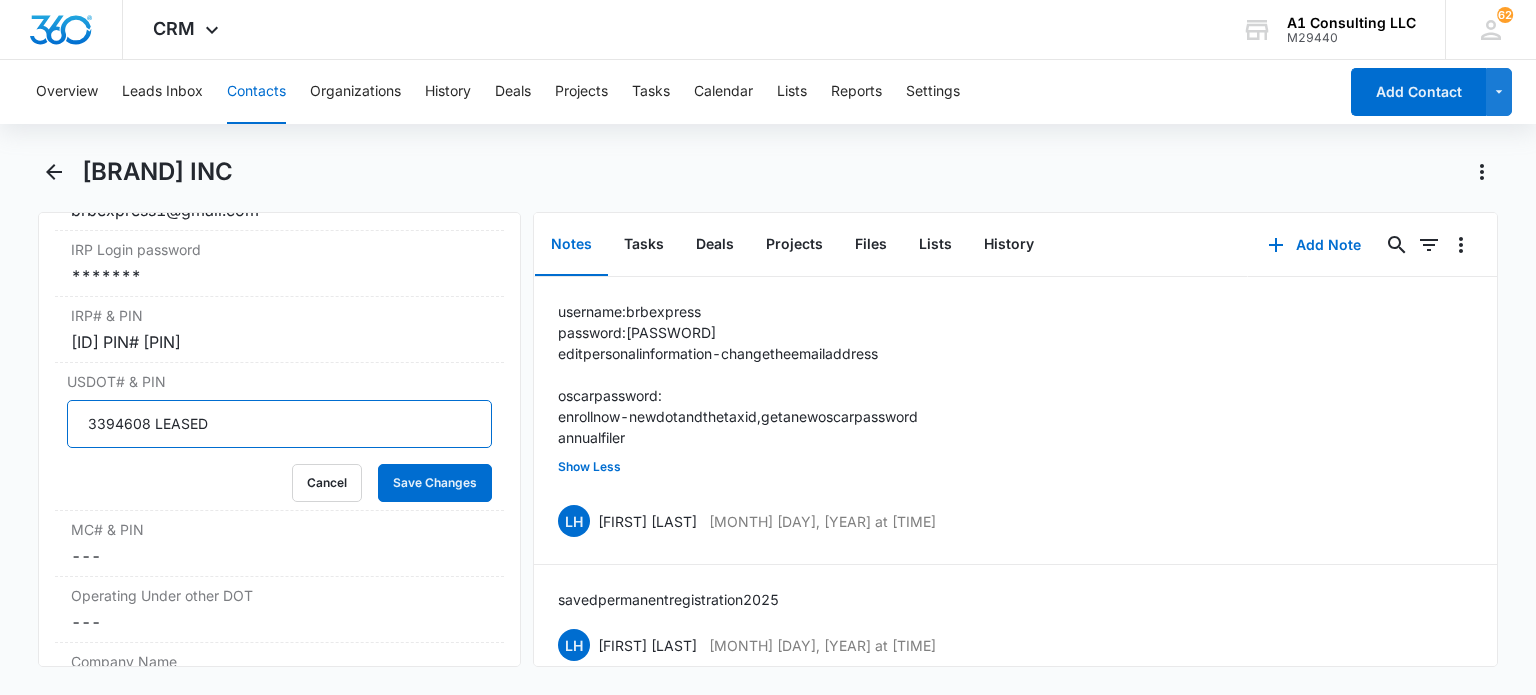 drag, startPoint x: 149, startPoint y: 436, endPoint x: 38, endPoint y: 436, distance: 111 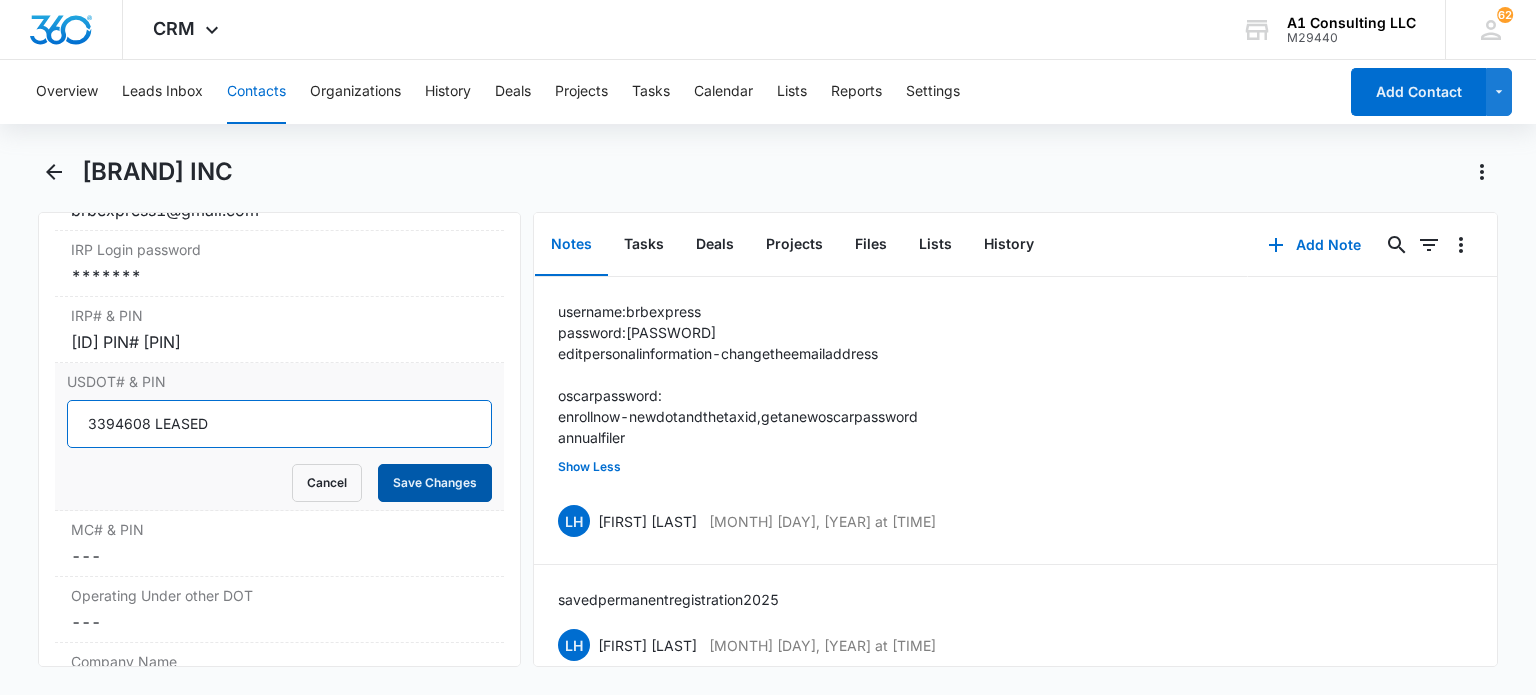 type on "3394608 LEASED" 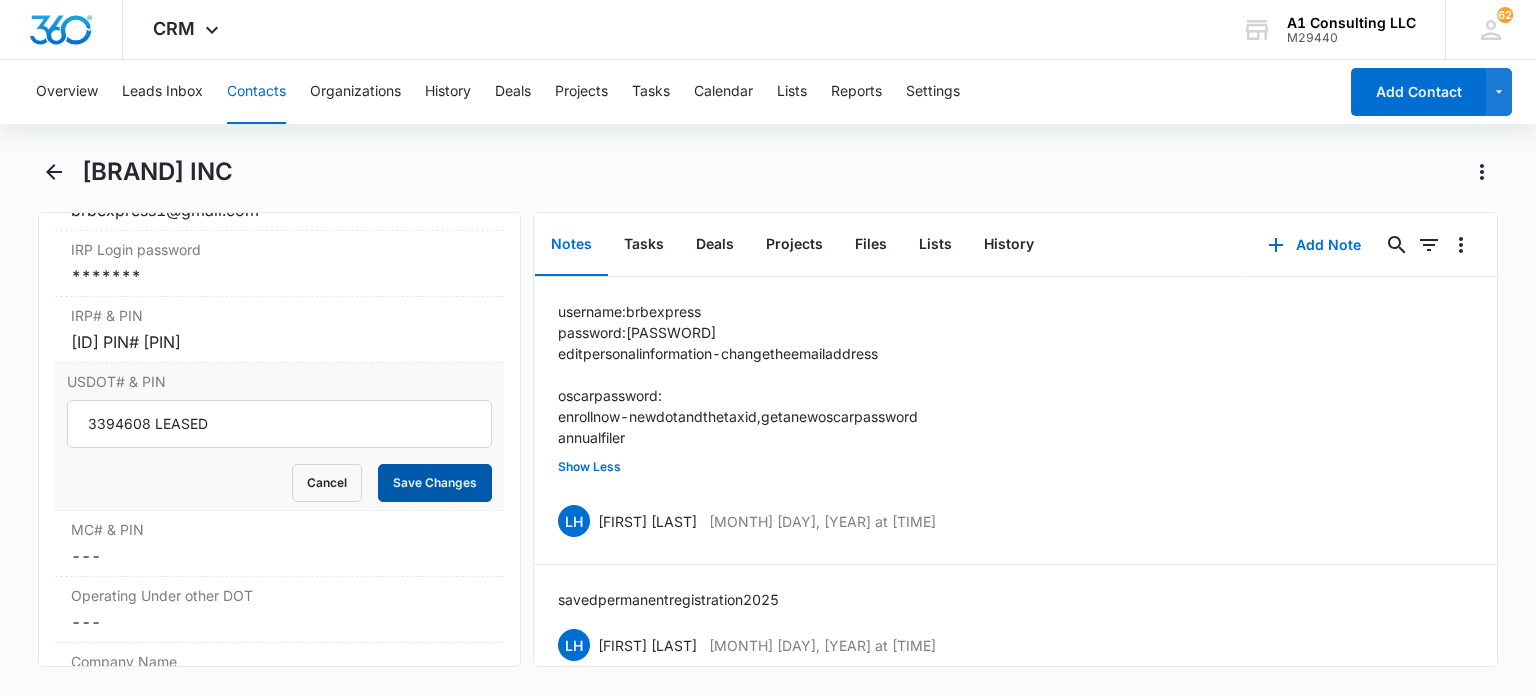 click on "Save Changes" at bounding box center (435, 483) 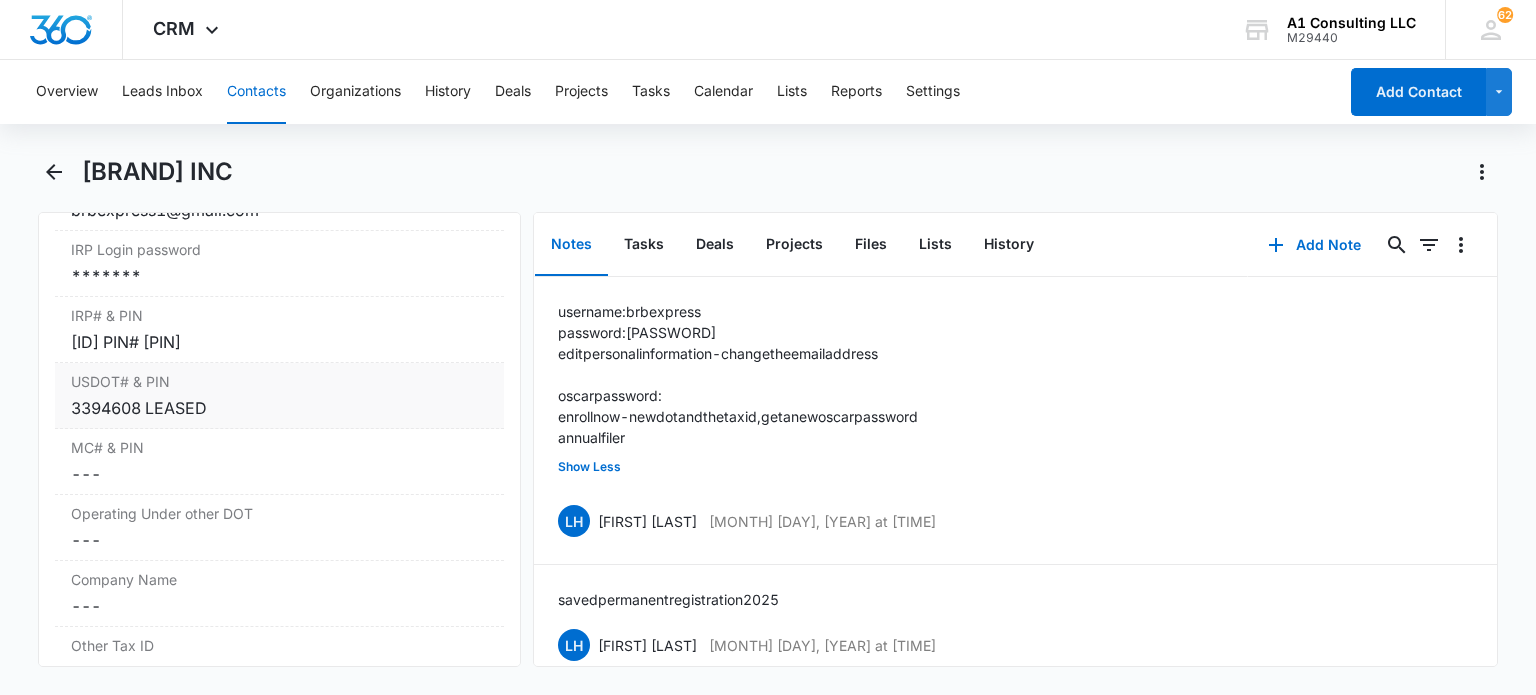 click on "3394608 LEASED" at bounding box center (279, 408) 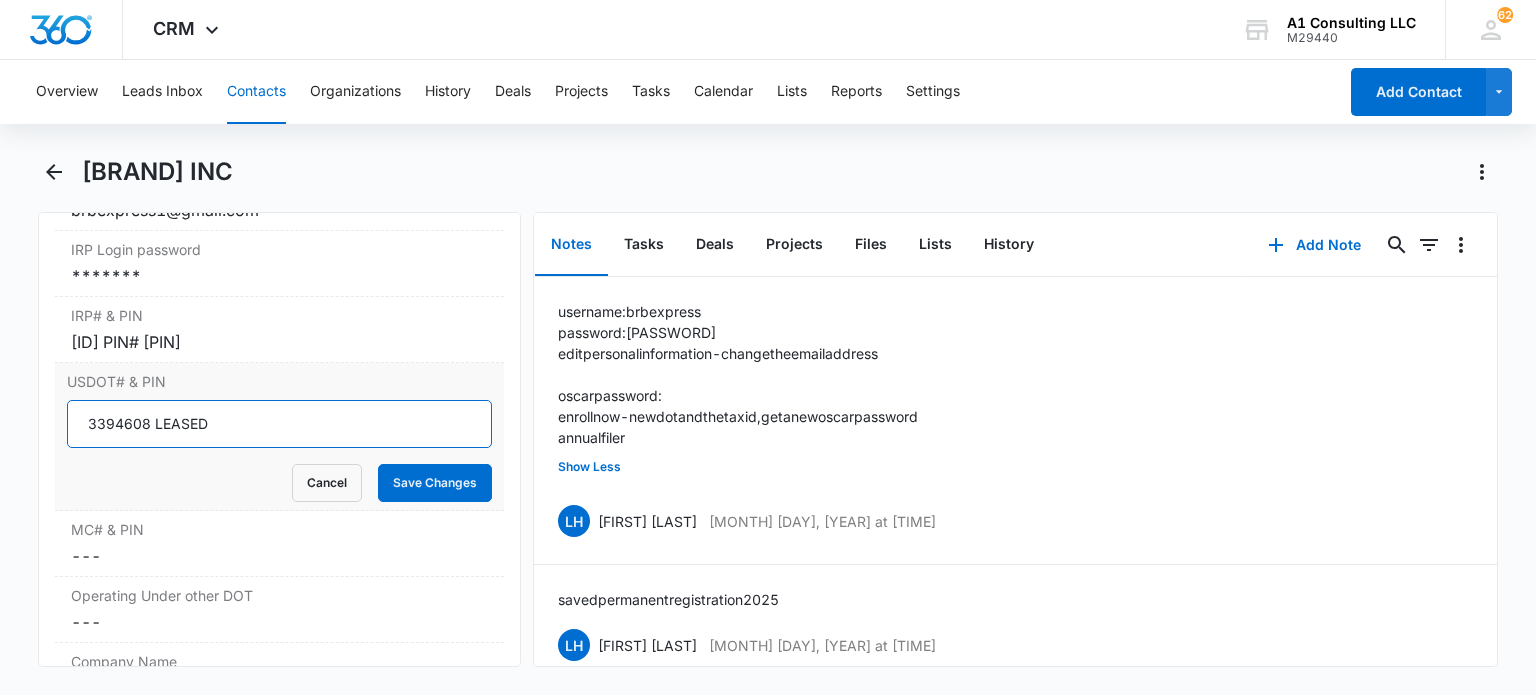 drag, startPoint x: 239, startPoint y: 447, endPoint x: 154, endPoint y: 456, distance: 85.47514 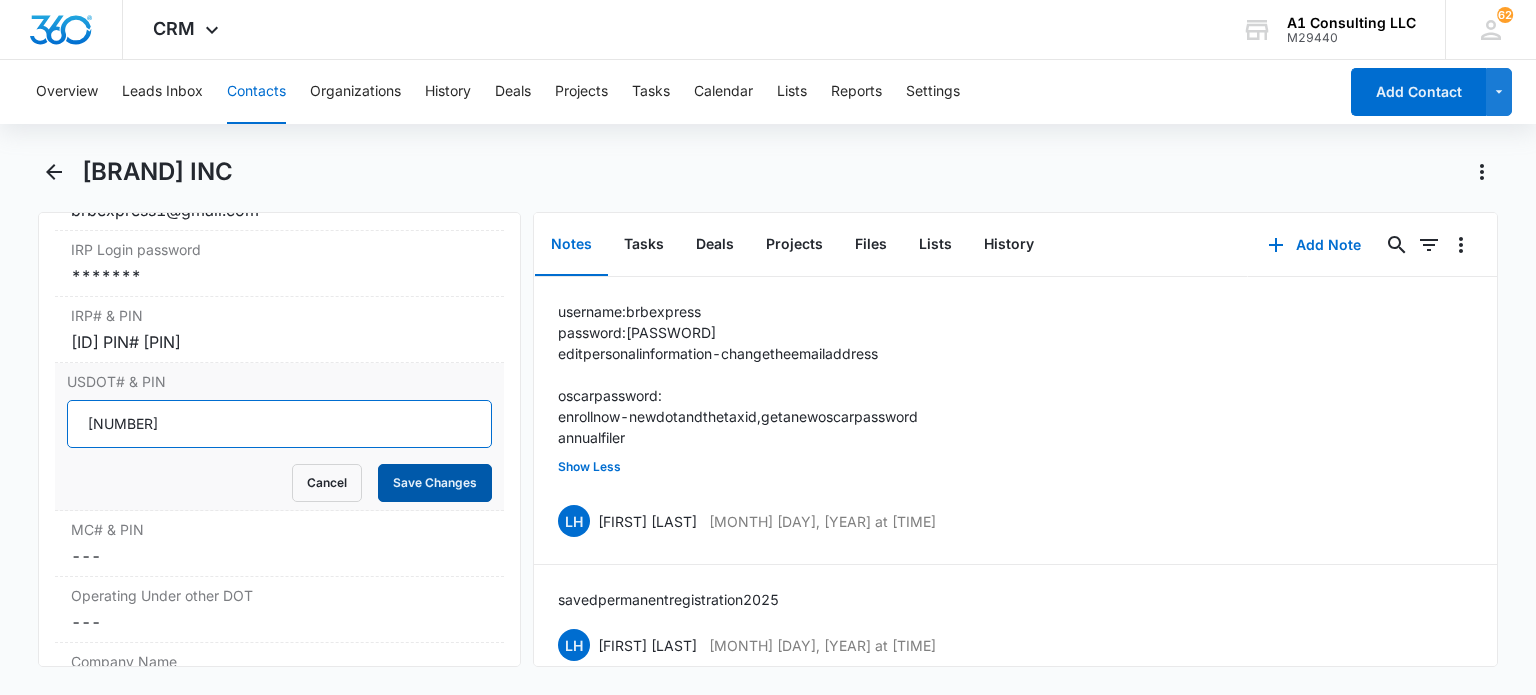 type on "[NUMBER]" 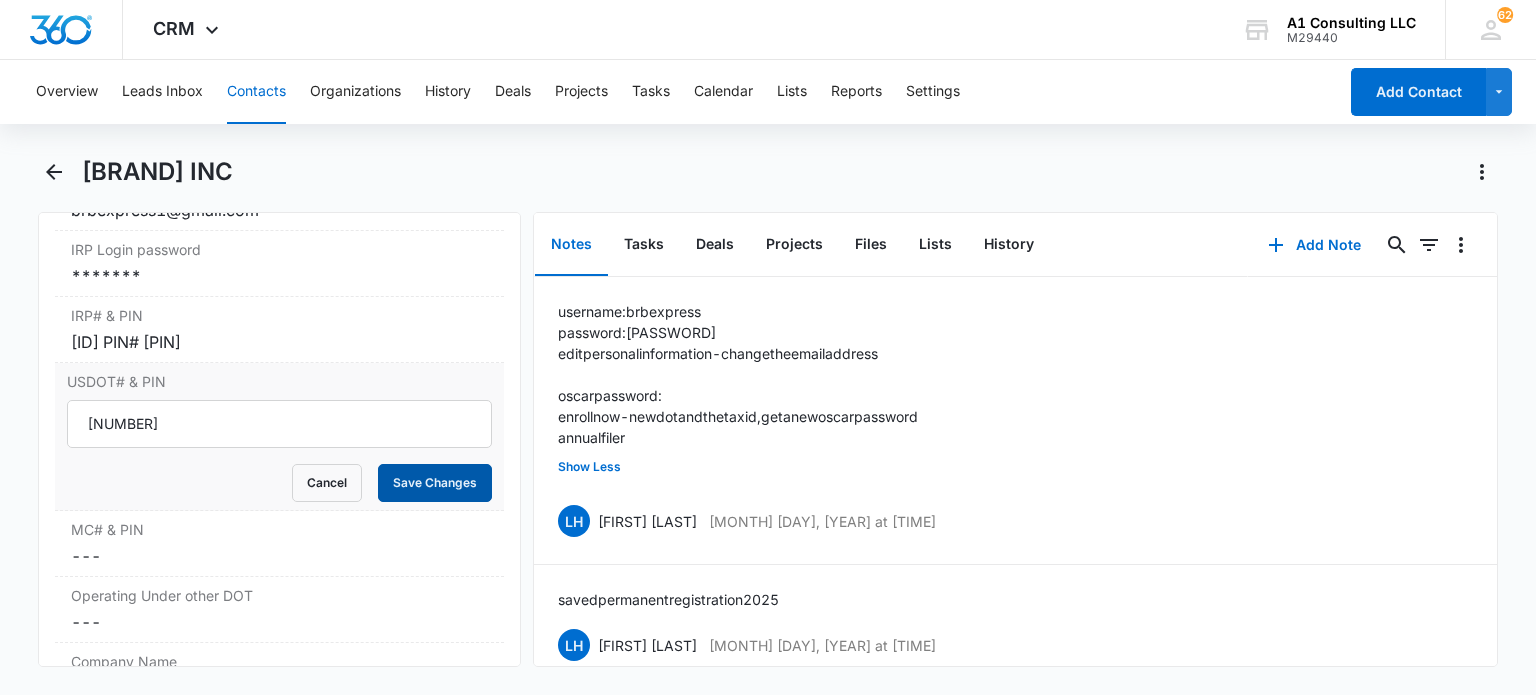 click on "Save Changes" at bounding box center (435, 483) 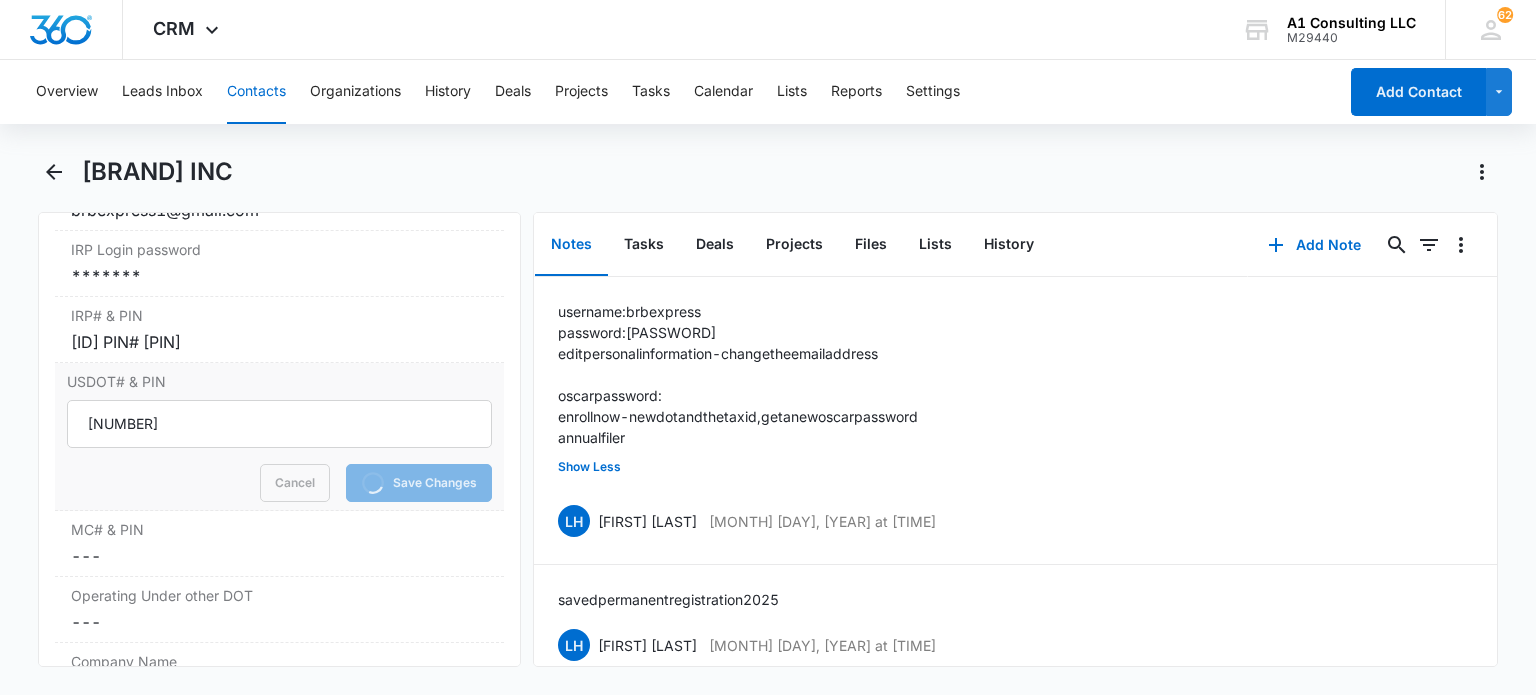 click on "3394608 HUT DOT Cancel Loading Save Changes" at bounding box center (279, 451) 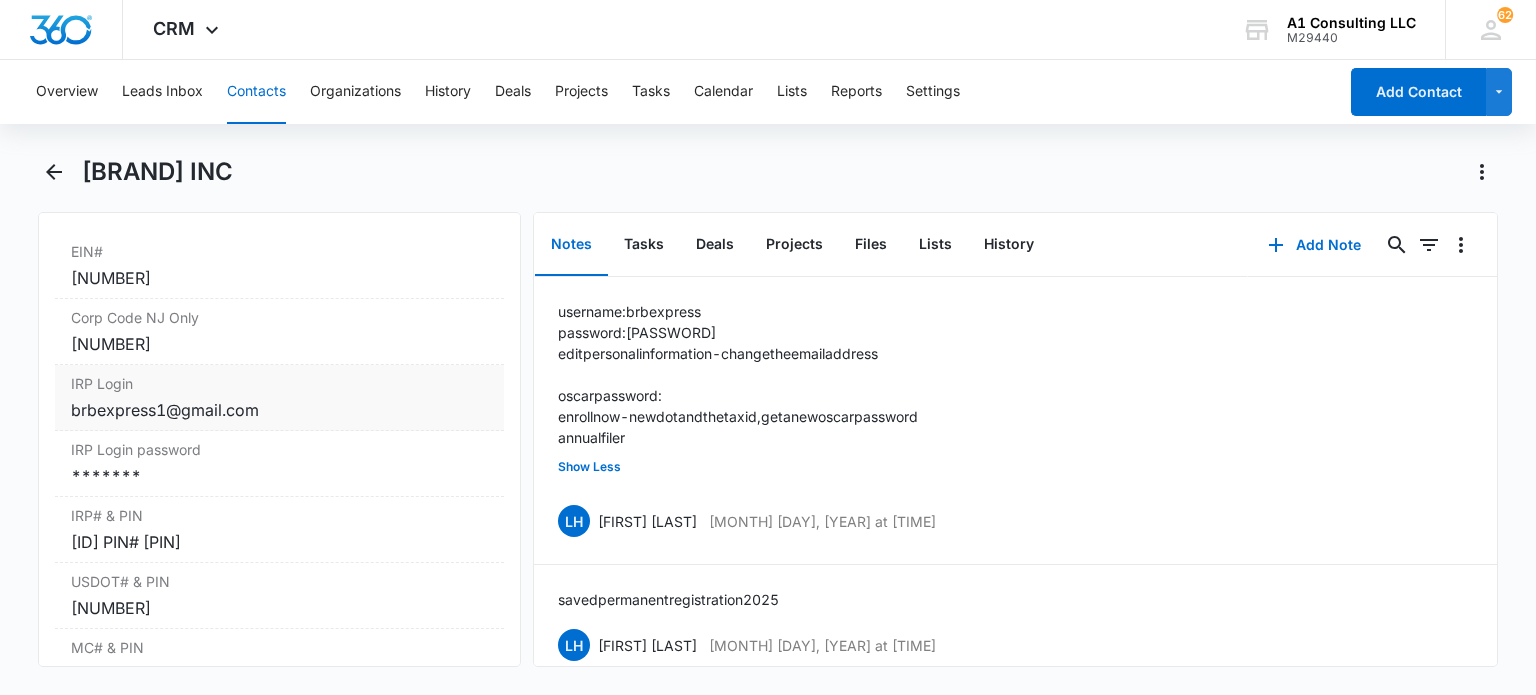 scroll, scrollTop: 2461, scrollLeft: 0, axis: vertical 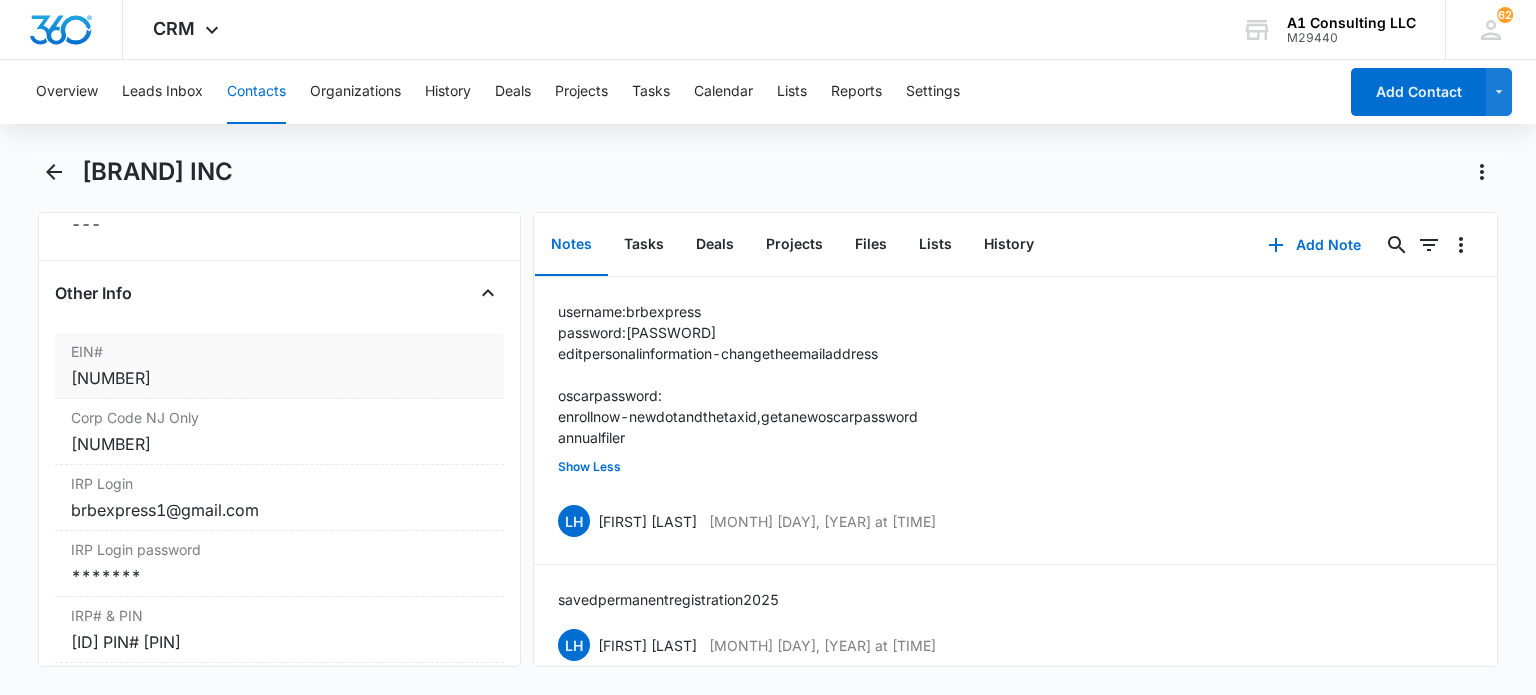 click on "[NUMBER]" at bounding box center [279, 378] 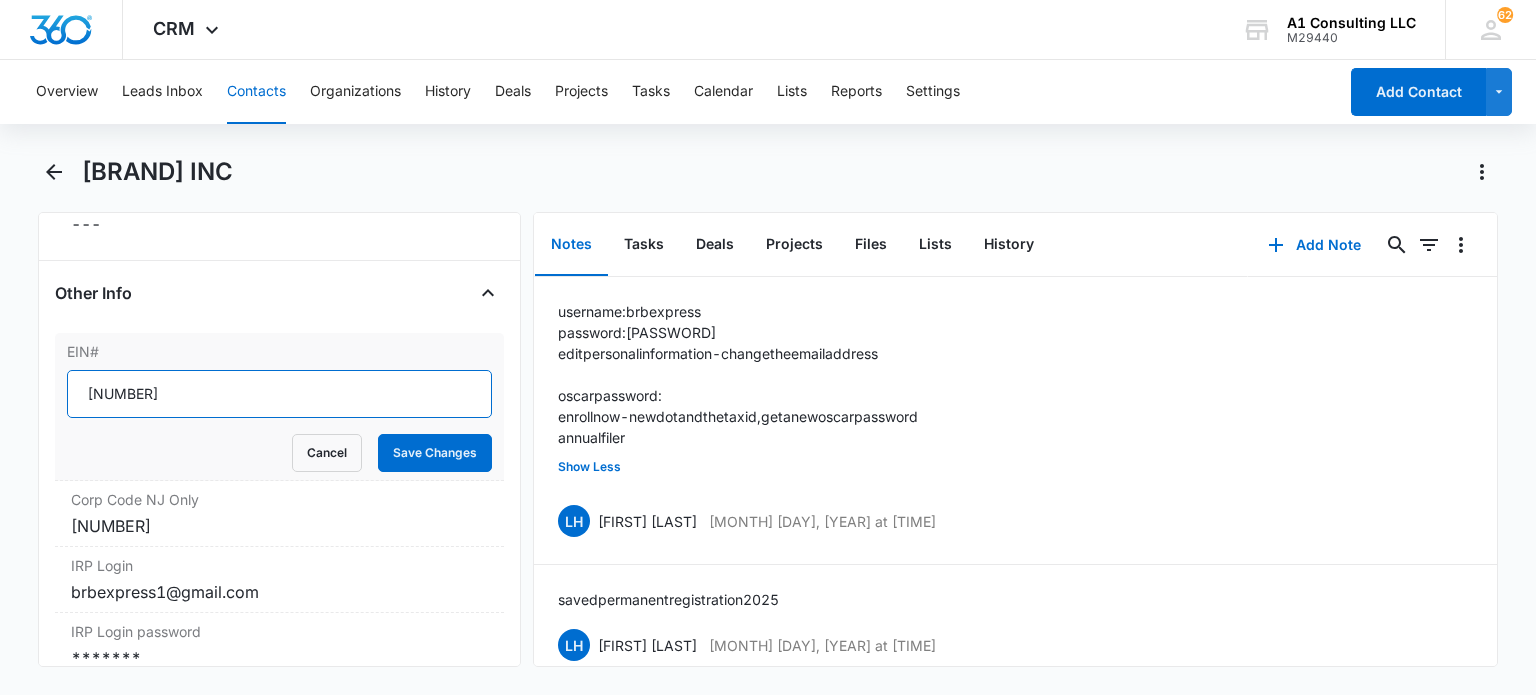 click on "[NUMBER]" at bounding box center (279, 394) 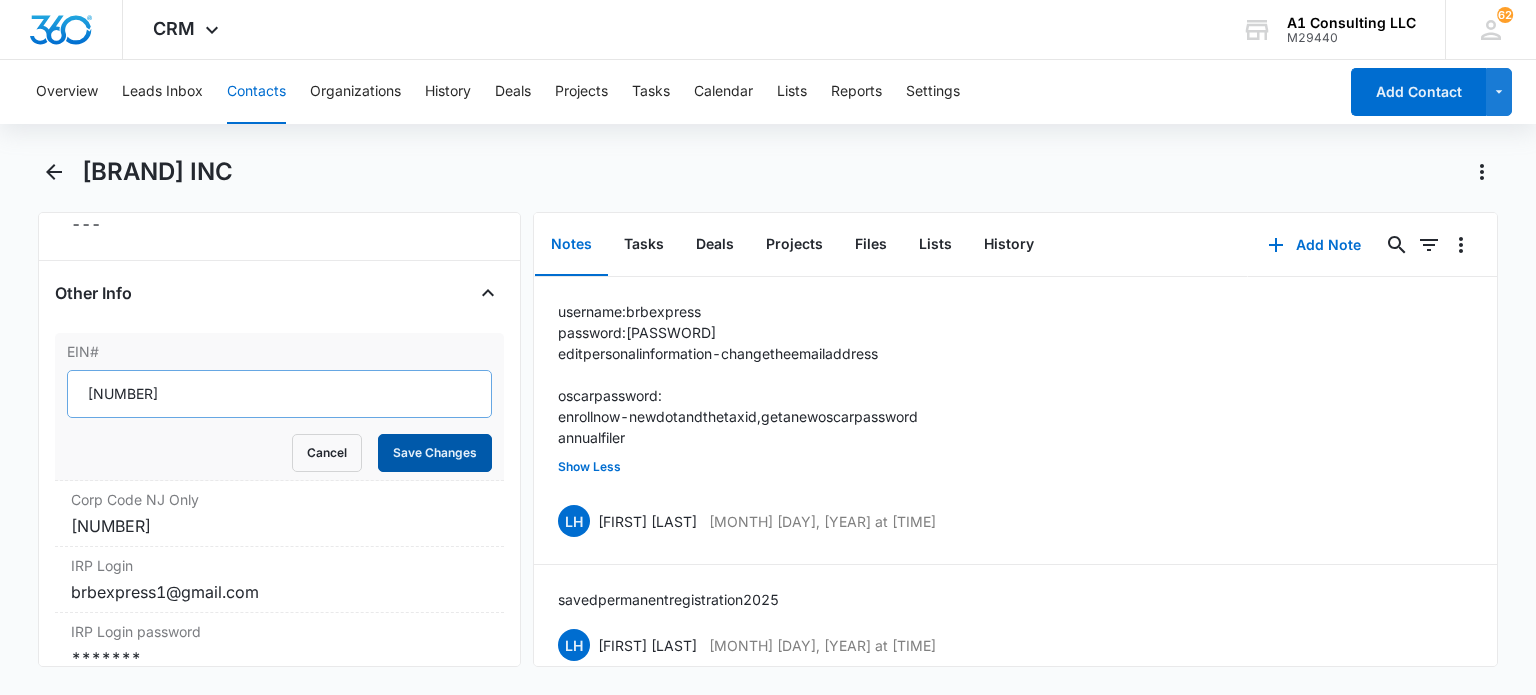 drag, startPoint x: 368, startPoint y: 457, endPoint x: 421, endPoint y: 405, distance: 74.24958 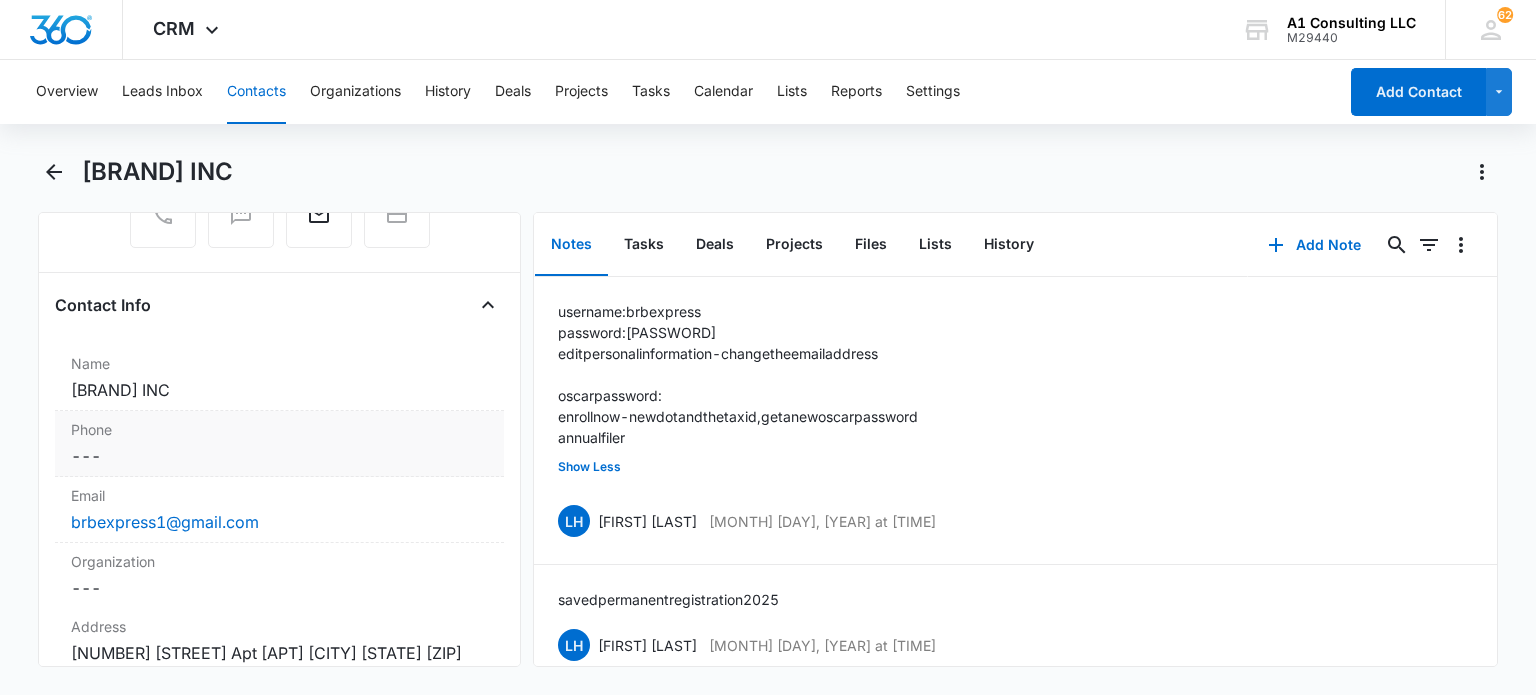 scroll, scrollTop: 361, scrollLeft: 0, axis: vertical 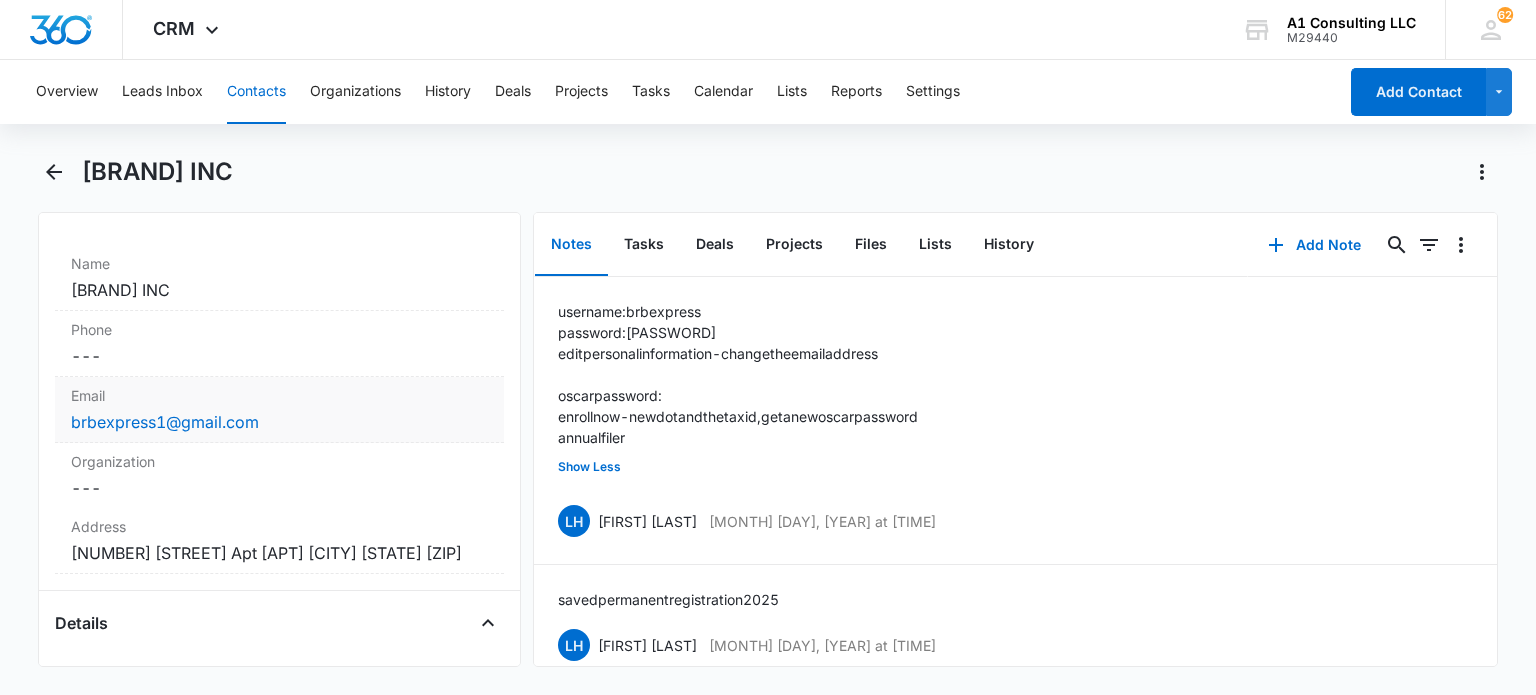 click on "brbexpress1@gmail.com" at bounding box center (279, 422) 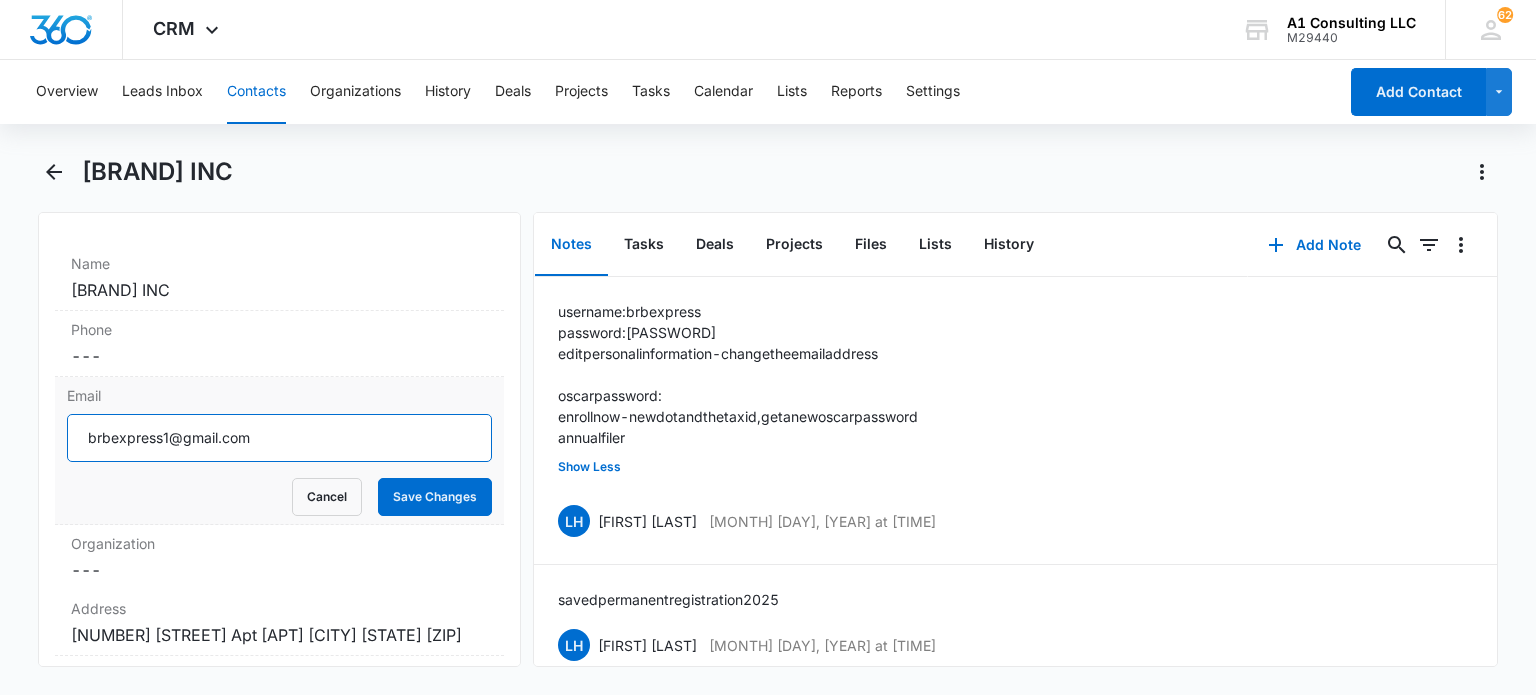 click on "brbexpress1@gmail.com" at bounding box center (279, 438) 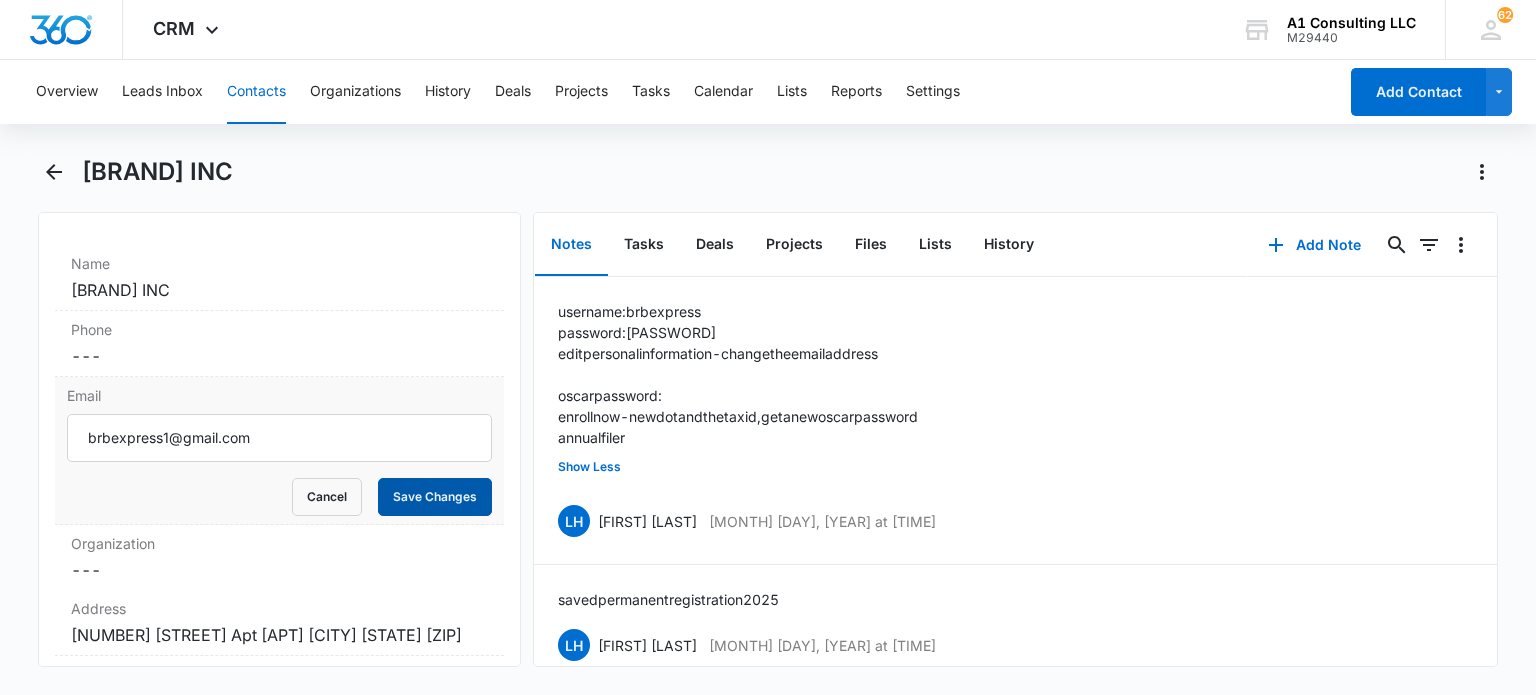click on "Save Changes" at bounding box center (435, 497) 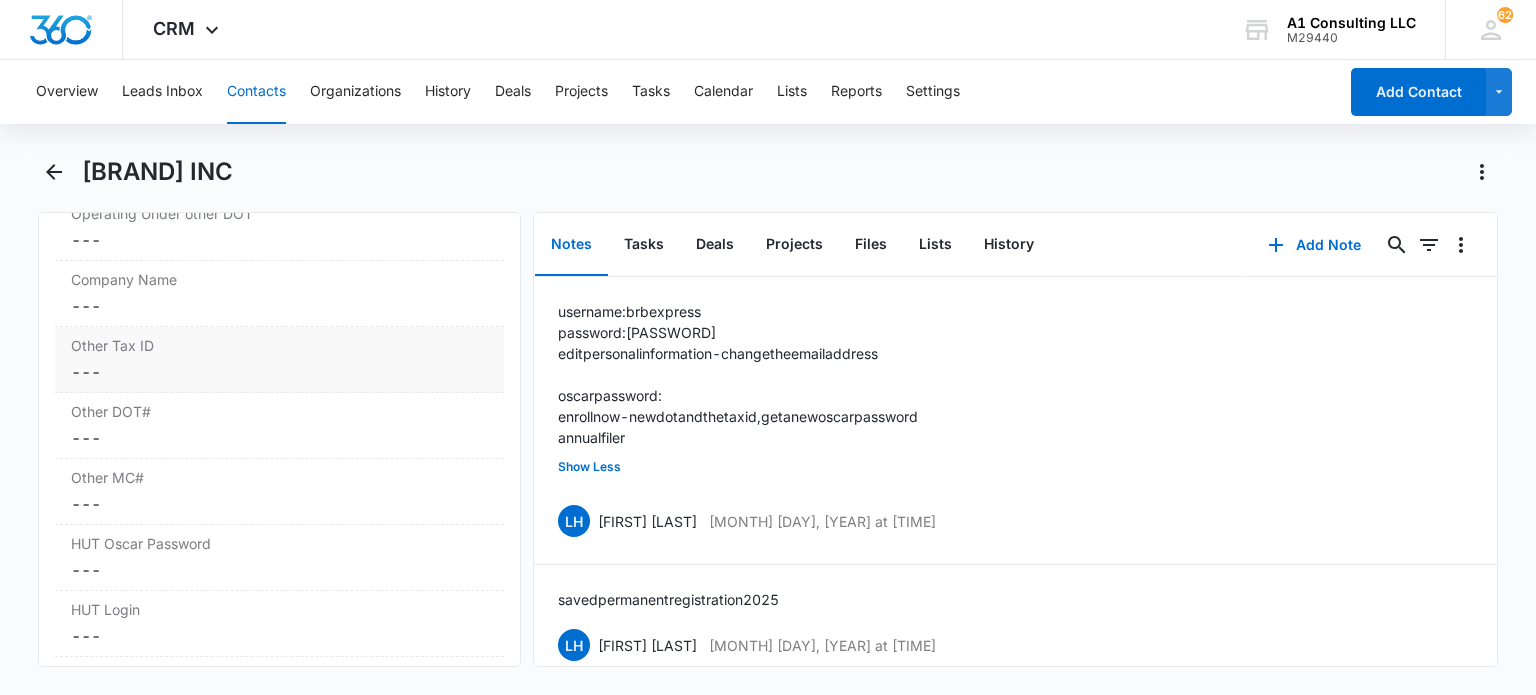 scroll, scrollTop: 3161, scrollLeft: 0, axis: vertical 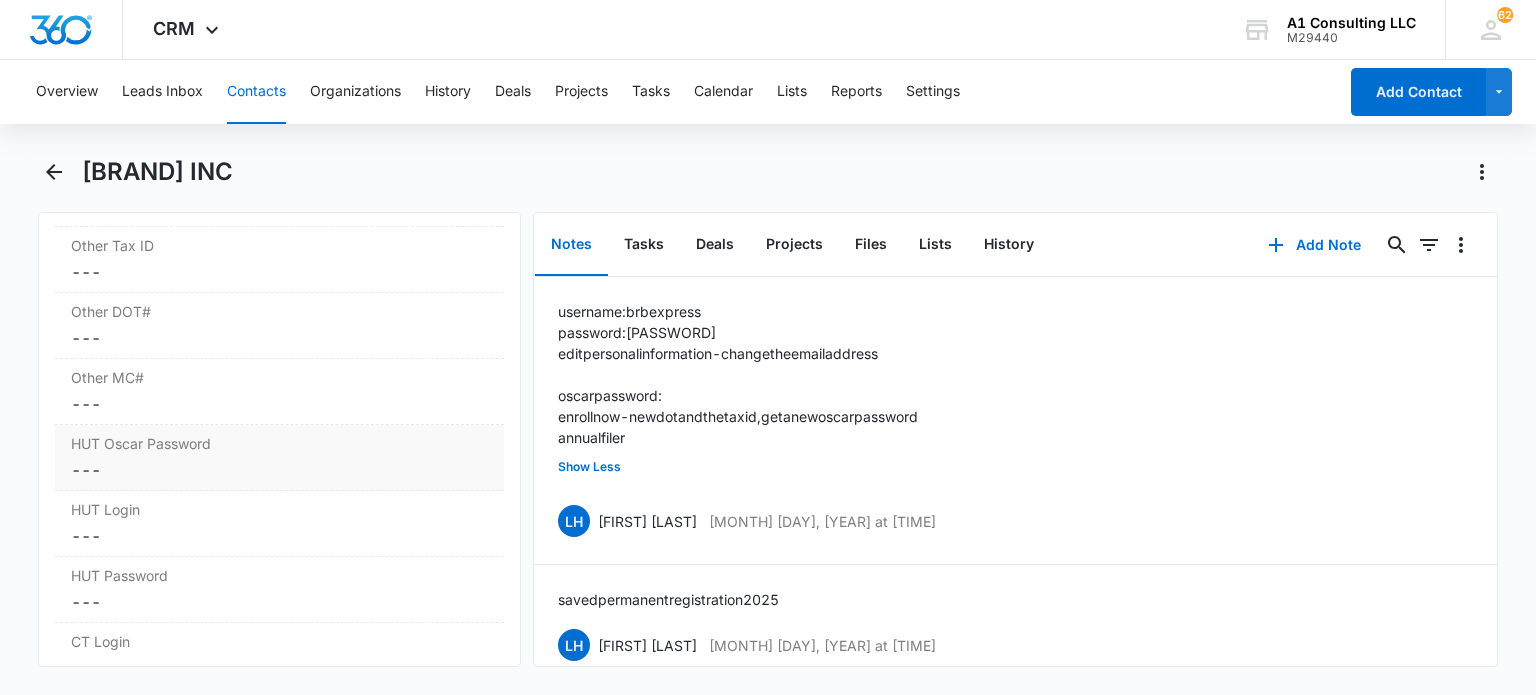 click on "Cancel Save Changes ---" at bounding box center [279, 470] 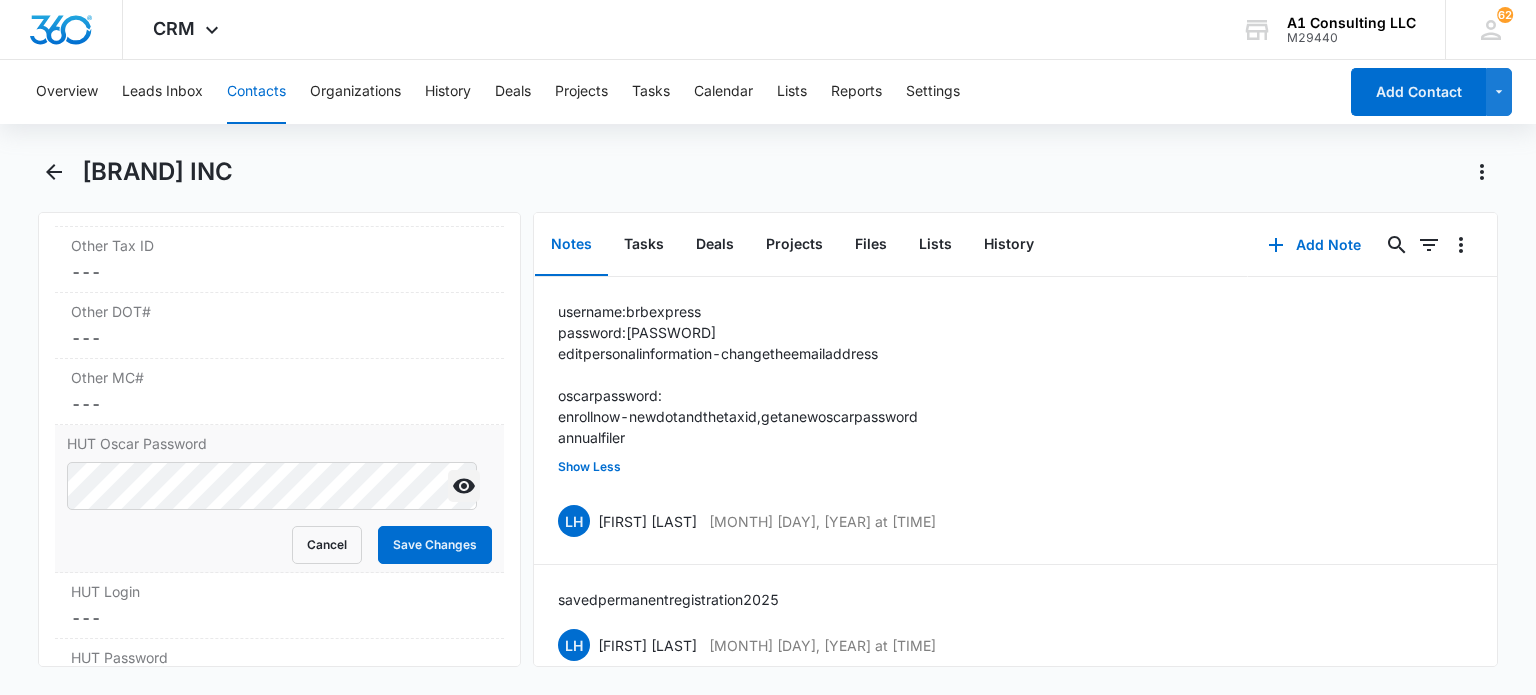drag, startPoint x: 438, startPoint y: 504, endPoint x: 447, endPoint y: 526, distance: 23.769728 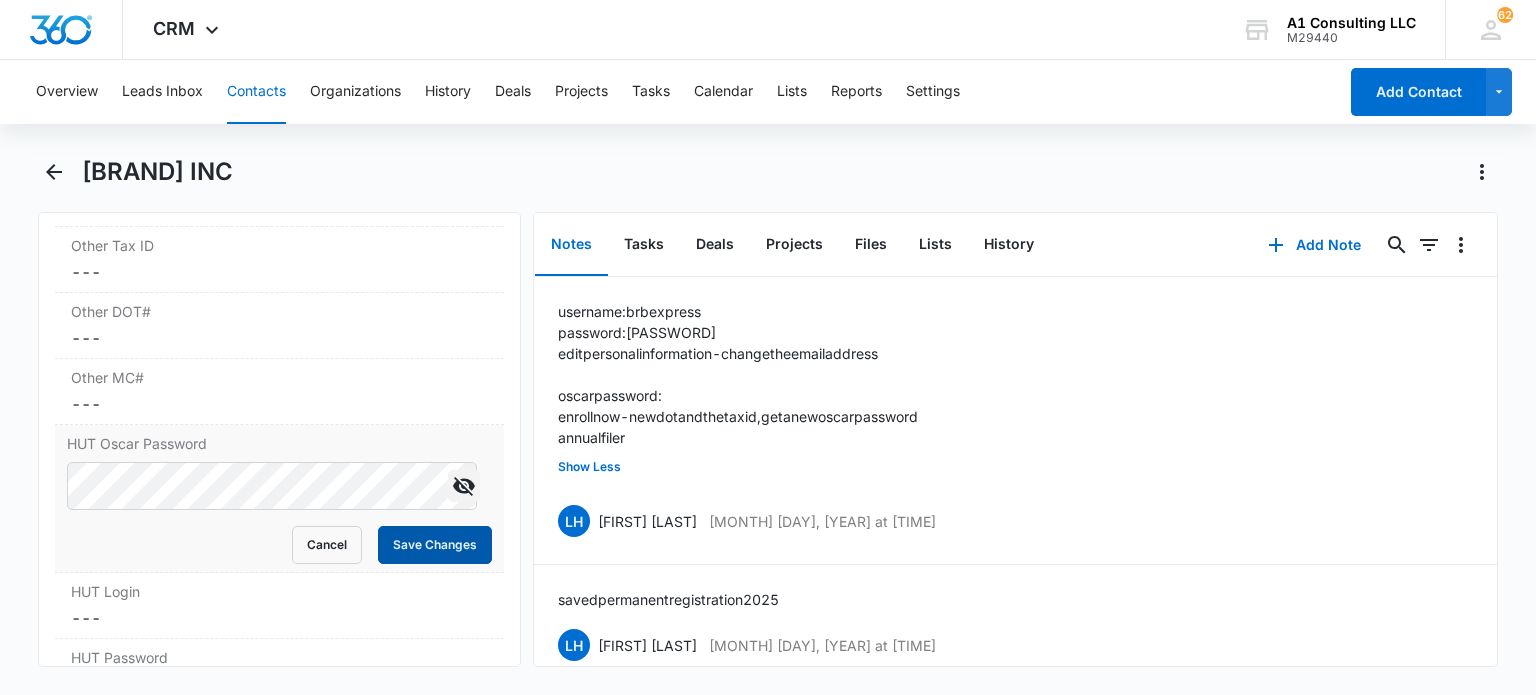 click on "Save Changes" at bounding box center (435, 545) 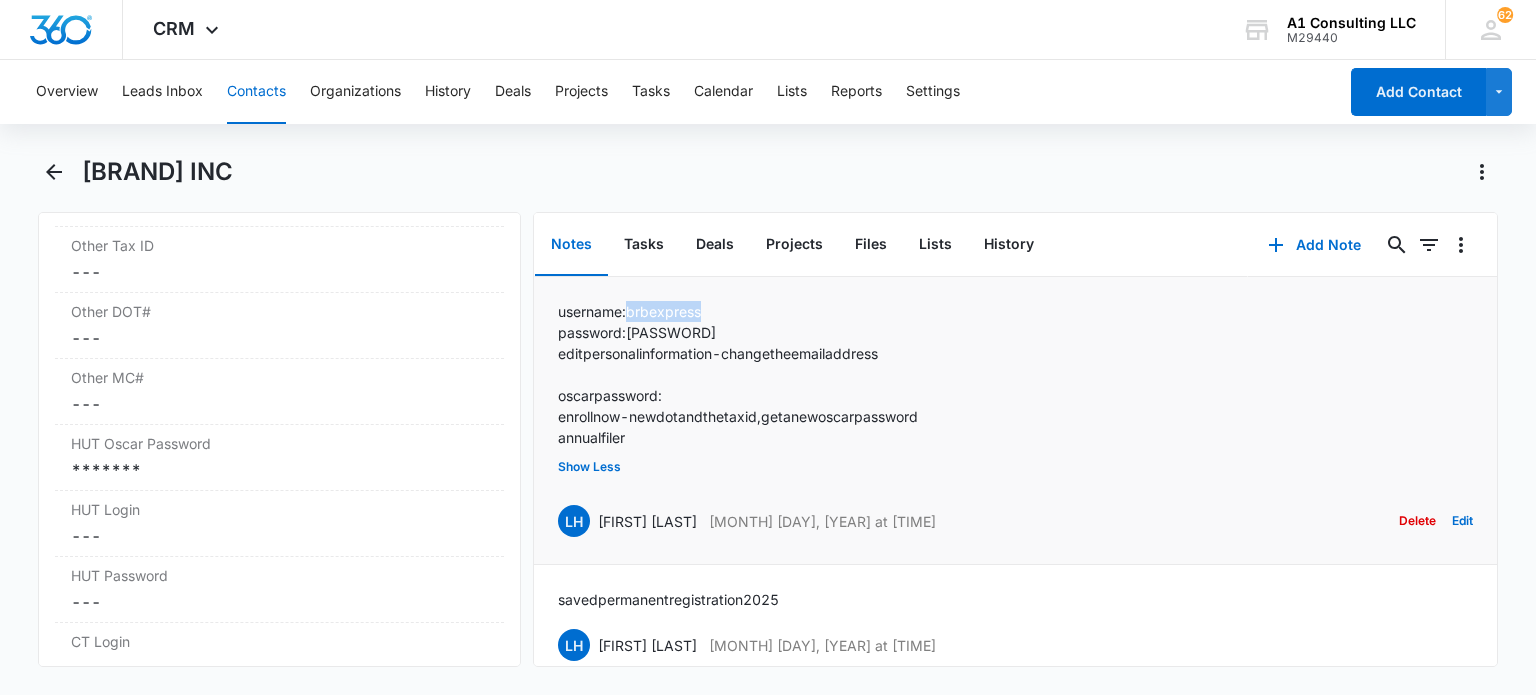 drag, startPoint x: 634, startPoint y: 307, endPoint x: 712, endPoint y: 312, distance: 78.160095 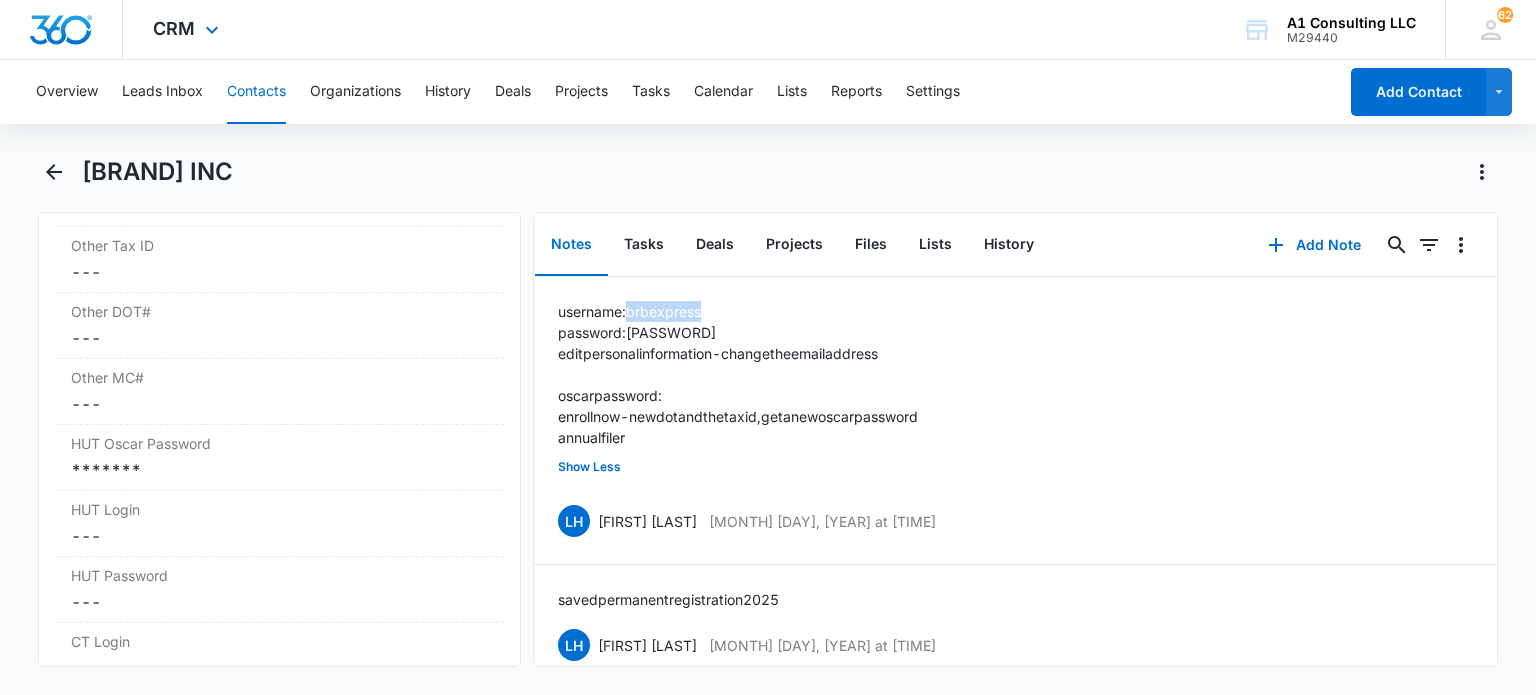 copy on "brbexpress" 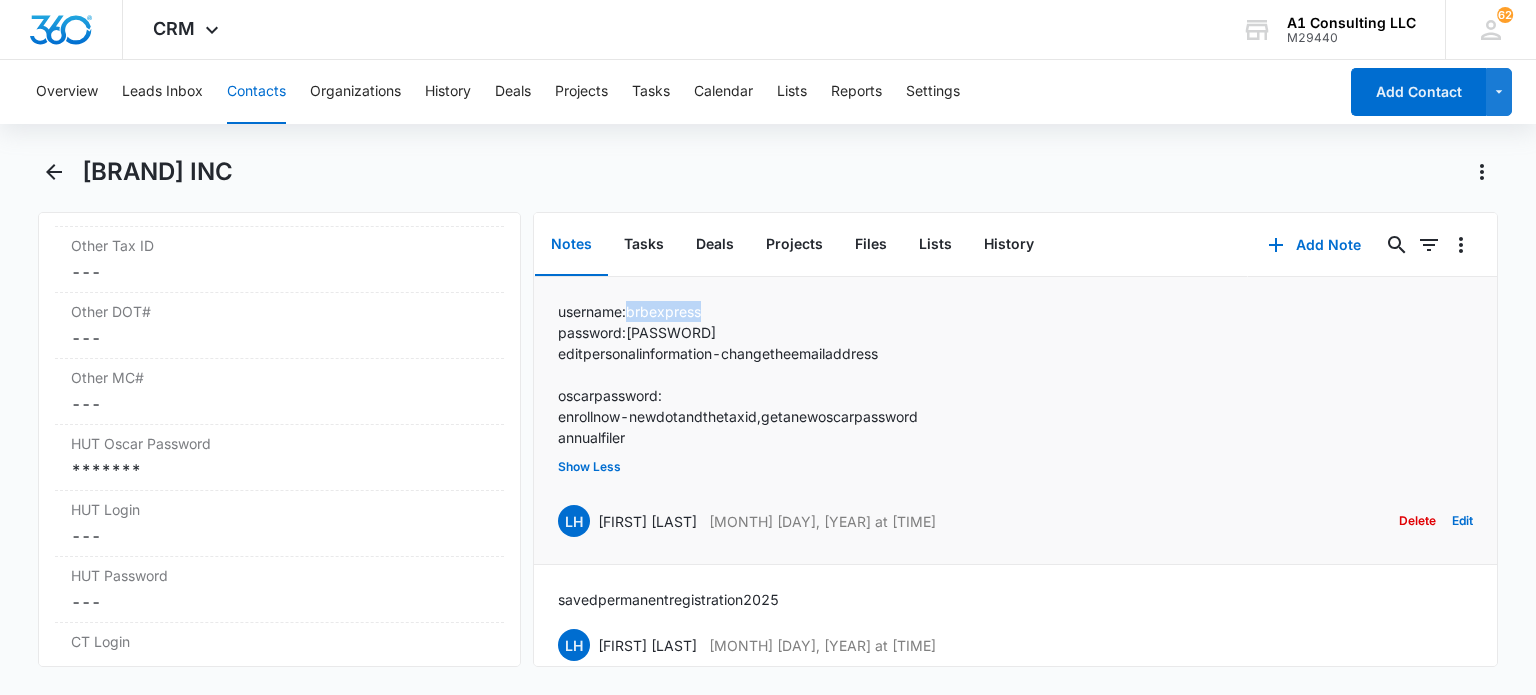 drag, startPoint x: 631, startPoint y: 335, endPoint x: 769, endPoint y: 323, distance: 138.52075 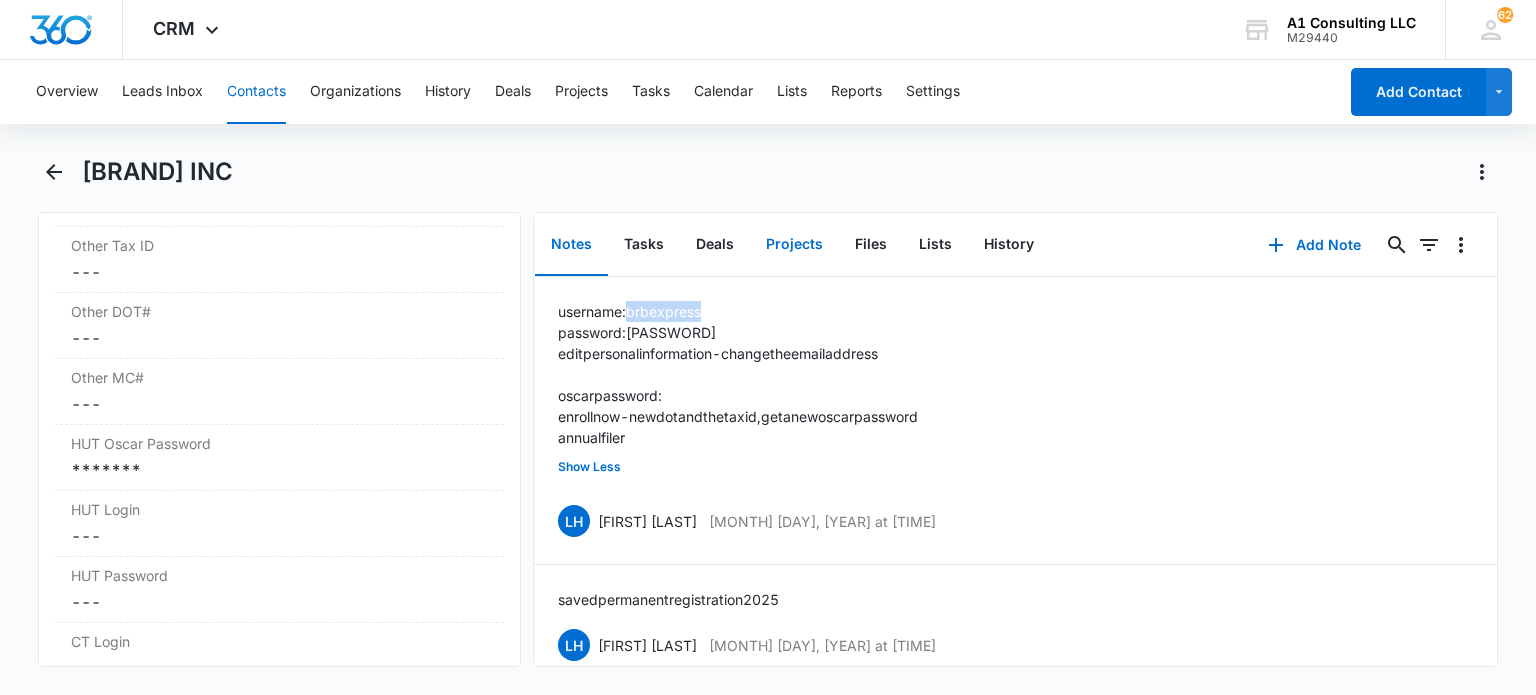 copy on "[PASSWORD]" 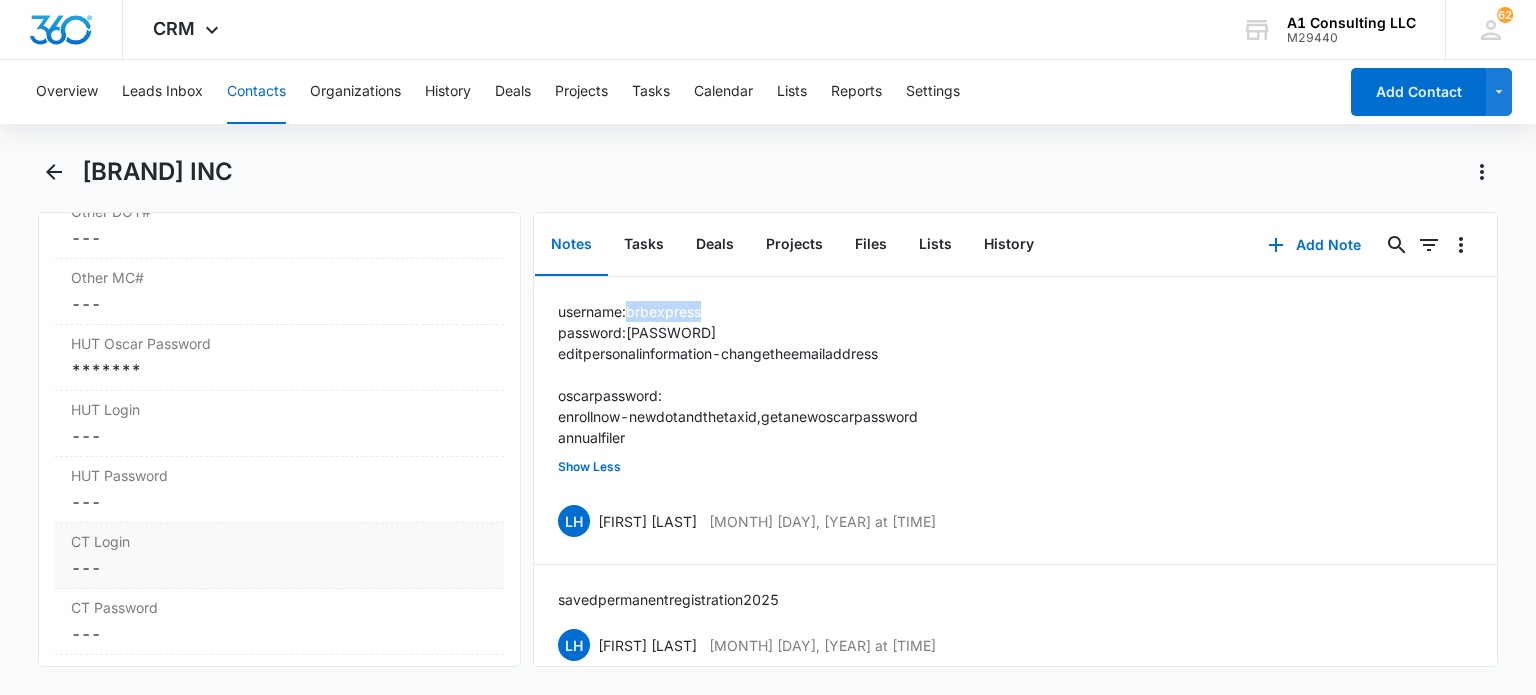 scroll, scrollTop: 3361, scrollLeft: 0, axis: vertical 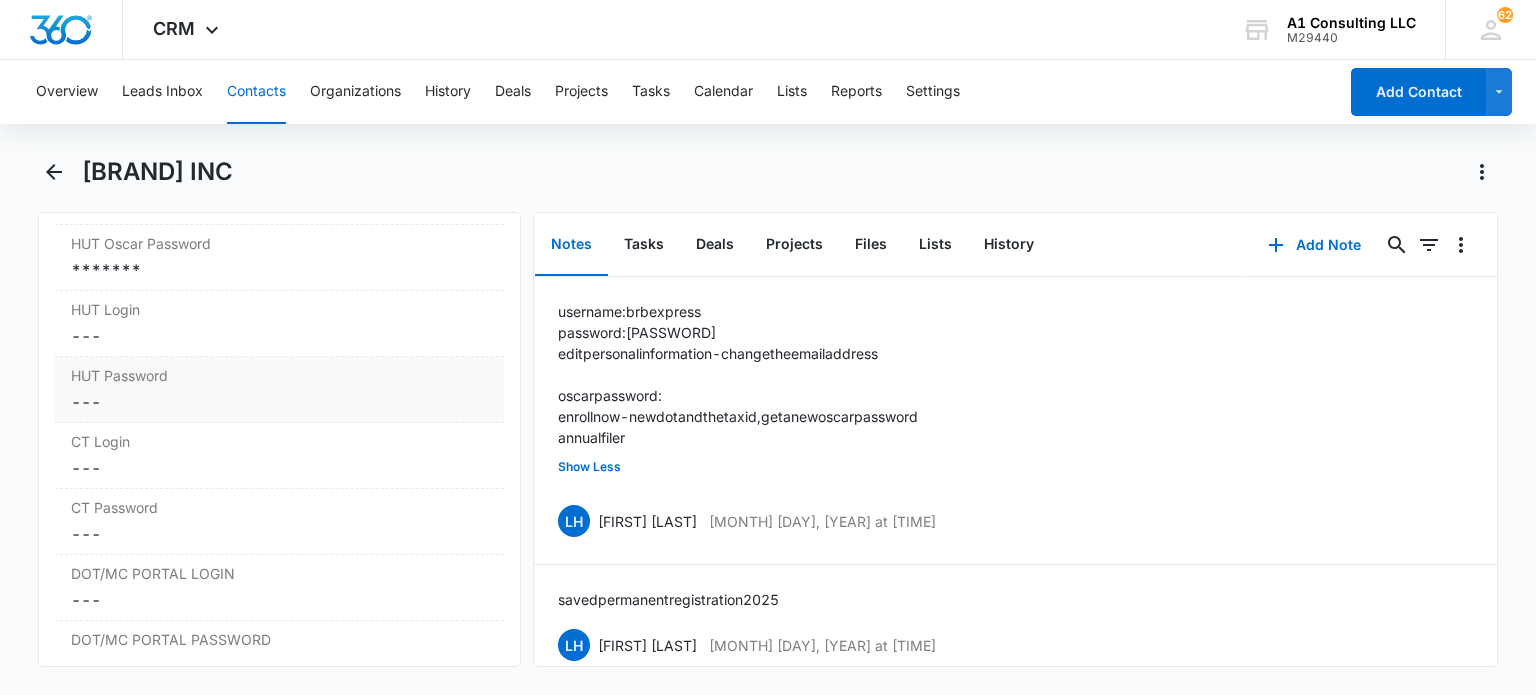 click on "Cancel Save Changes ---" at bounding box center [279, 402] 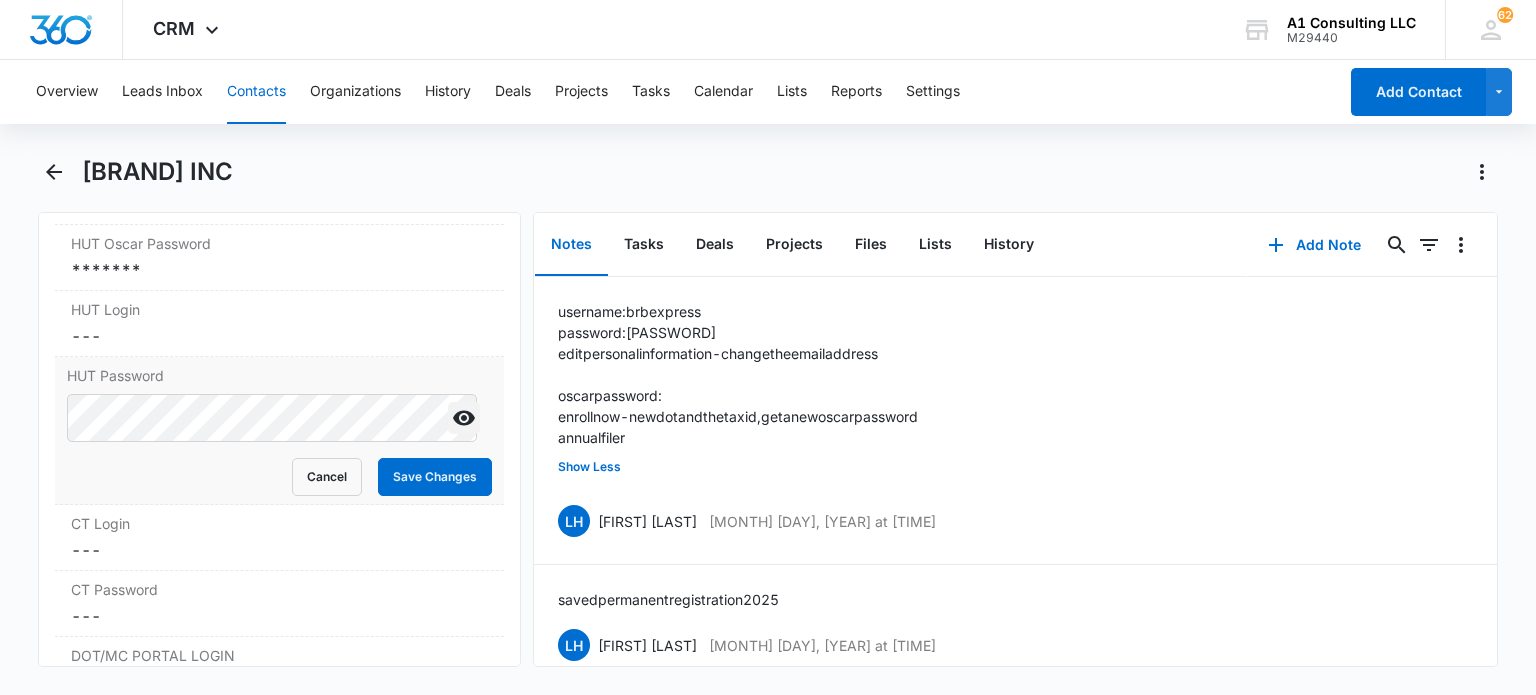 click 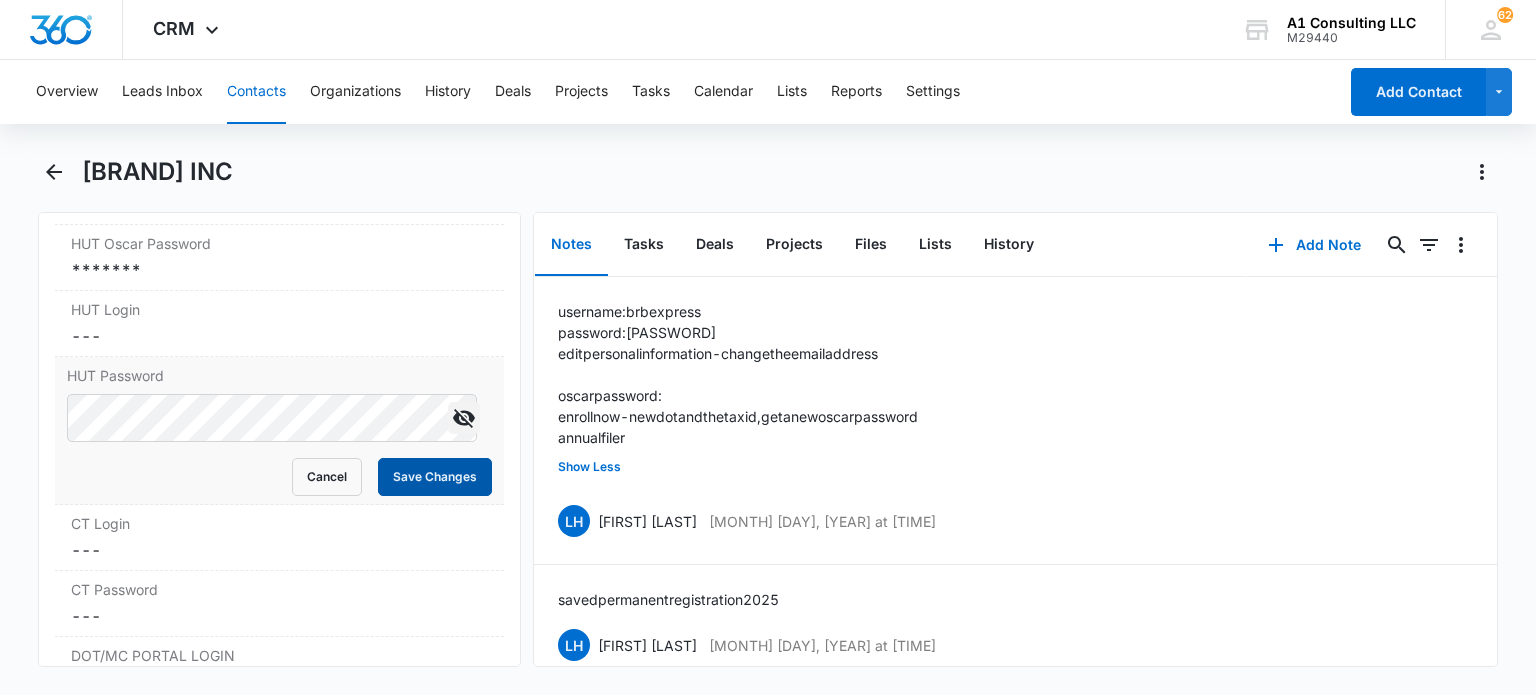 click on "Save Changes" at bounding box center (435, 477) 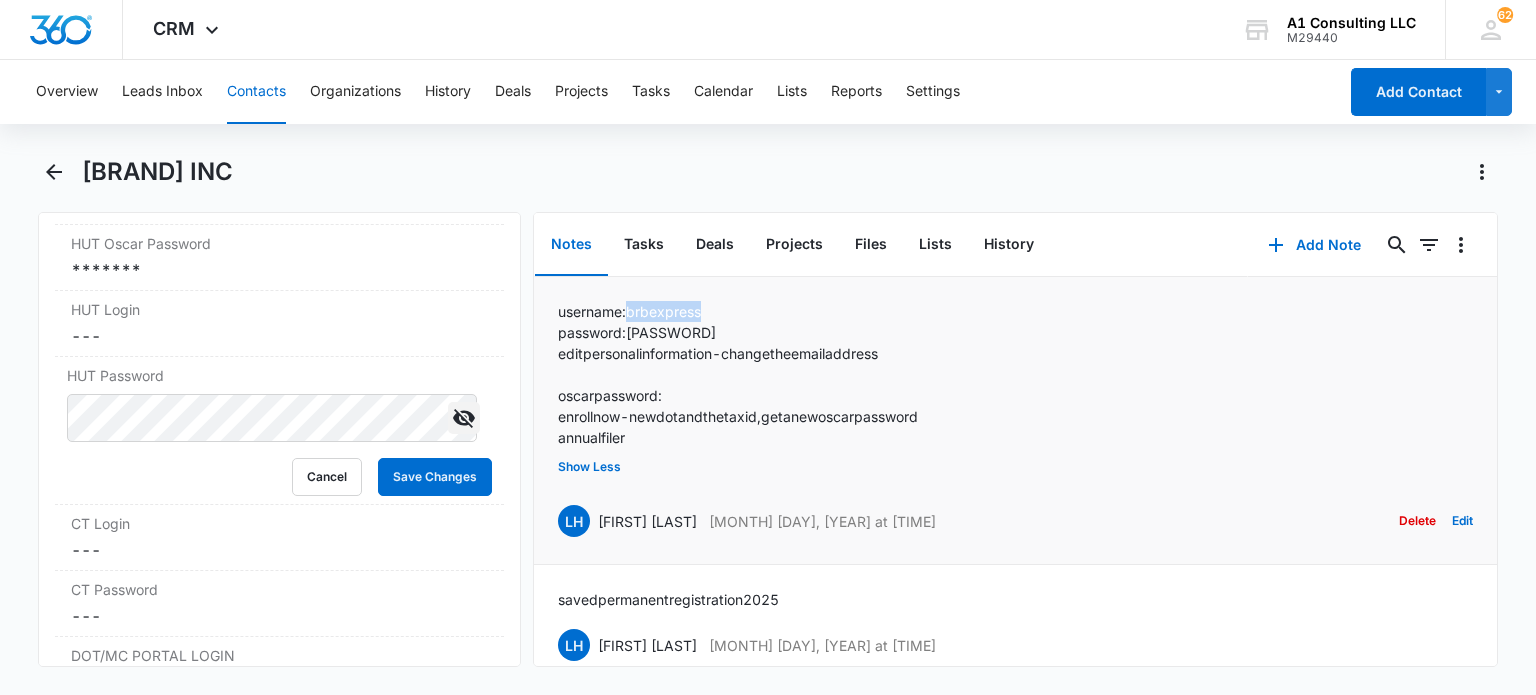 drag, startPoint x: 717, startPoint y: 312, endPoint x: 628, endPoint y: 320, distance: 89.358826 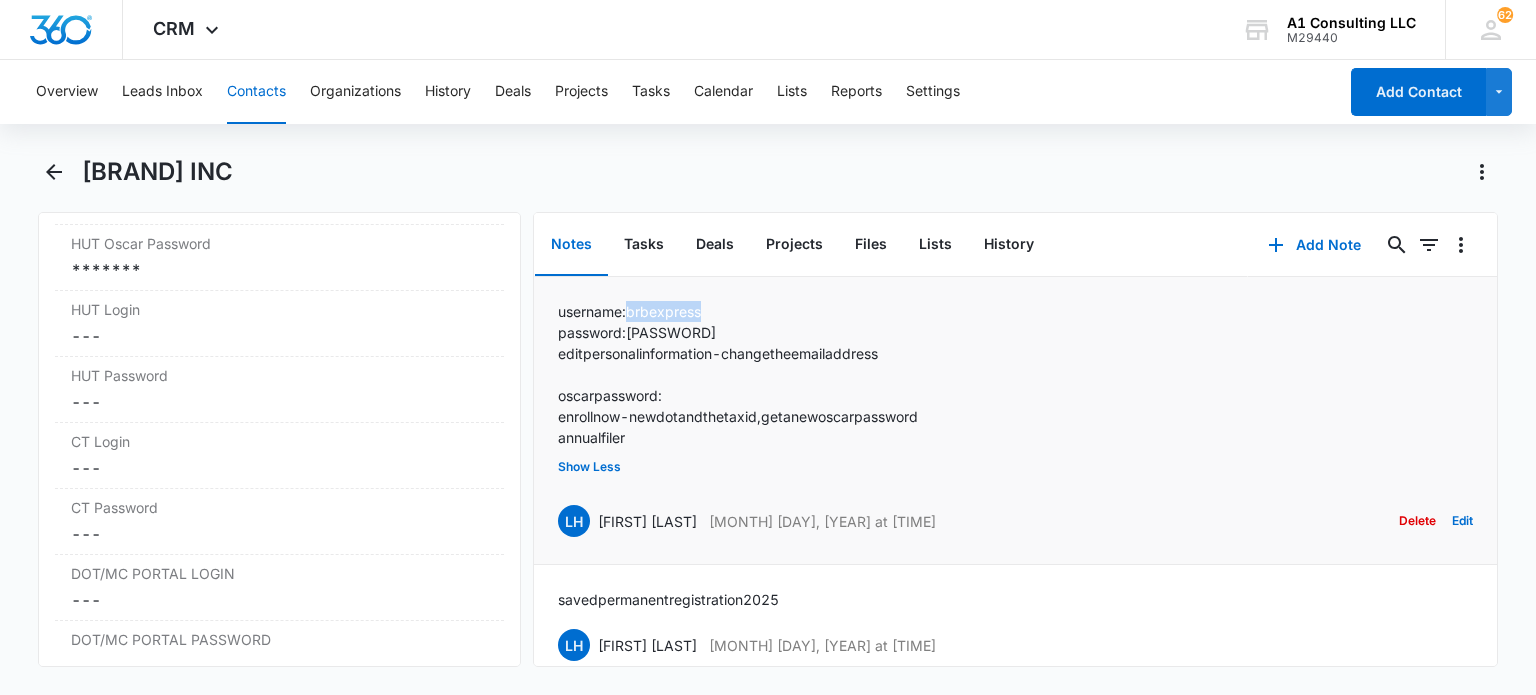 click on "username:  brbexpress" at bounding box center [738, 311] 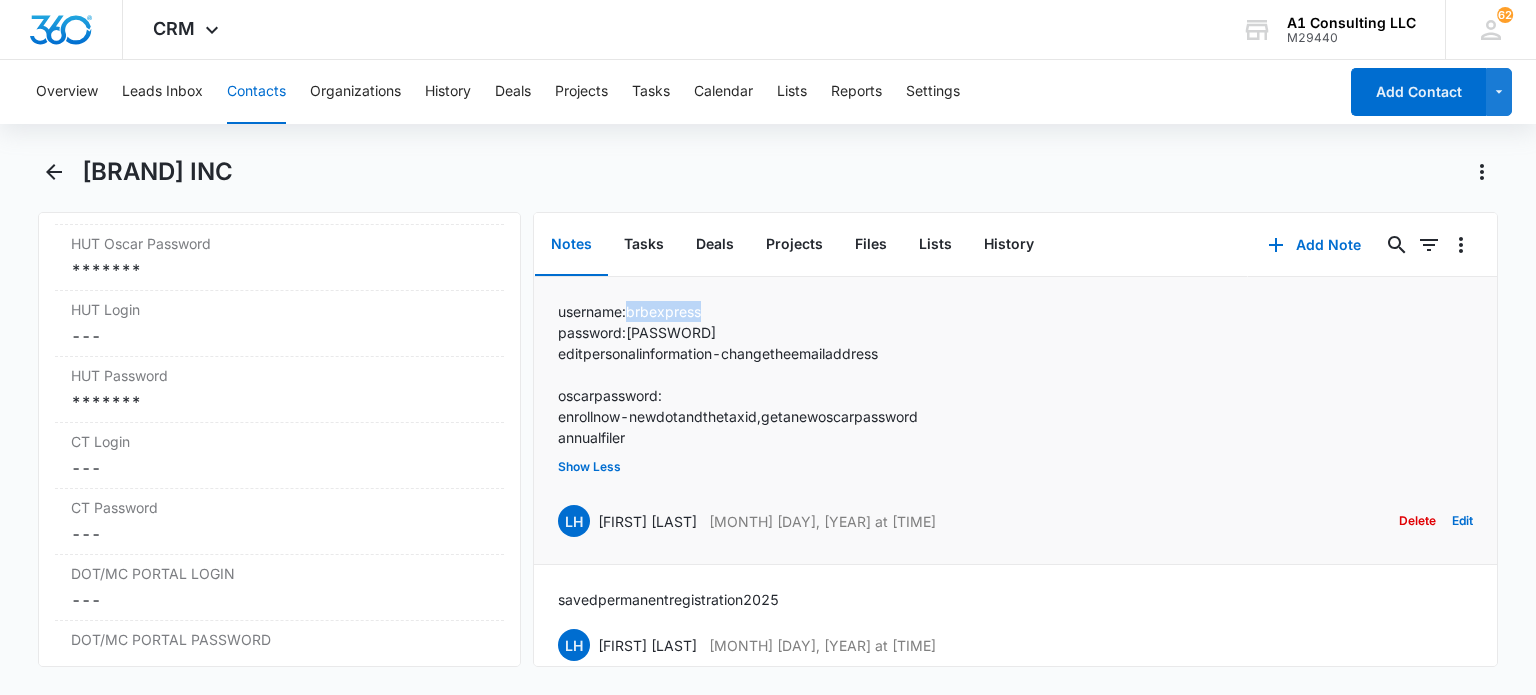 drag, startPoint x: 695, startPoint y: 310, endPoint x: 634, endPoint y: 310, distance: 61 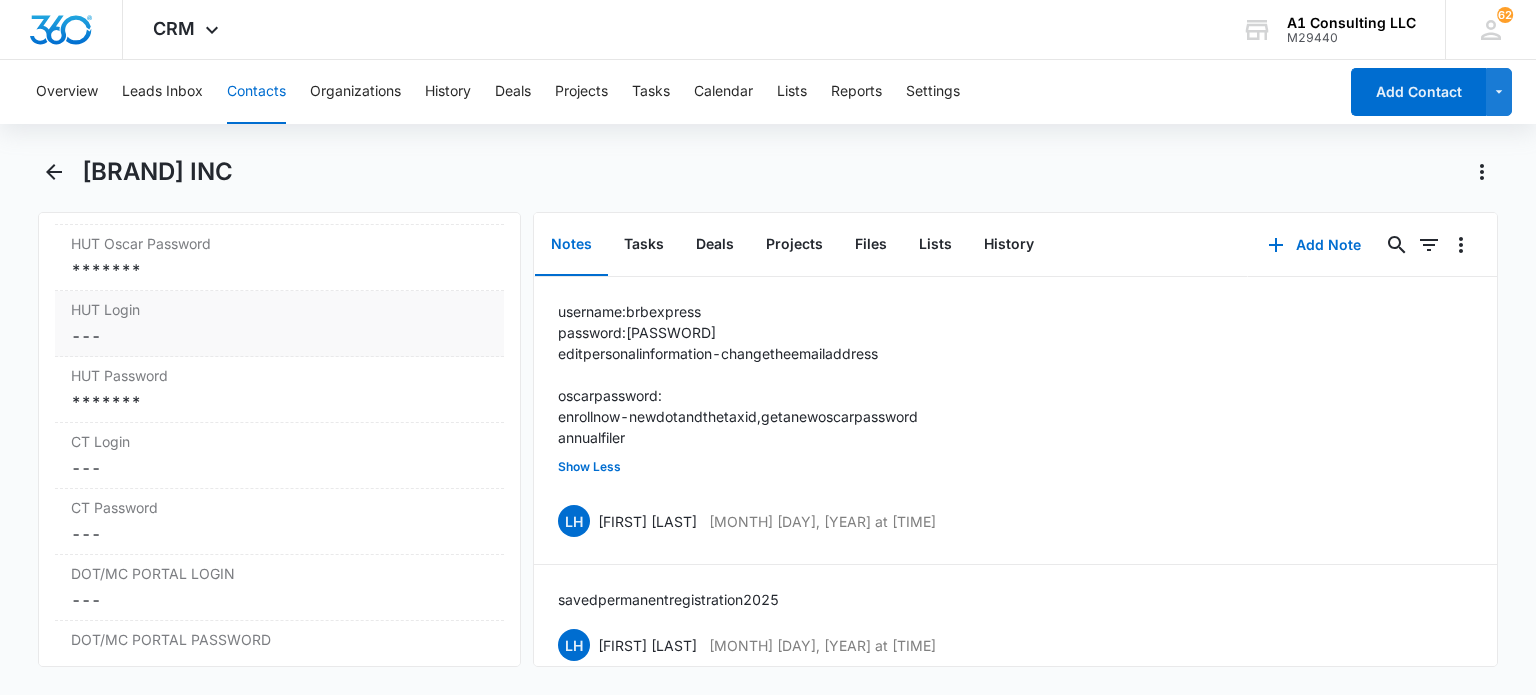 click on "Cancel Save Changes ---" at bounding box center (279, 336) 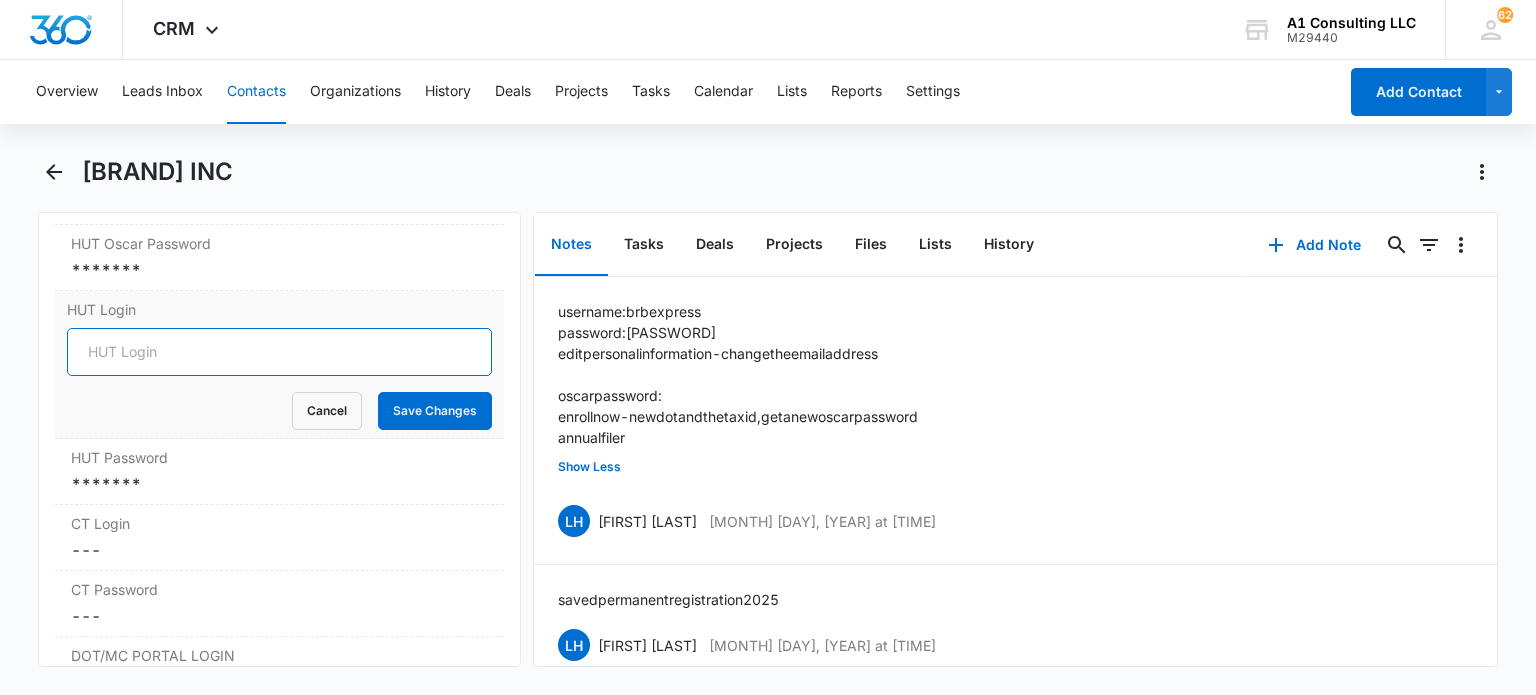 drag, startPoint x: 441, startPoint y: 364, endPoint x: 399, endPoint y: 370, distance: 42.426407 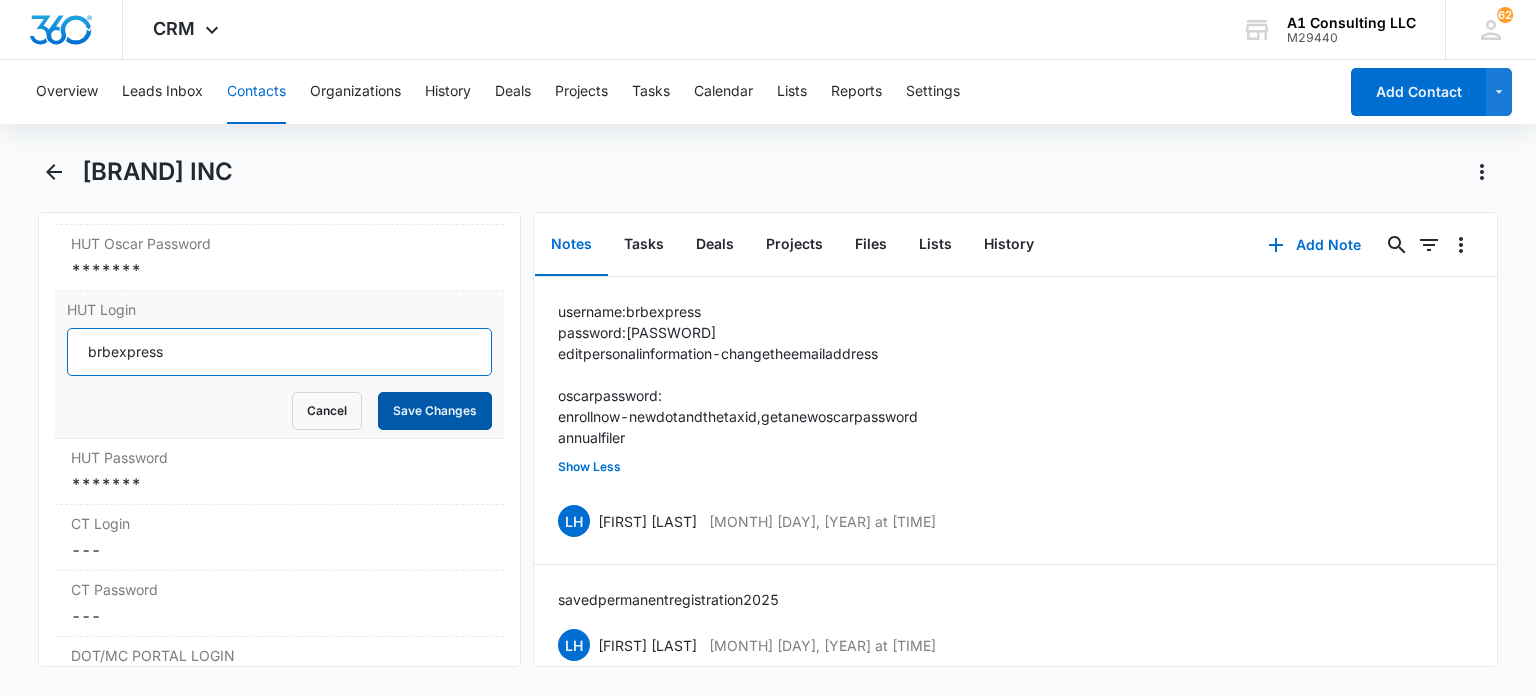 type on "brbexpress" 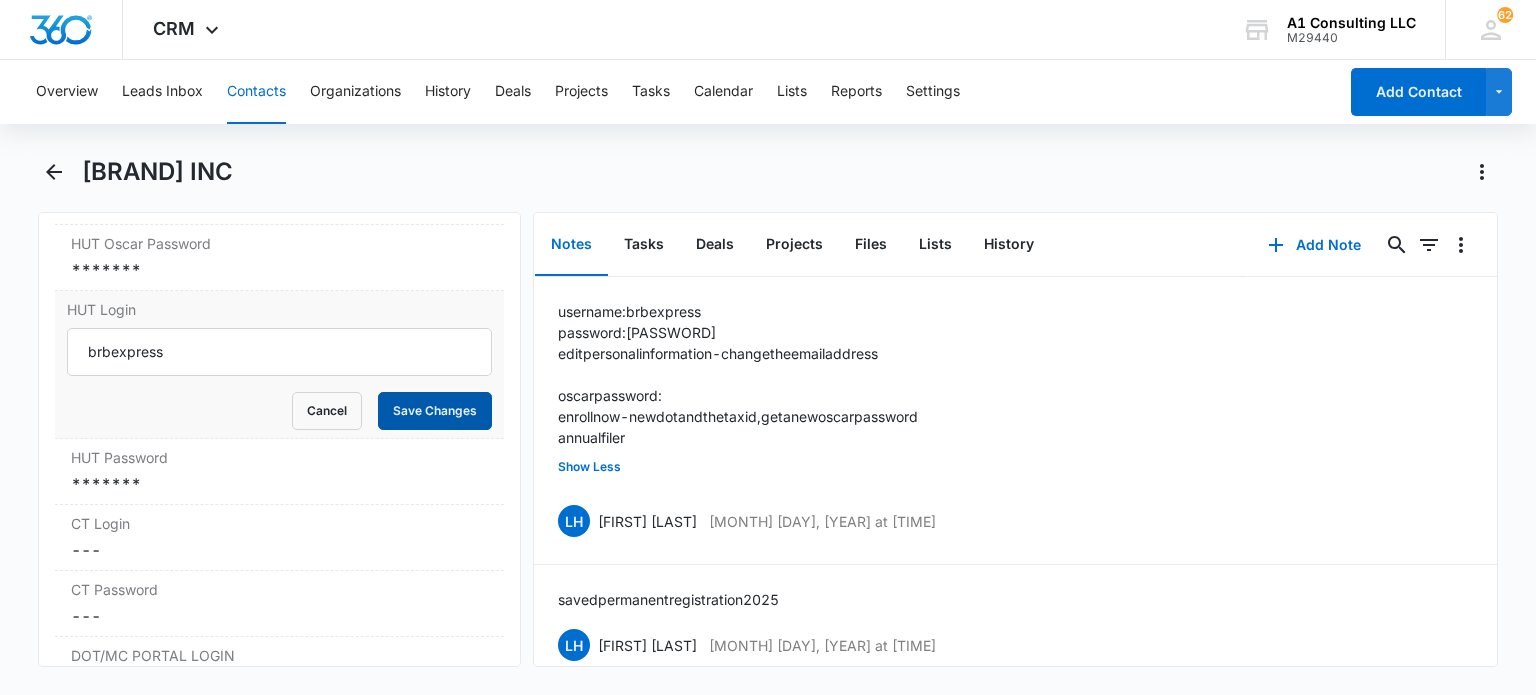 click on "Save Changes" at bounding box center [435, 411] 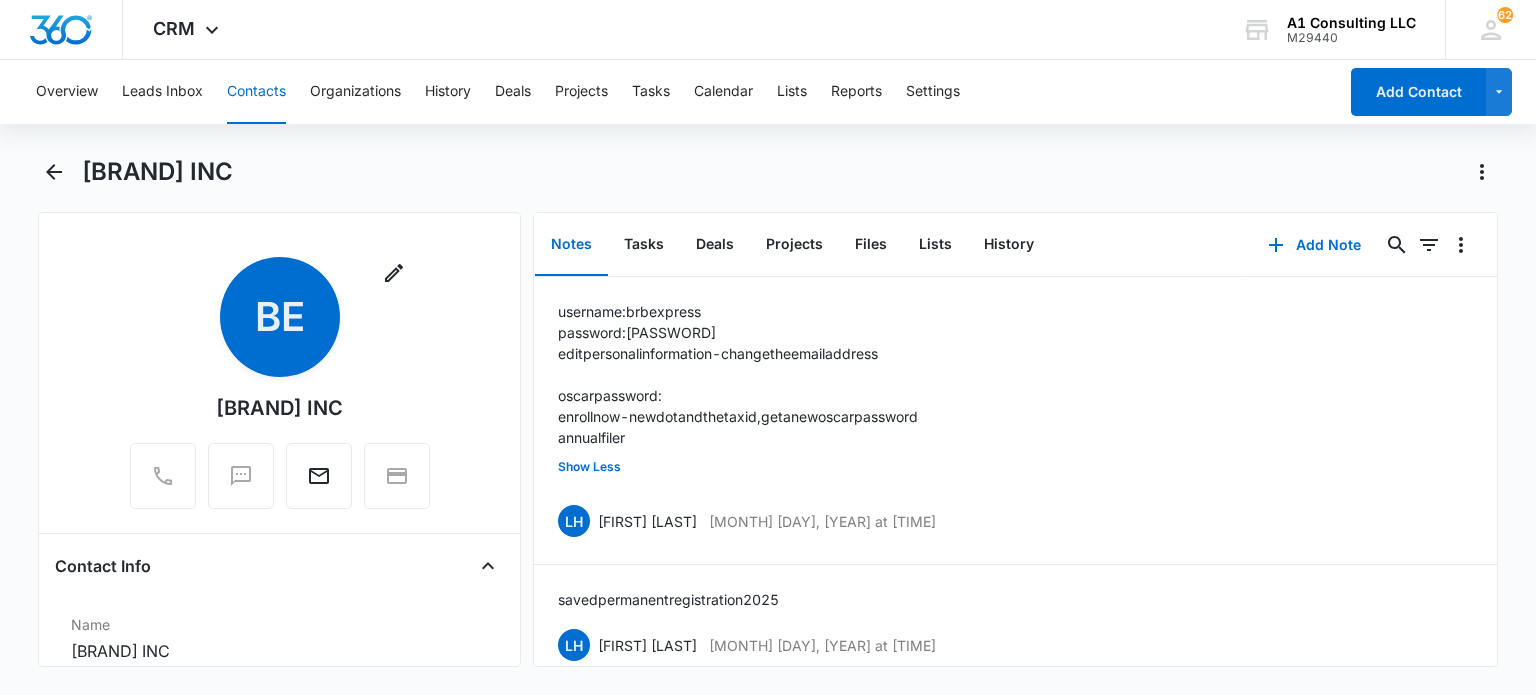 scroll, scrollTop: 300, scrollLeft: 0, axis: vertical 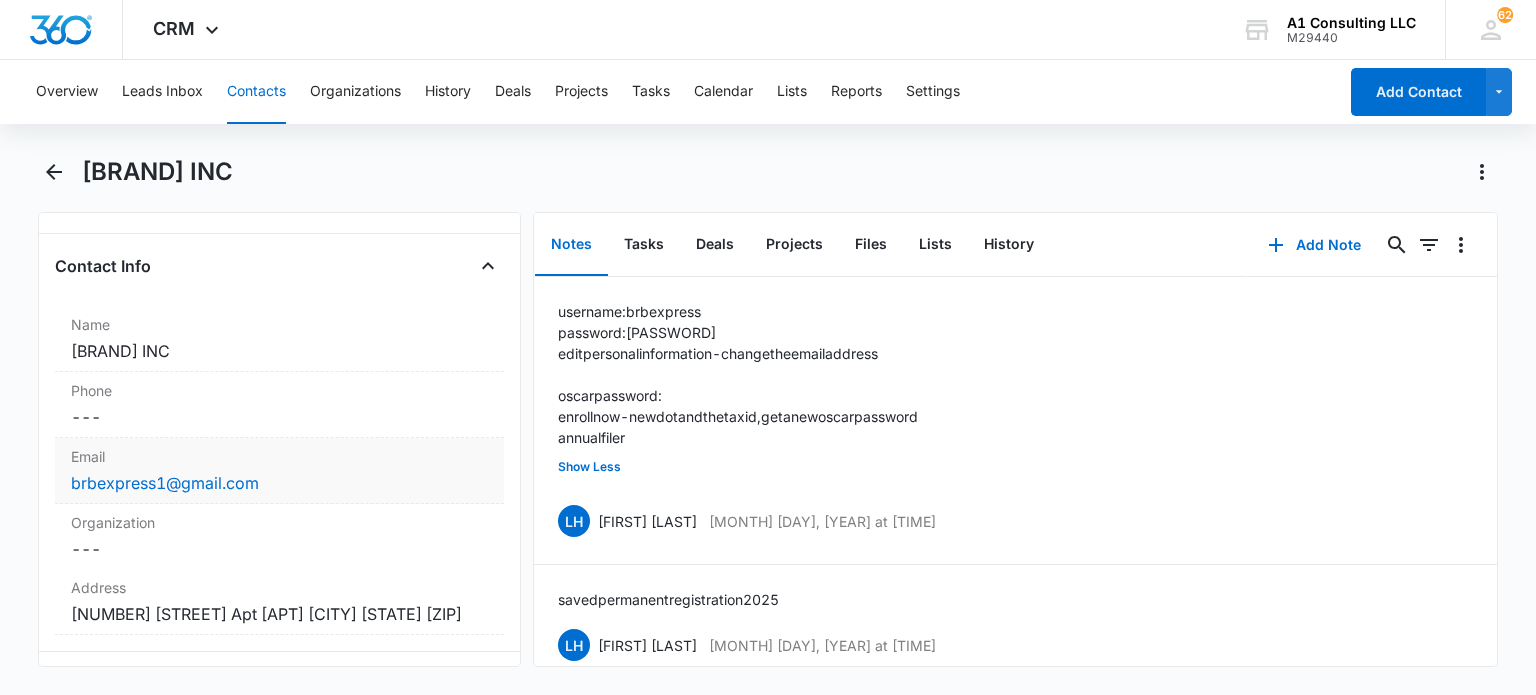 click on "brbexpress1@gmail.com" at bounding box center [279, 483] 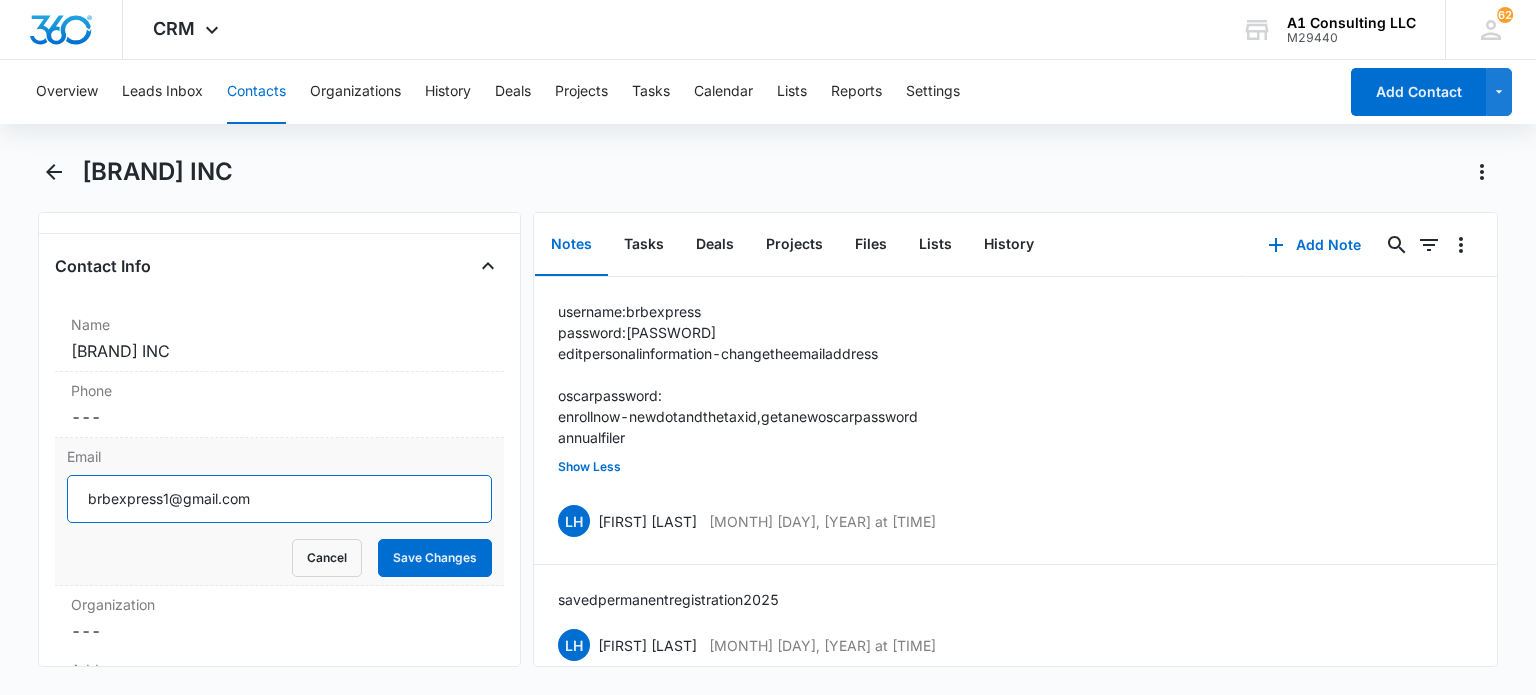 click on "brbexpress1@gmail.com" at bounding box center [279, 499] 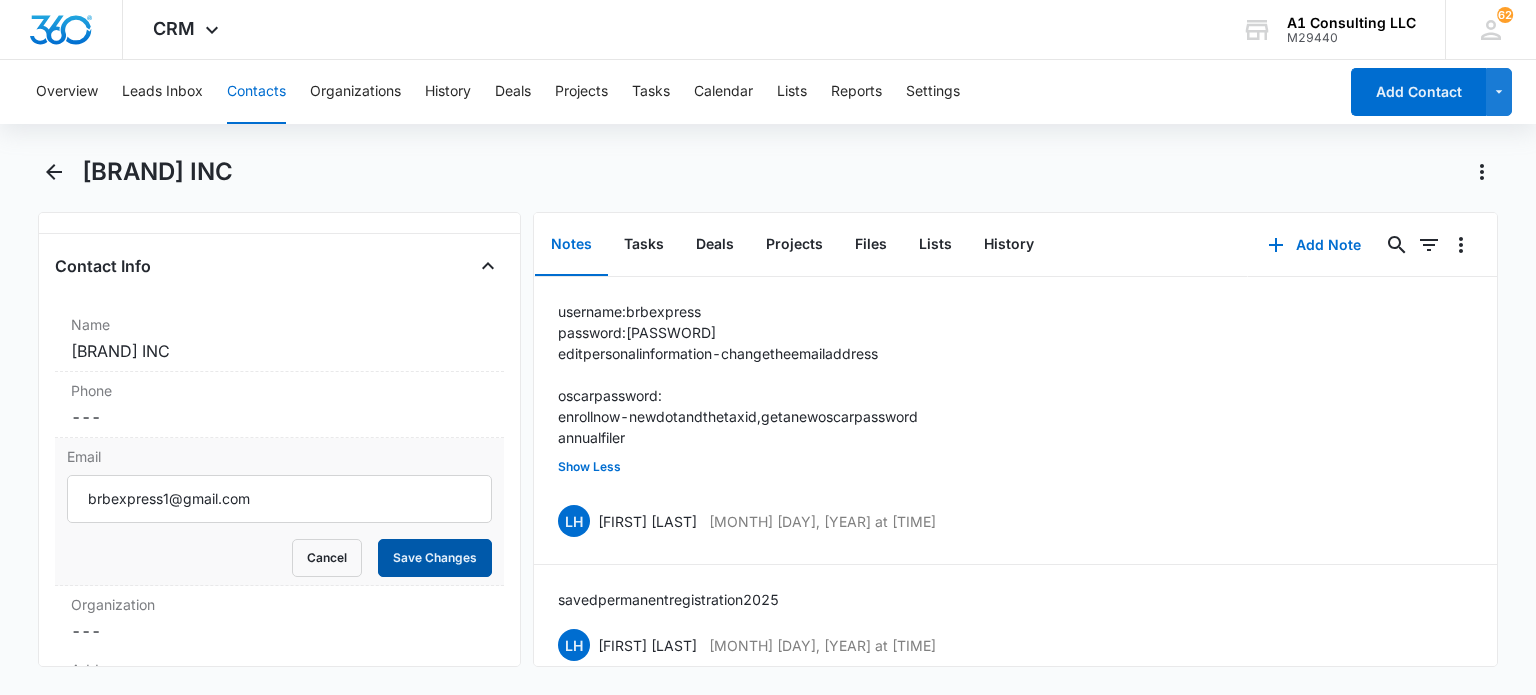 click on "Save Changes" at bounding box center (435, 558) 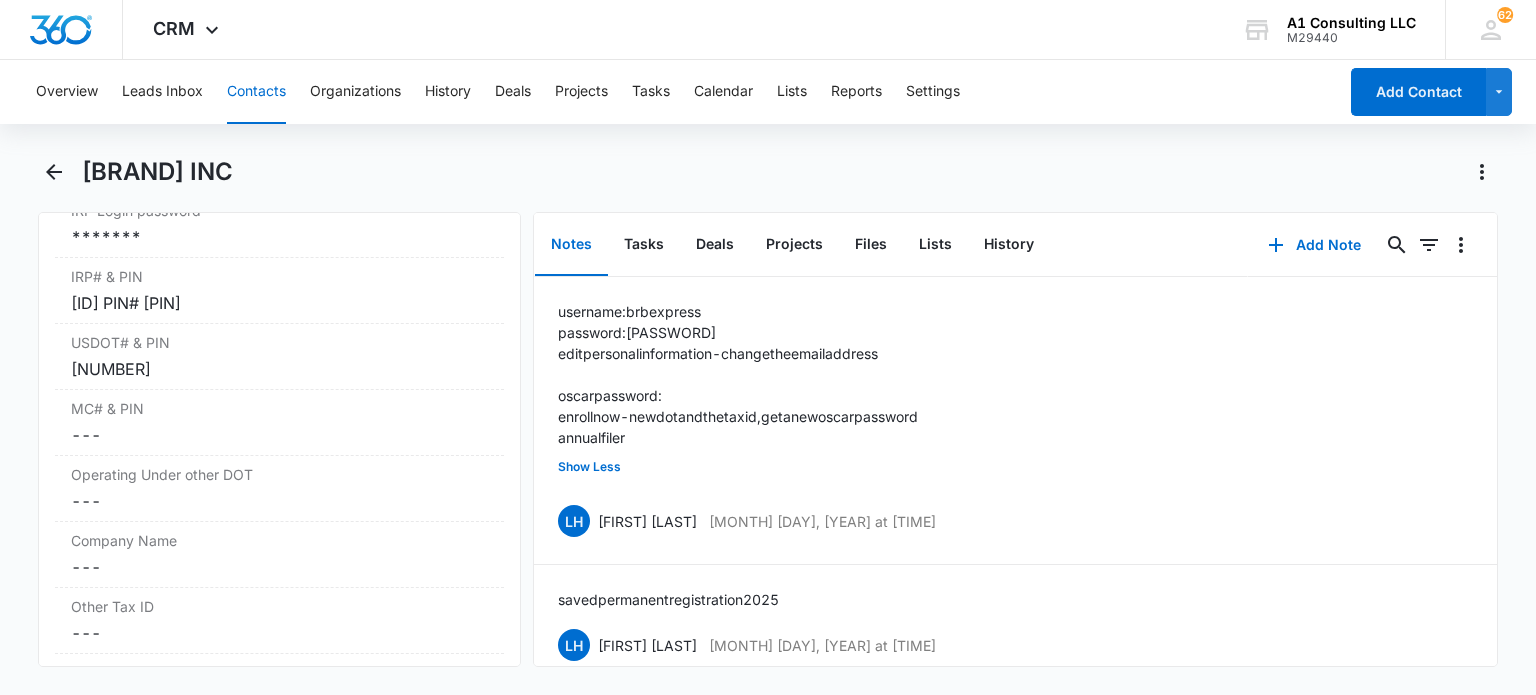 scroll, scrollTop: 2900, scrollLeft: 0, axis: vertical 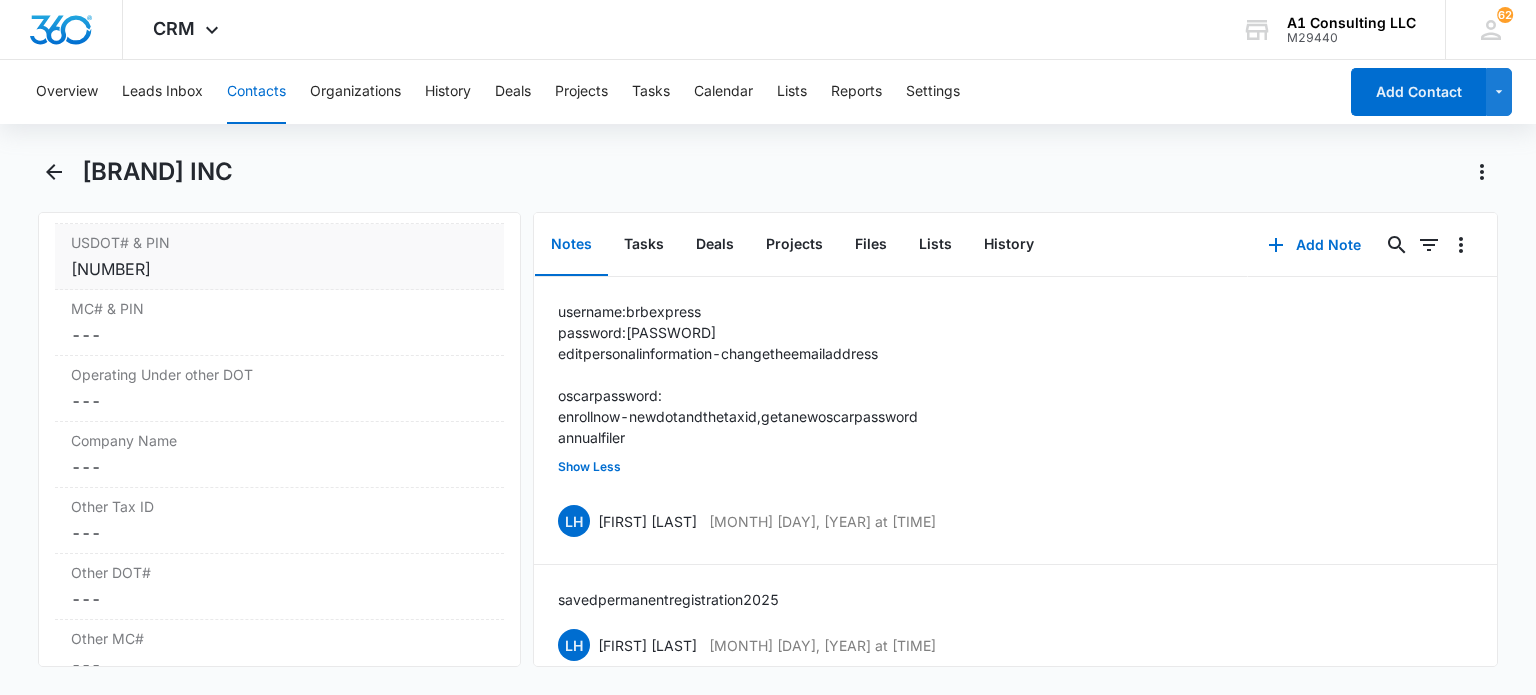 click on "[NUMBER]" at bounding box center [279, 269] 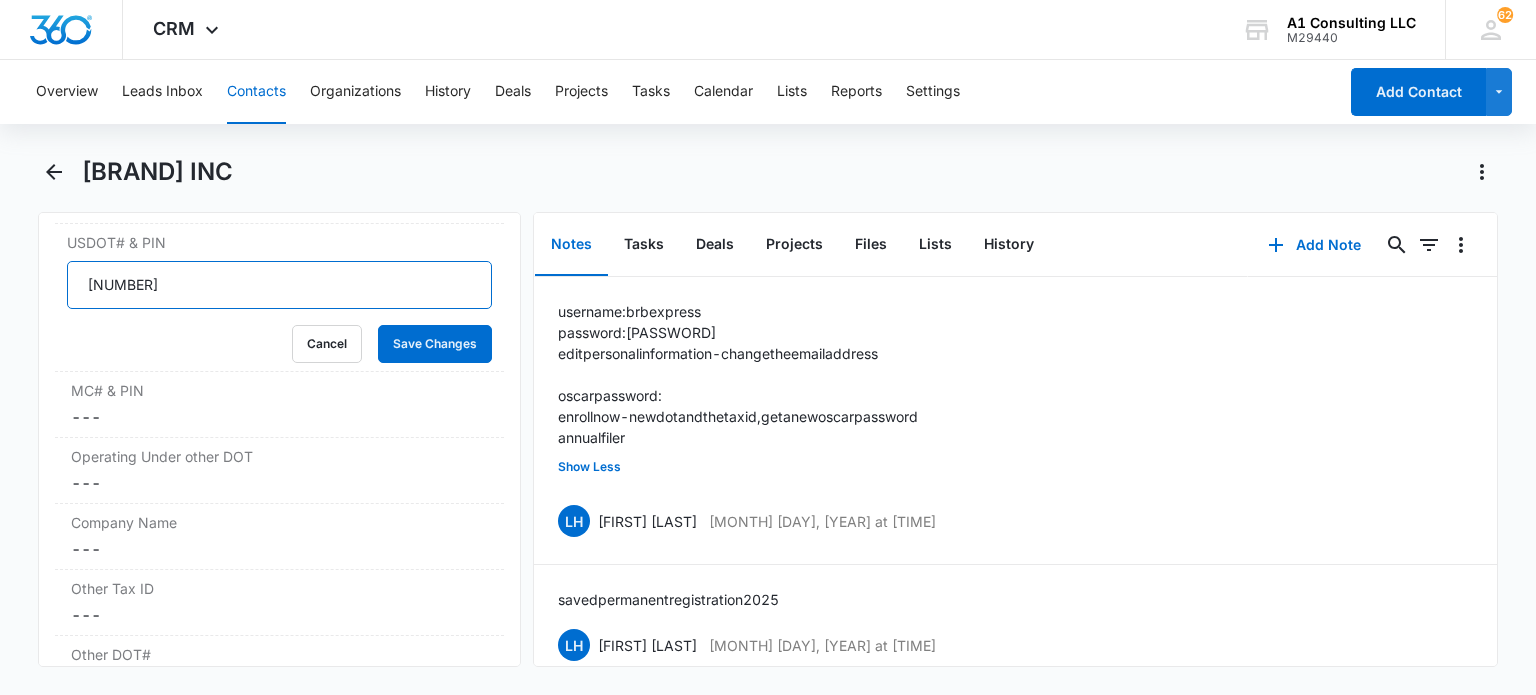 drag, startPoint x: 145, startPoint y: 298, endPoint x: 32, endPoint y: 301, distance: 113.03982 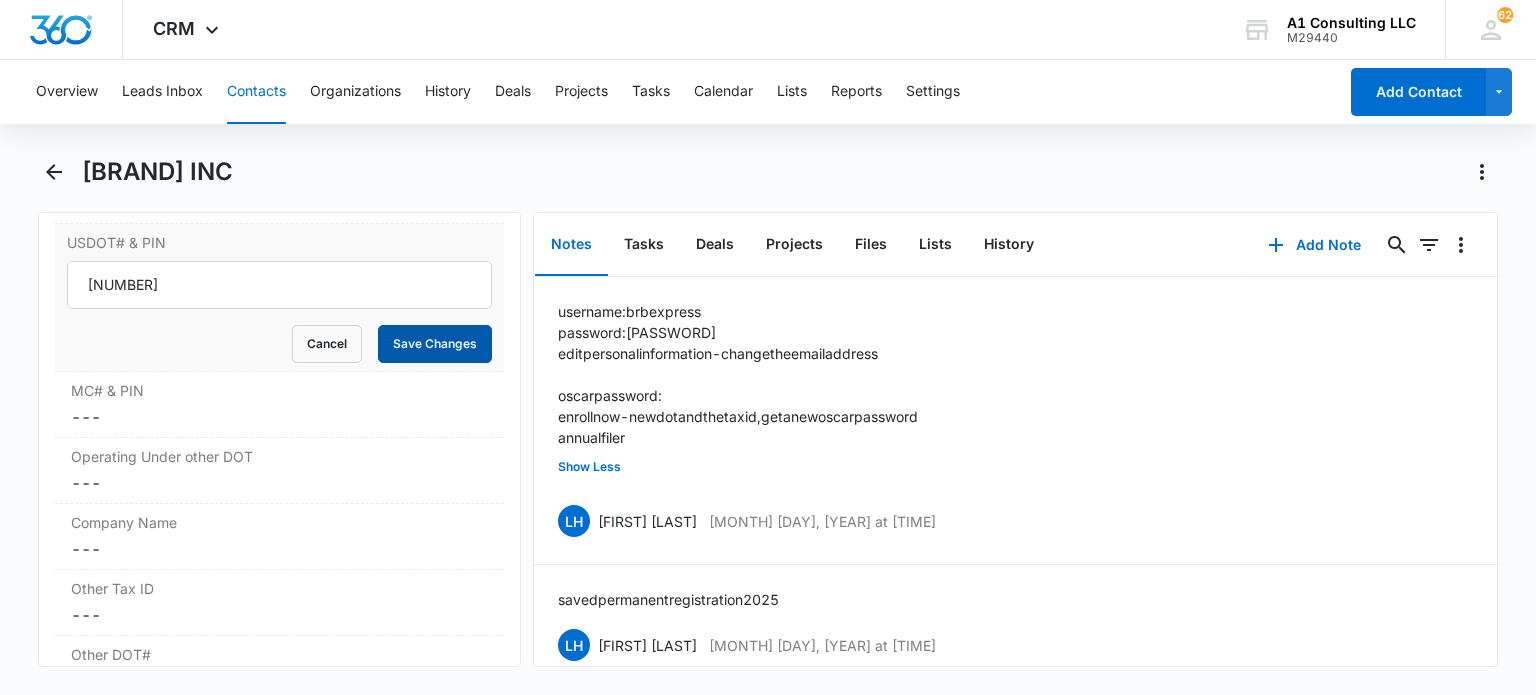 click on "Save Changes" at bounding box center (435, 344) 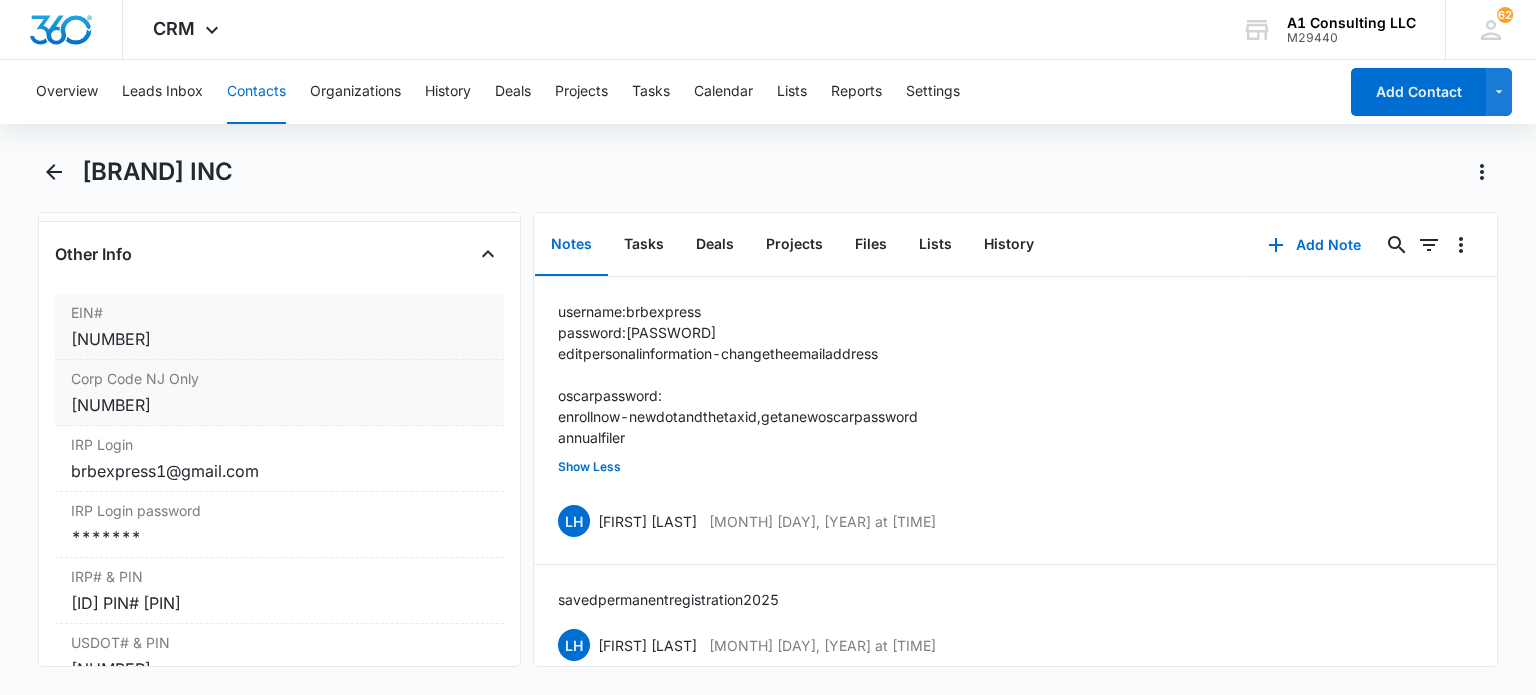 scroll, scrollTop: 2400, scrollLeft: 0, axis: vertical 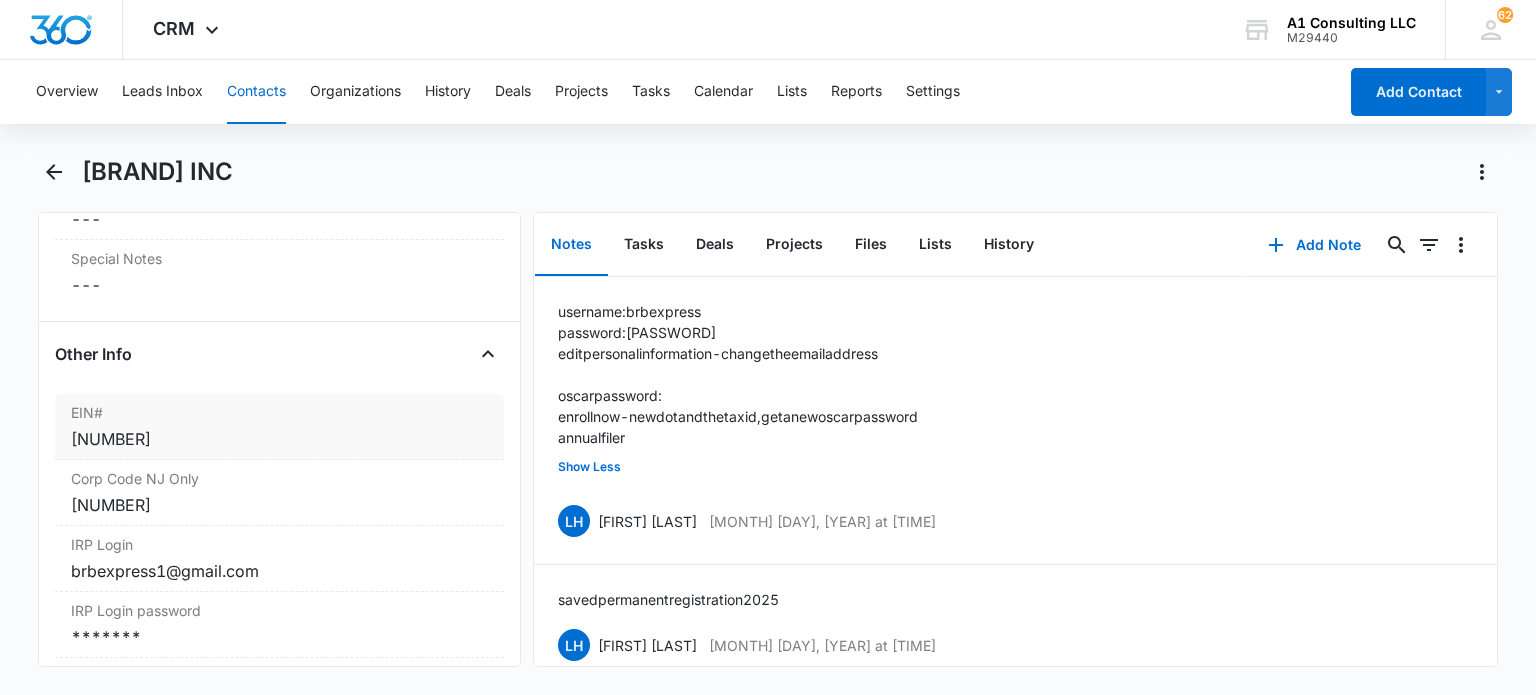 click on "[NUMBER]" at bounding box center (279, 439) 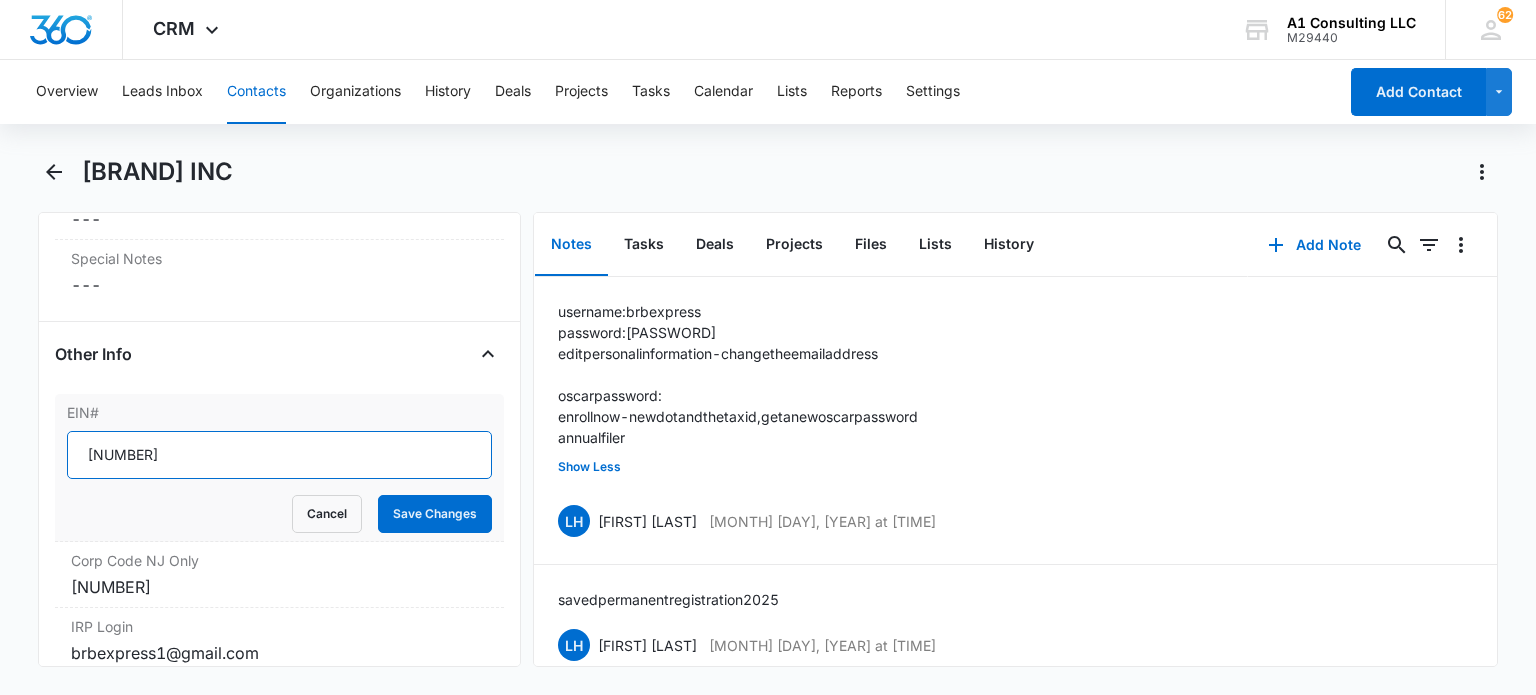 click on "[NUMBER]" at bounding box center (279, 455) 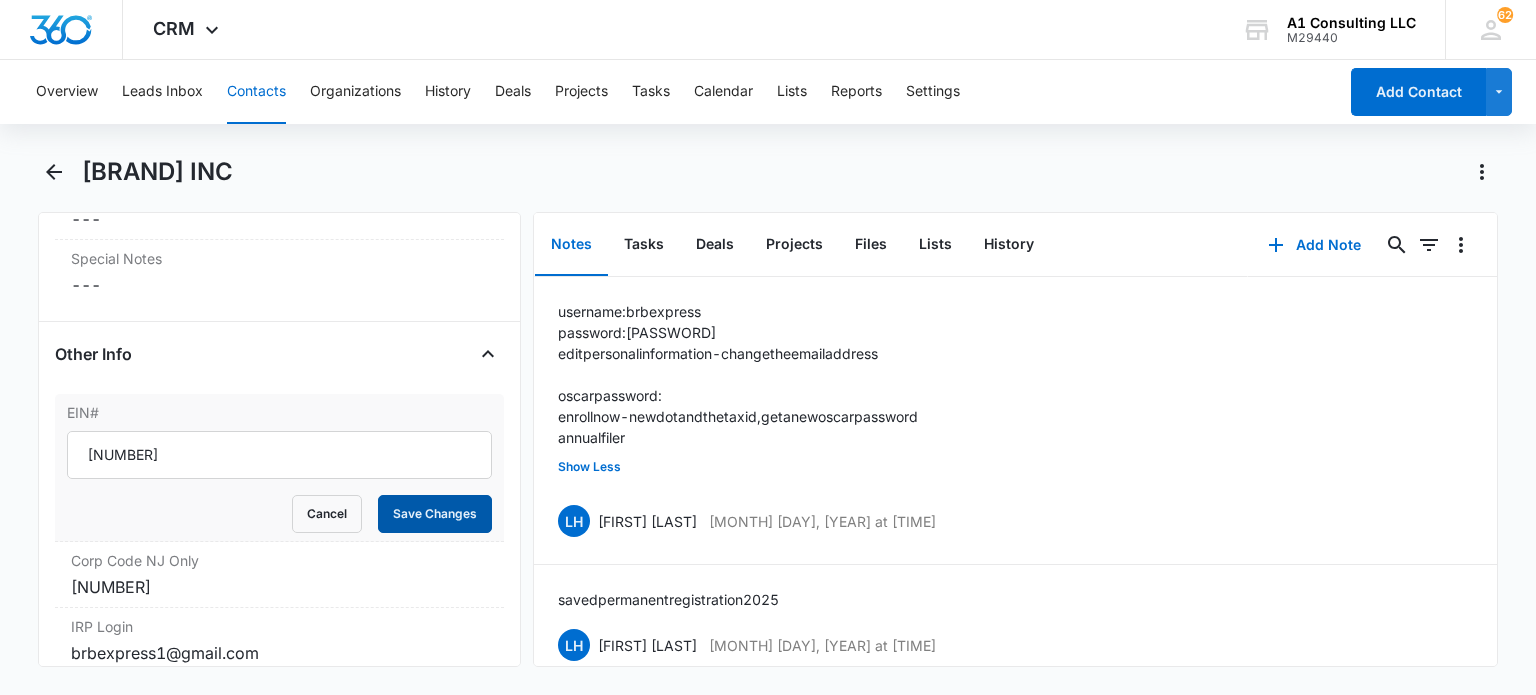 click on "Save Changes" at bounding box center [435, 514] 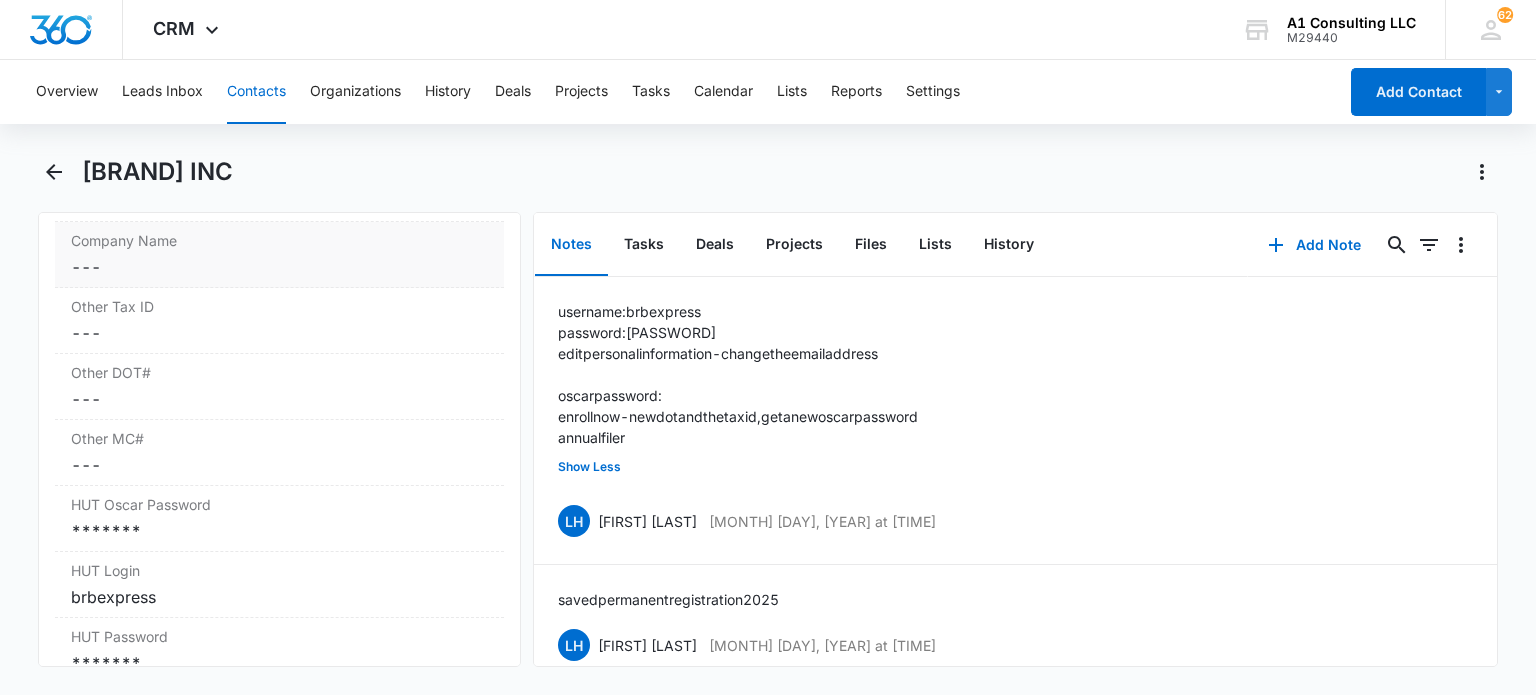 scroll, scrollTop: 3300, scrollLeft: 0, axis: vertical 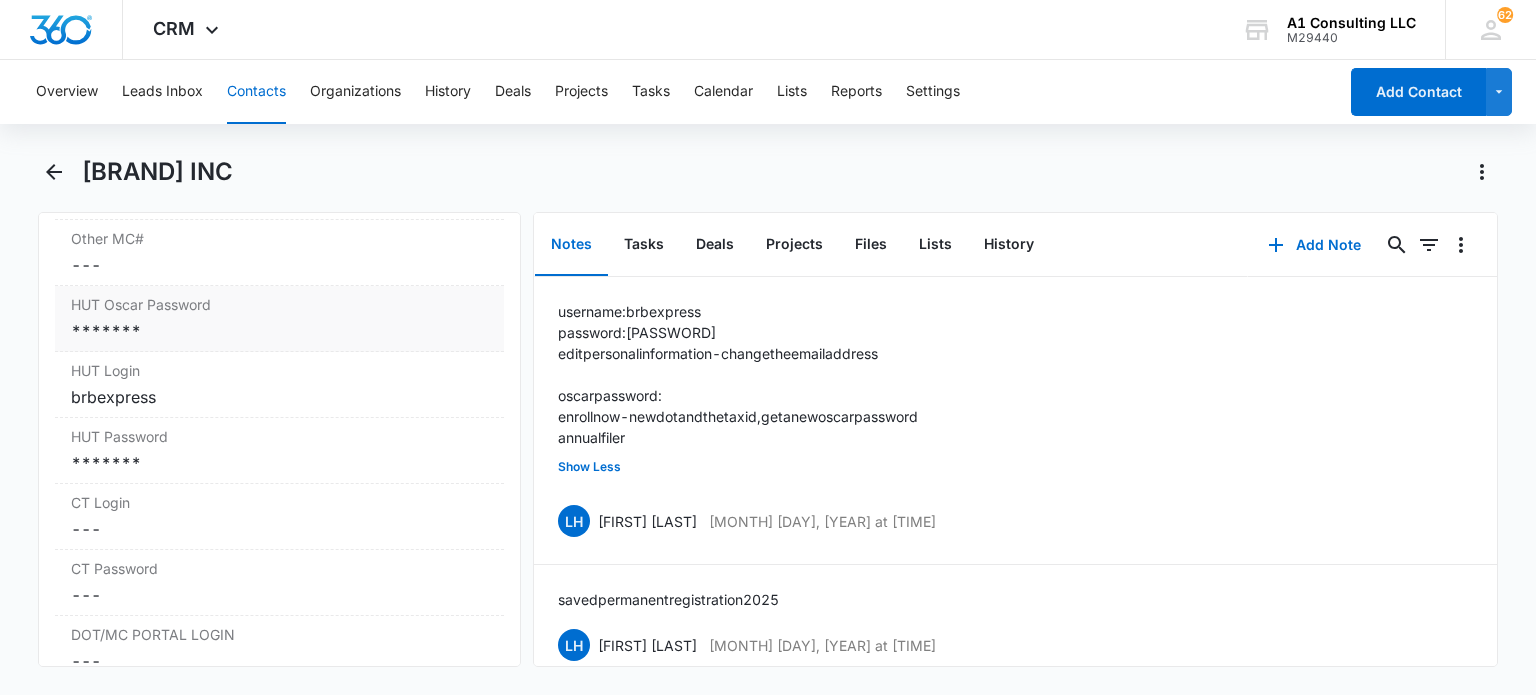 click on "*******" at bounding box center (279, 331) 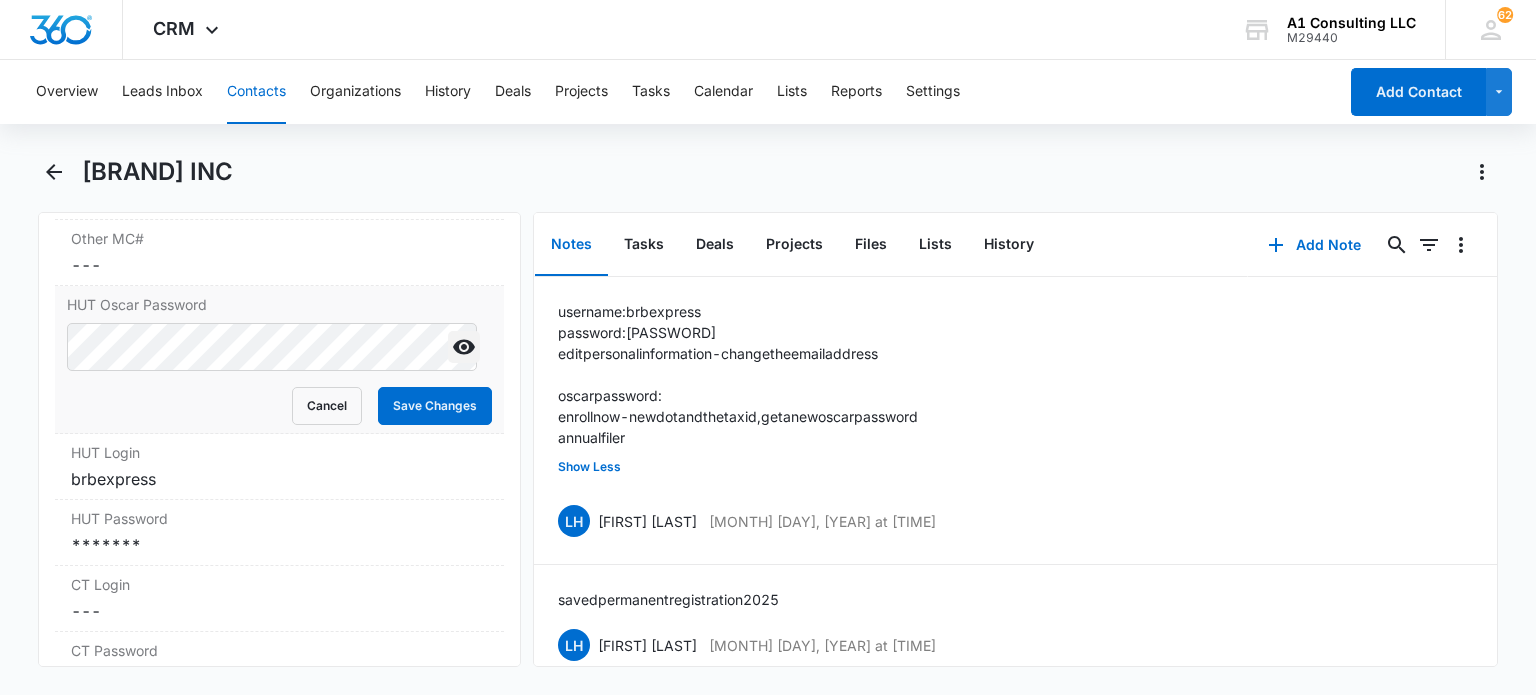 click 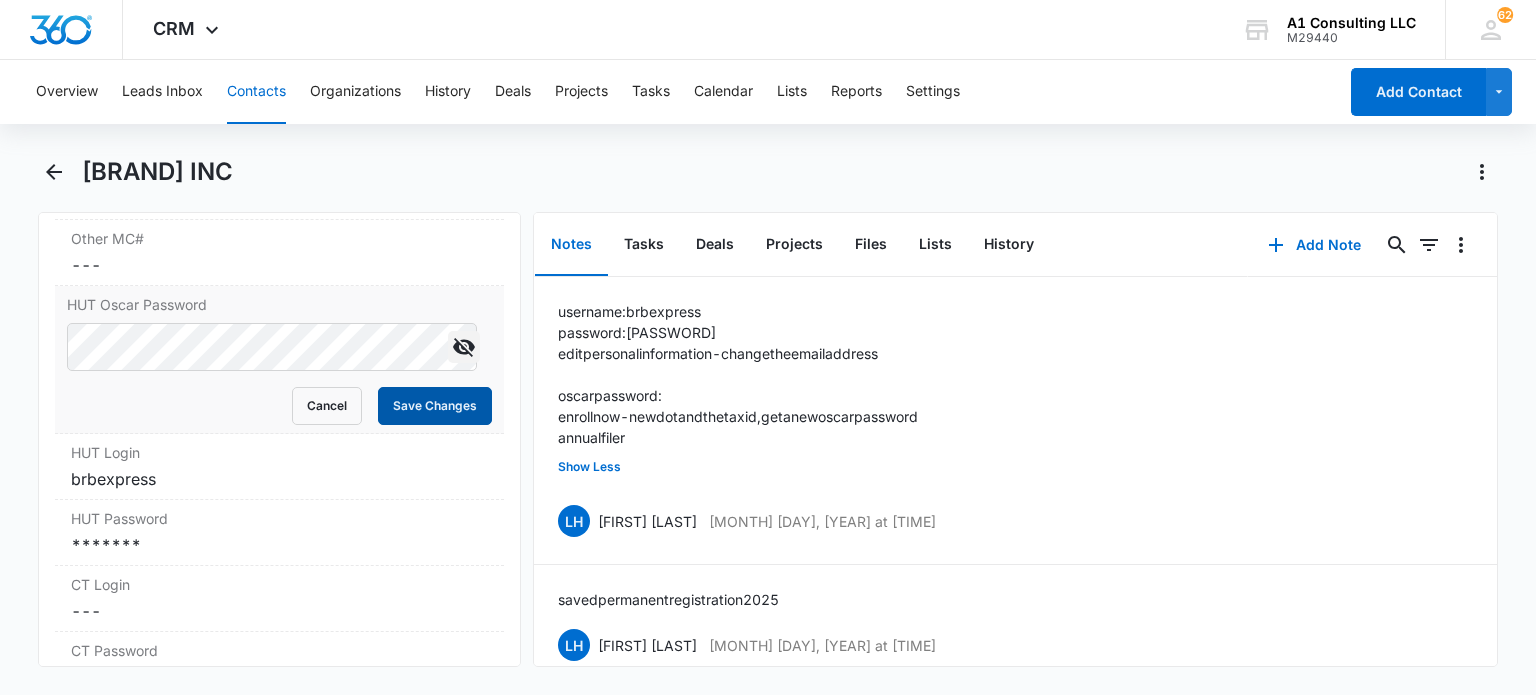 drag, startPoint x: 425, startPoint y: 423, endPoint x: 816, endPoint y: 28, distance: 555.79315 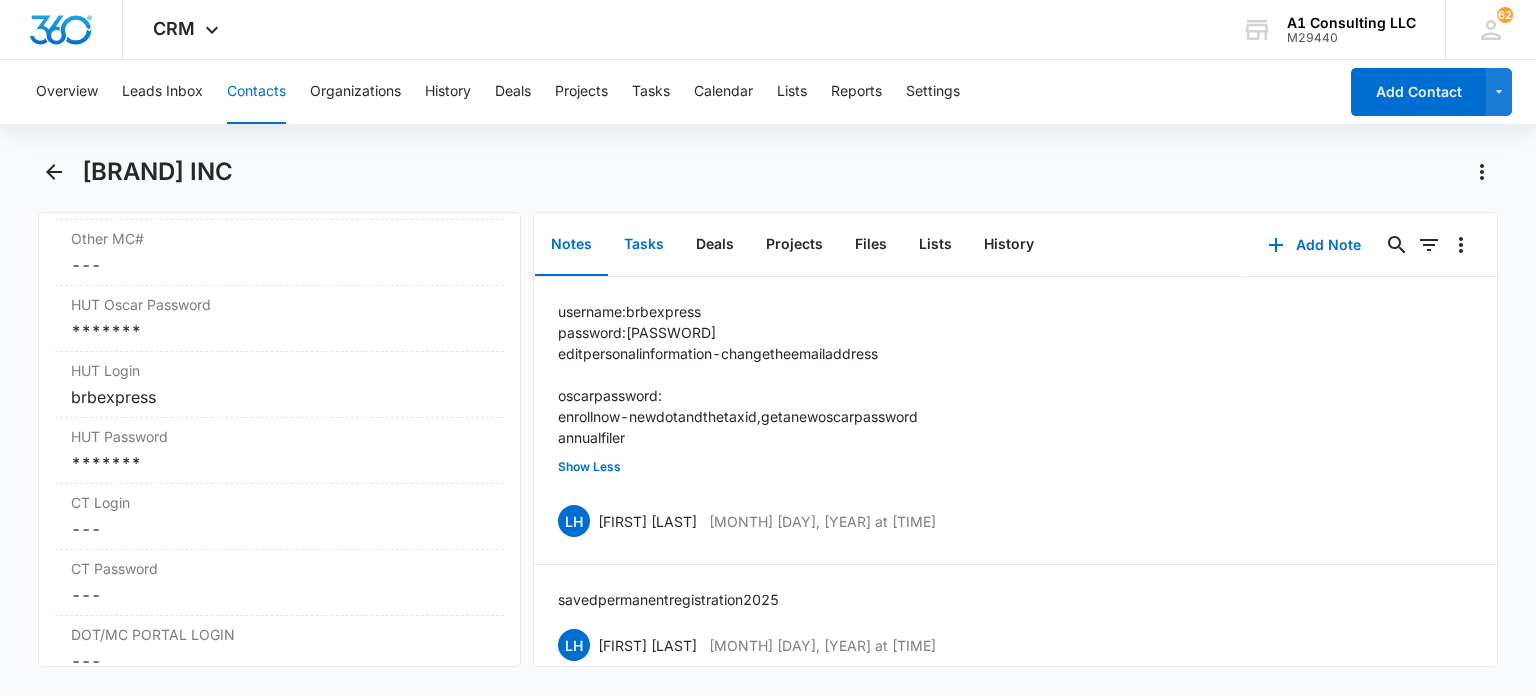 click on "Tasks" at bounding box center (644, 245) 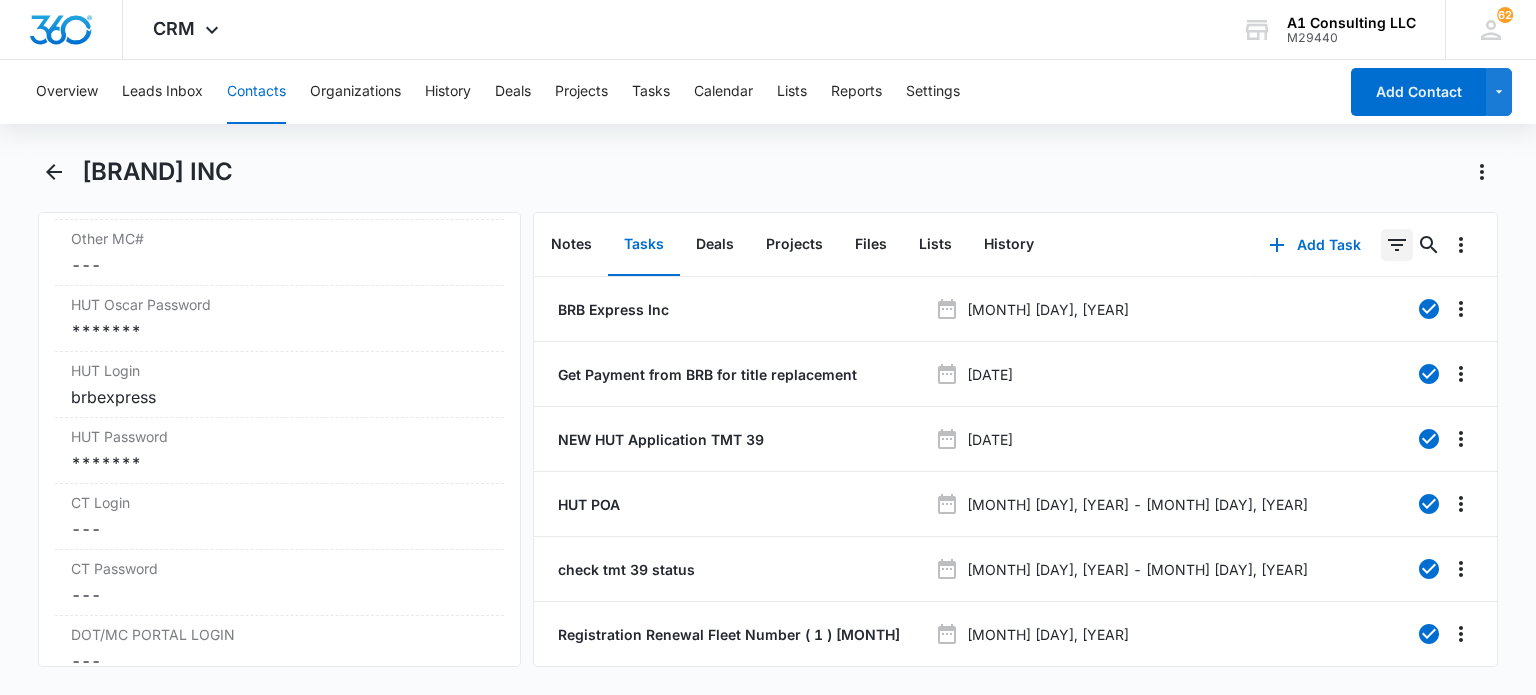click 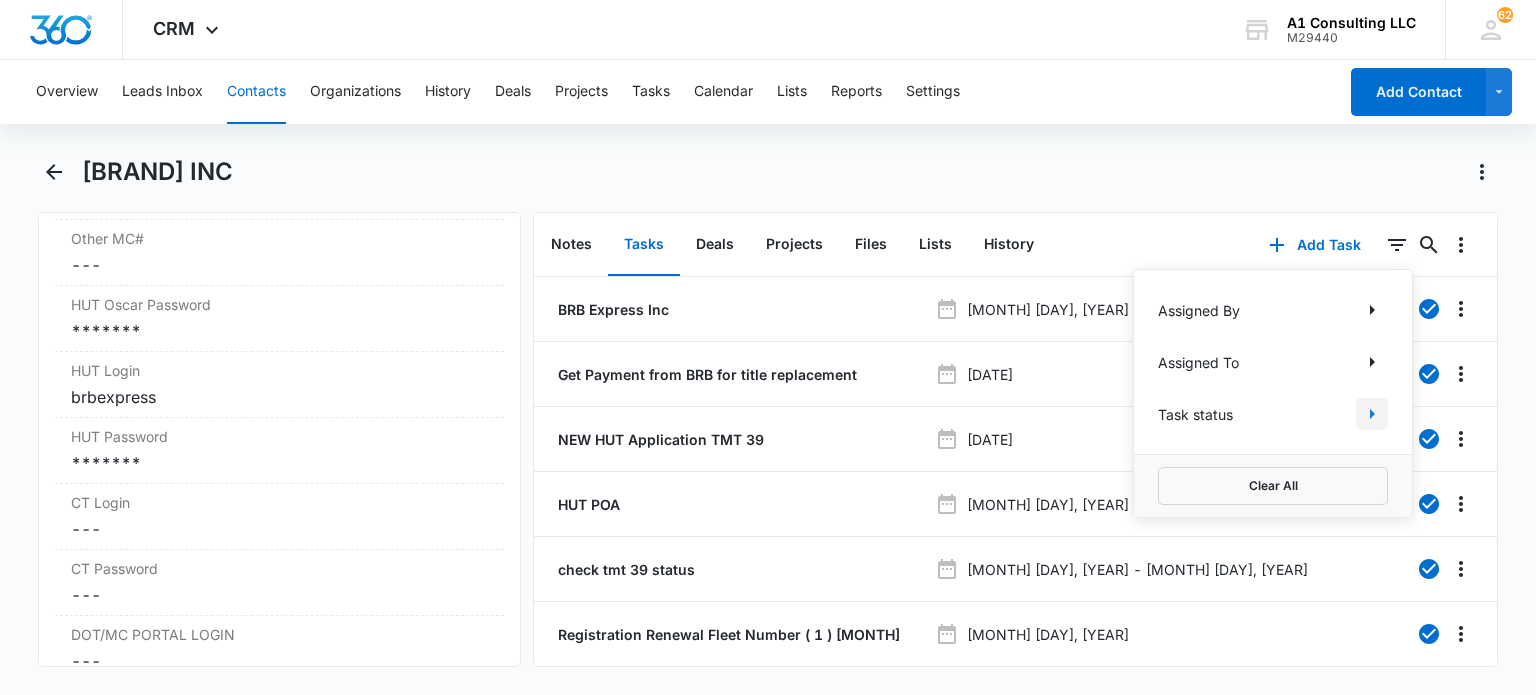 click 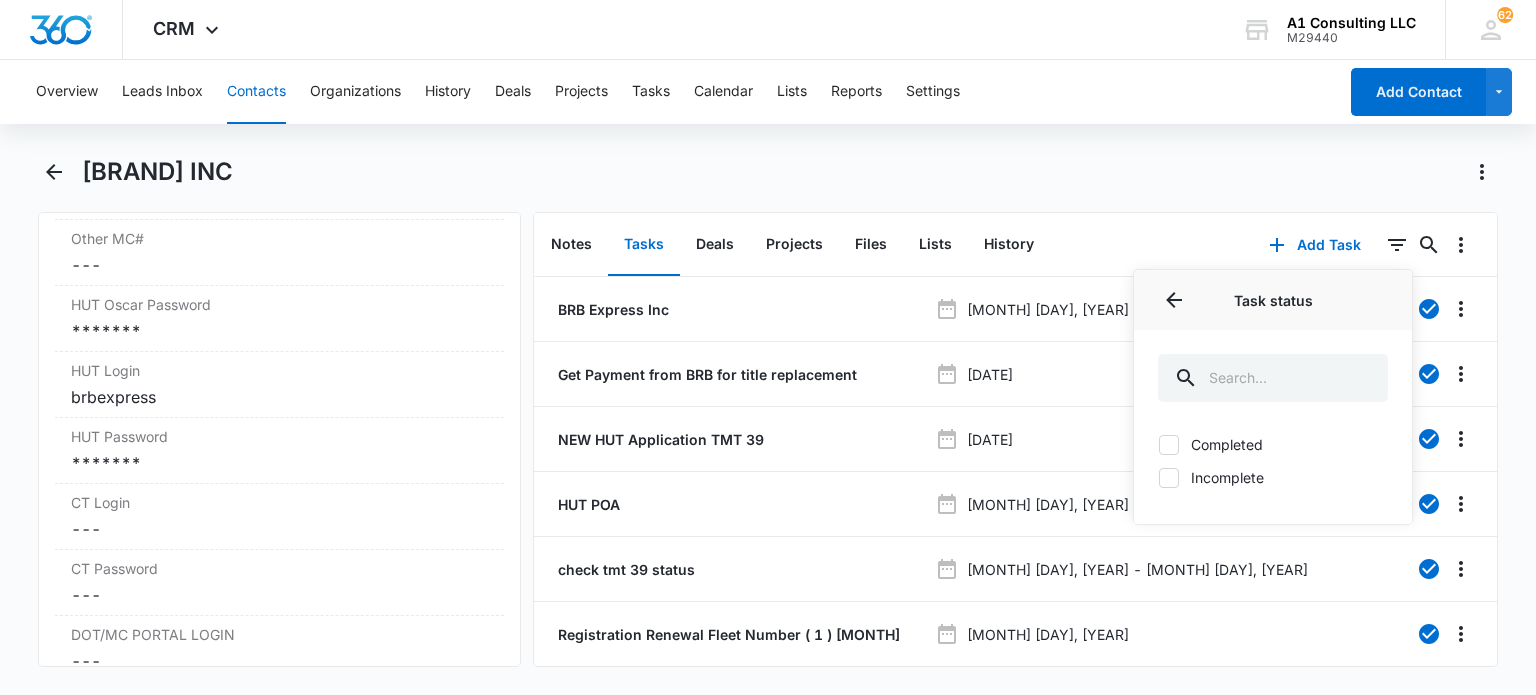 click on "Incomplete" at bounding box center [1273, 477] 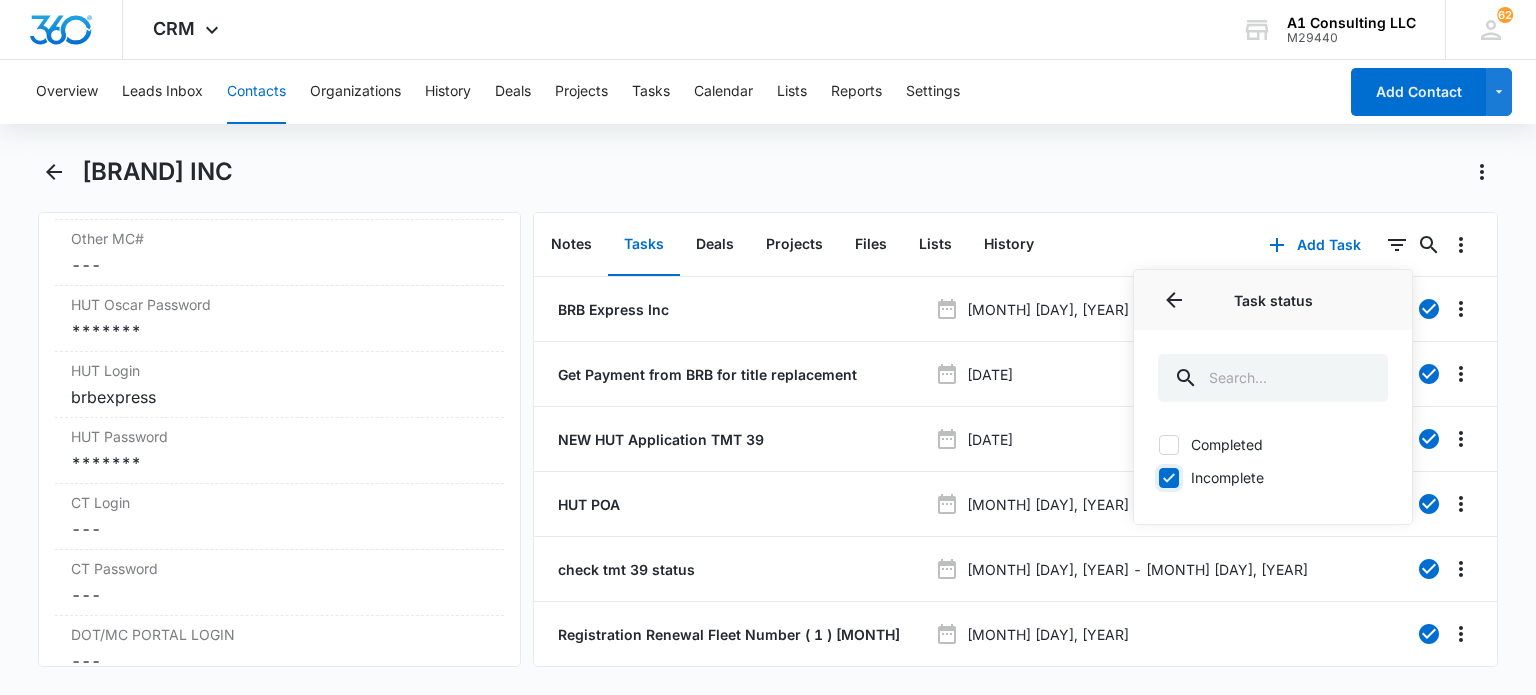 checkbox on "true" 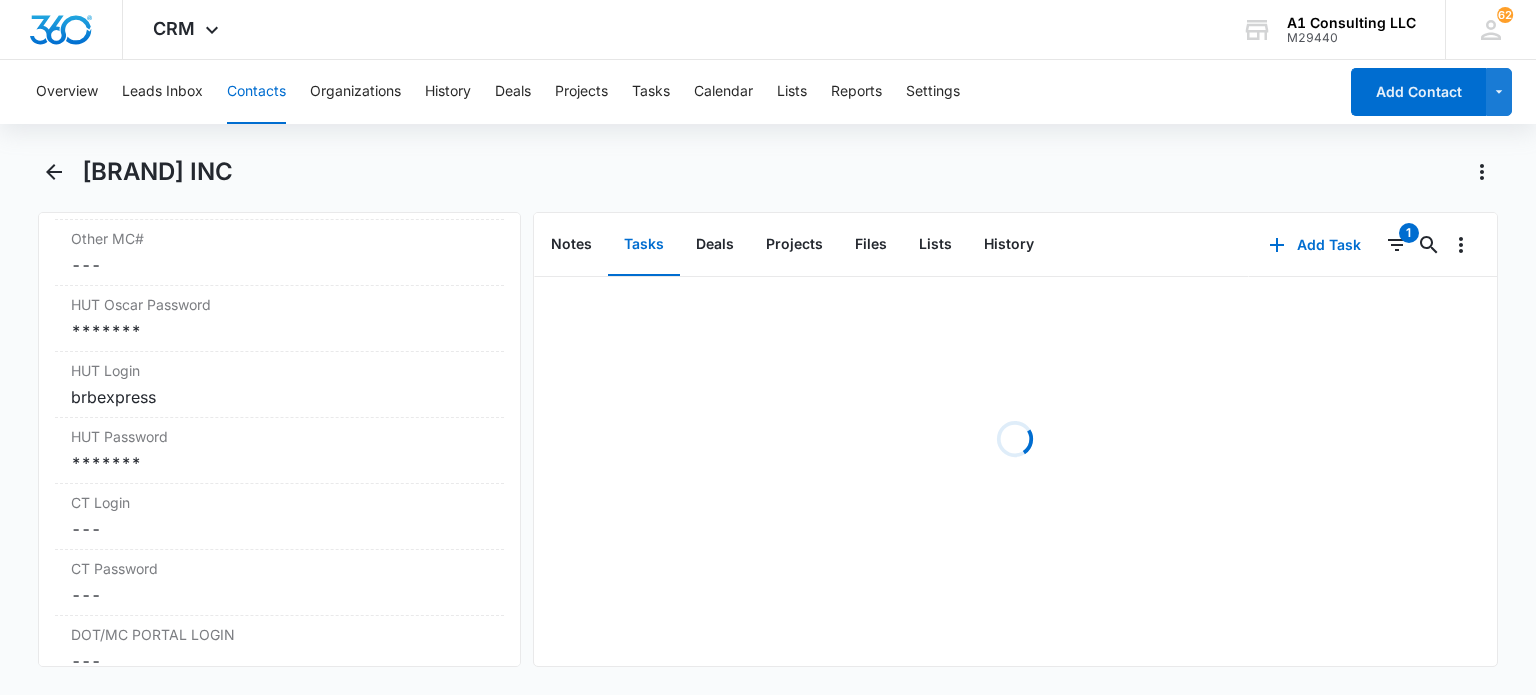 click on "Overview Leads Inbox Contacts Organizations History Deals Projects Tasks Calendar Lists Reports Settings Add Contact BRB Express INC Remove BE BRB Express INC Contact Info Name Cancel Save Changes BRB Express INC Phone Cancel Save Changes --- Email Cancel Save Changes brbexpress1@gmail.com Organization Cancel Save Changes --- Address Cancel Save Changes [NUMBER] [STREET] Apt [NUMBER] [CITY] [STATE] [POSTAL_CODE] Details Source Cancel Save Changes A1 Consulting  Contact Type Cancel Save Changes Client Contact Status Cancel Save Changes New Jersey  Assigned To Cancel Save Changes [FIRST] [LAST], [FIRST] [LAST], [FIRST] [LAST], [FIRST] [LAST], [FIRST] [LAST], [FIRST] [LAST], [FIRST] [LAST] Tags Cancel Save Changes 2nd Q File Review GHL Conversion LOYALTY CLIENT Spanish  Next Contact Date Cancel Save Changes --- Color Tag Current Color: Cancel Save Changes Payments ID ID [NUMBER] Created [MONTH] [DAY], [YEAR] at [TIME] Additional Contact Info Owner Name  Cancel Save Changes BRYAN BELTRE GENAO Phone Number Usage Cancel Save Changes --- Cancel" at bounding box center [768, 375] 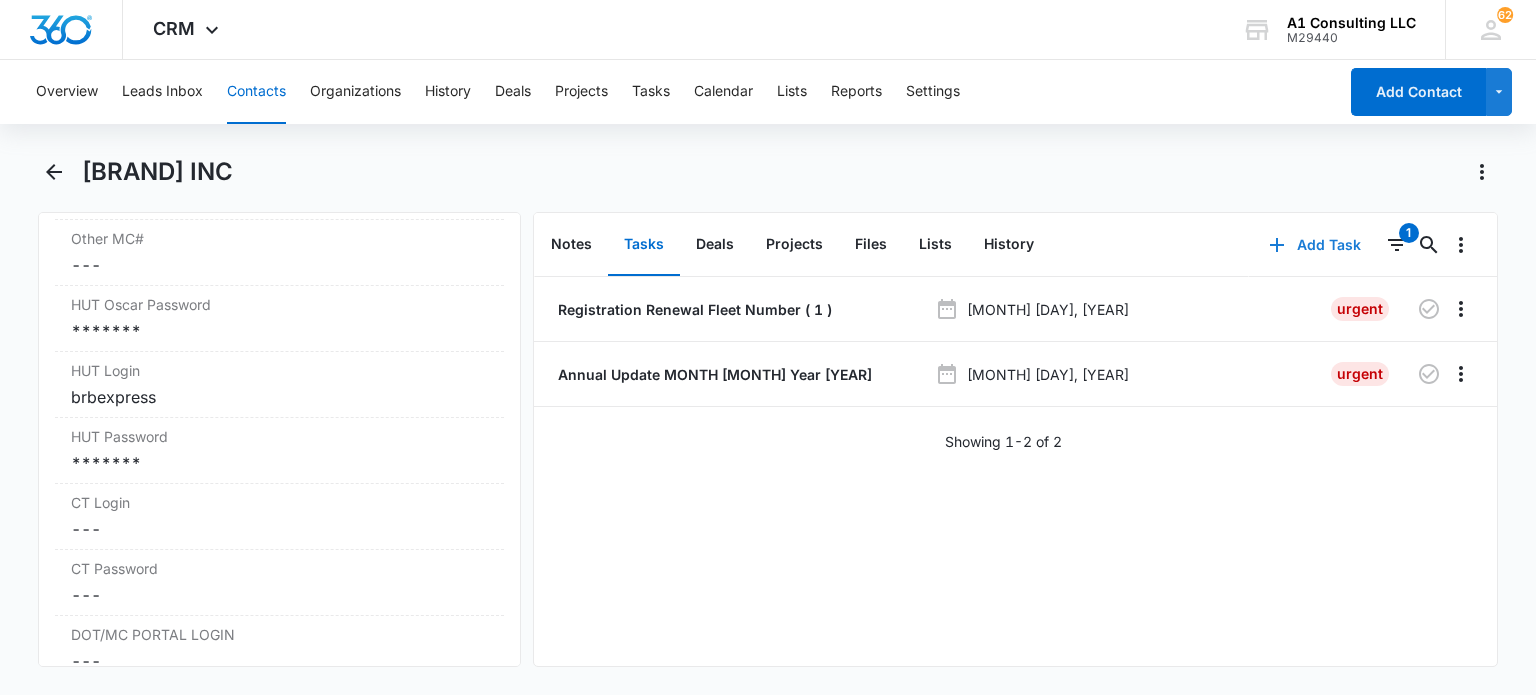 click on "Add Task" at bounding box center [1315, 245] 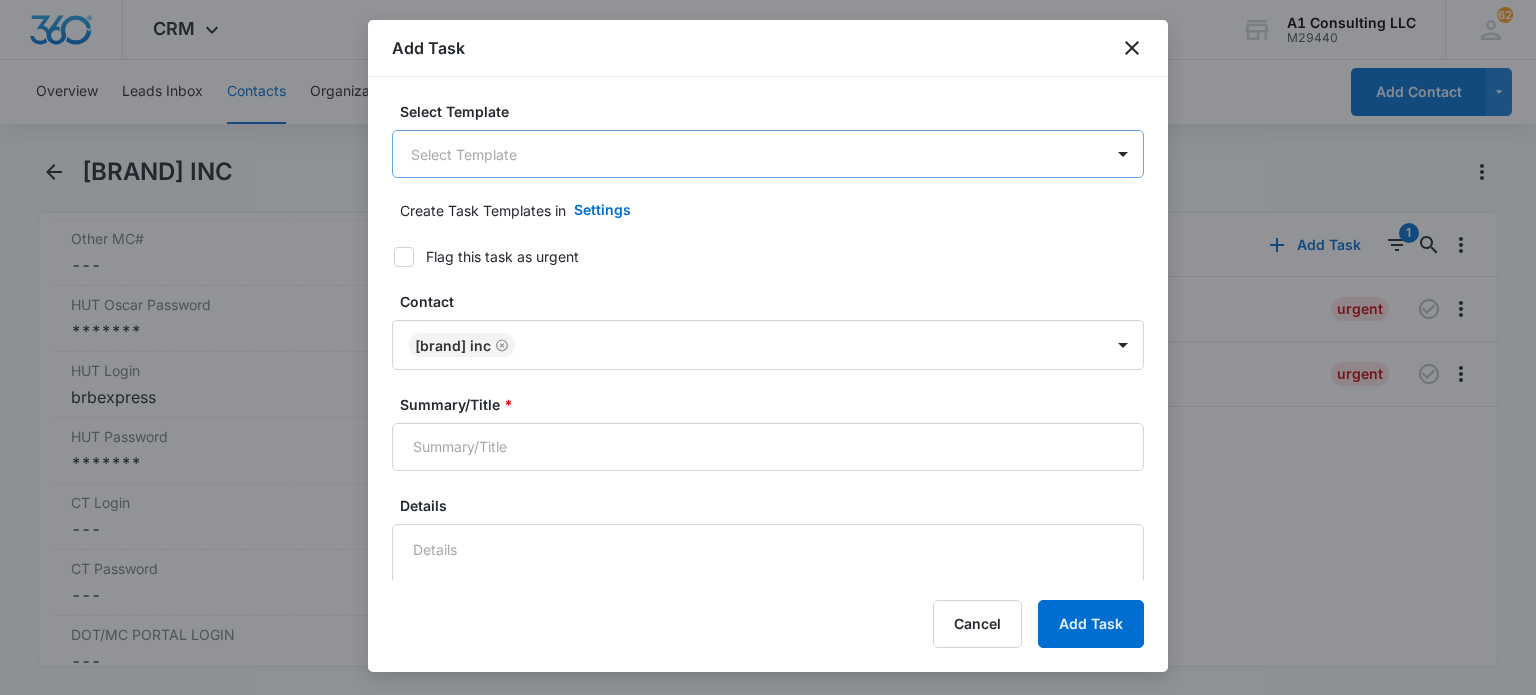 click on "CRM Apps Websites Forms CRM Email Social Content Ads Intelligence Files Brand Settings A1 Consulting LLC M[ID] Your Accounts View All [ID] [NAME] [EMAIL] My Profile [ID] Notifications Support Logout Terms   •   Privacy Policy Overview Leads Inbox Contacts Organizations History Deals Projects Tasks Calendar Lists Reports Settings Add Contact BRB Express INC Remove BE BRB Express INC Contact Info Name Cancel Save Changes BRB Express INC Phone Cancel Save Changes --- Email Cancel Save Changes brbexpress1@gmail.com Organization Cancel Save Changes --- Address Cancel Save Changes [NUMBER] [STREET] Apt [APT] [CITY] [STATE] [ZIP] Details Source Cancel Save Changes A1 Consulting  Contact Type Cancel Save Changes Client Contact Status Cancel Save Changes New Jersey  Assigned To Cancel Save Changes [NAME], [NAME], [NAME], [NAME], [NAME], [NAME], Admin Account Tags Cancel Save Changes 2nd Q File Review GHL Conversion LOYALTY CLIENT ---" at bounding box center (768, 347) 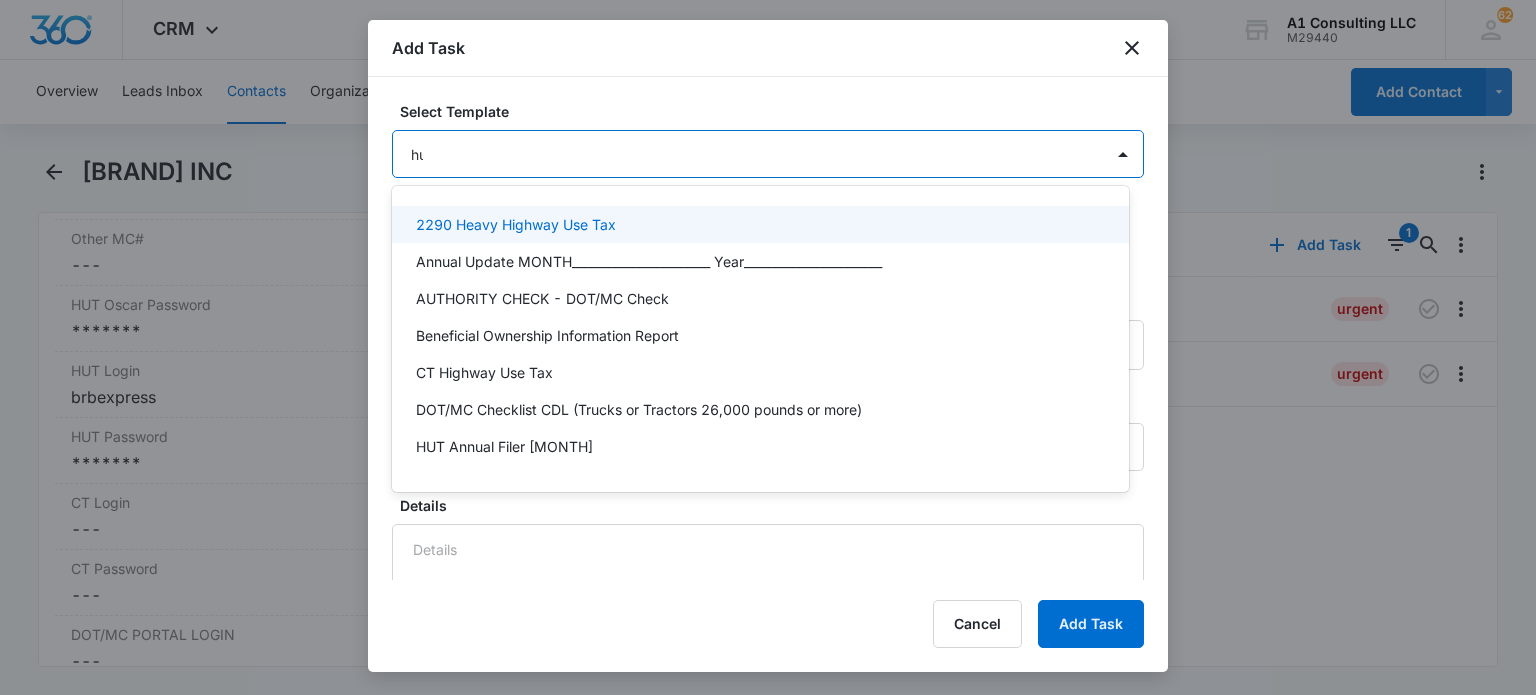 type on "hut" 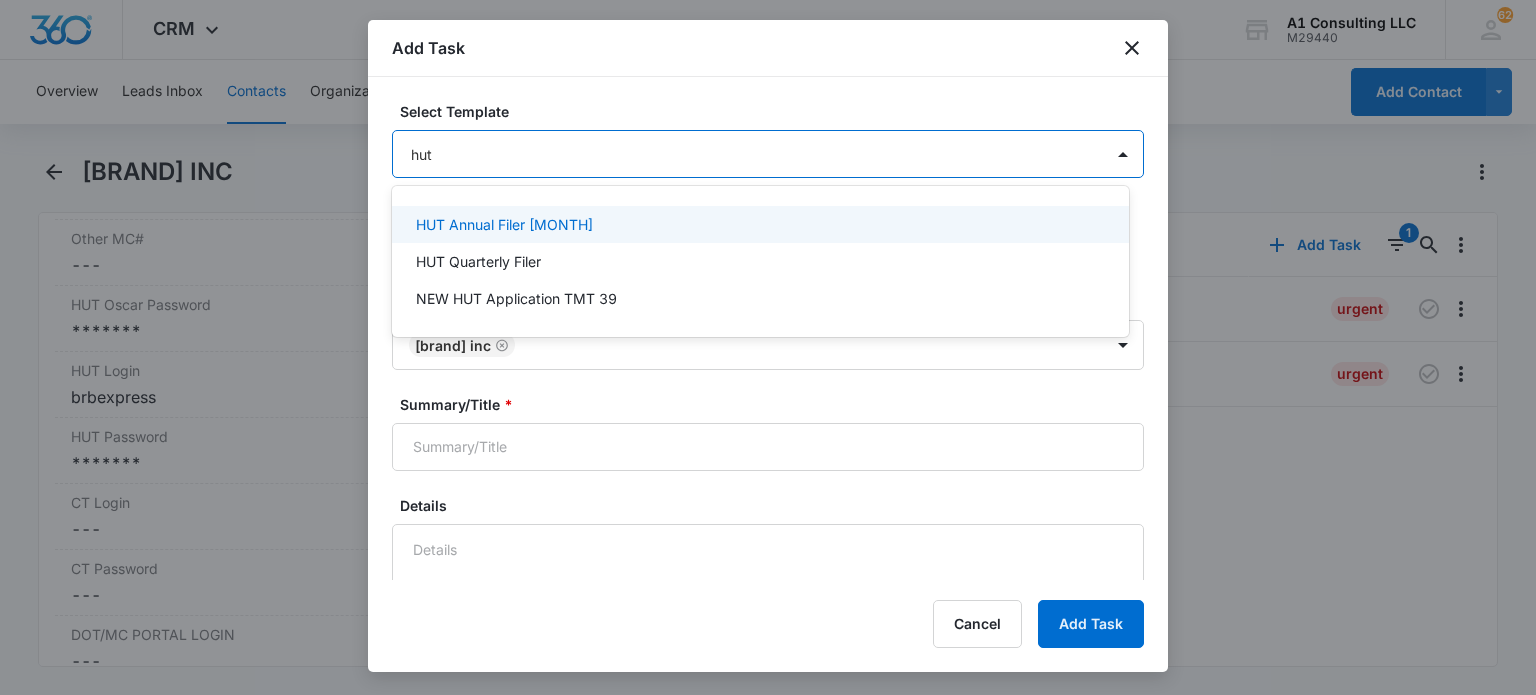 click on "HUT Annual Filer [MONTH]" at bounding box center [760, 224] 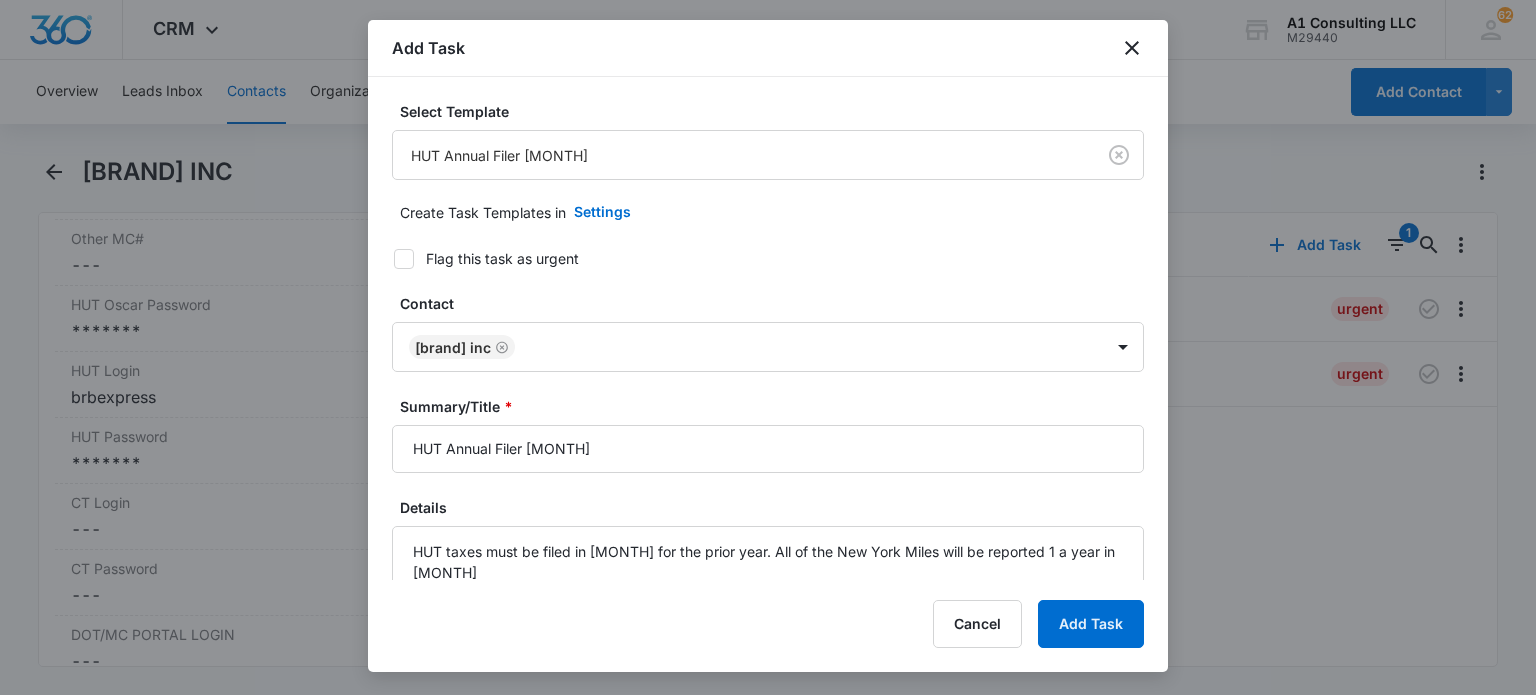 click on "Flag this task as urgent" at bounding box center (502, 258) 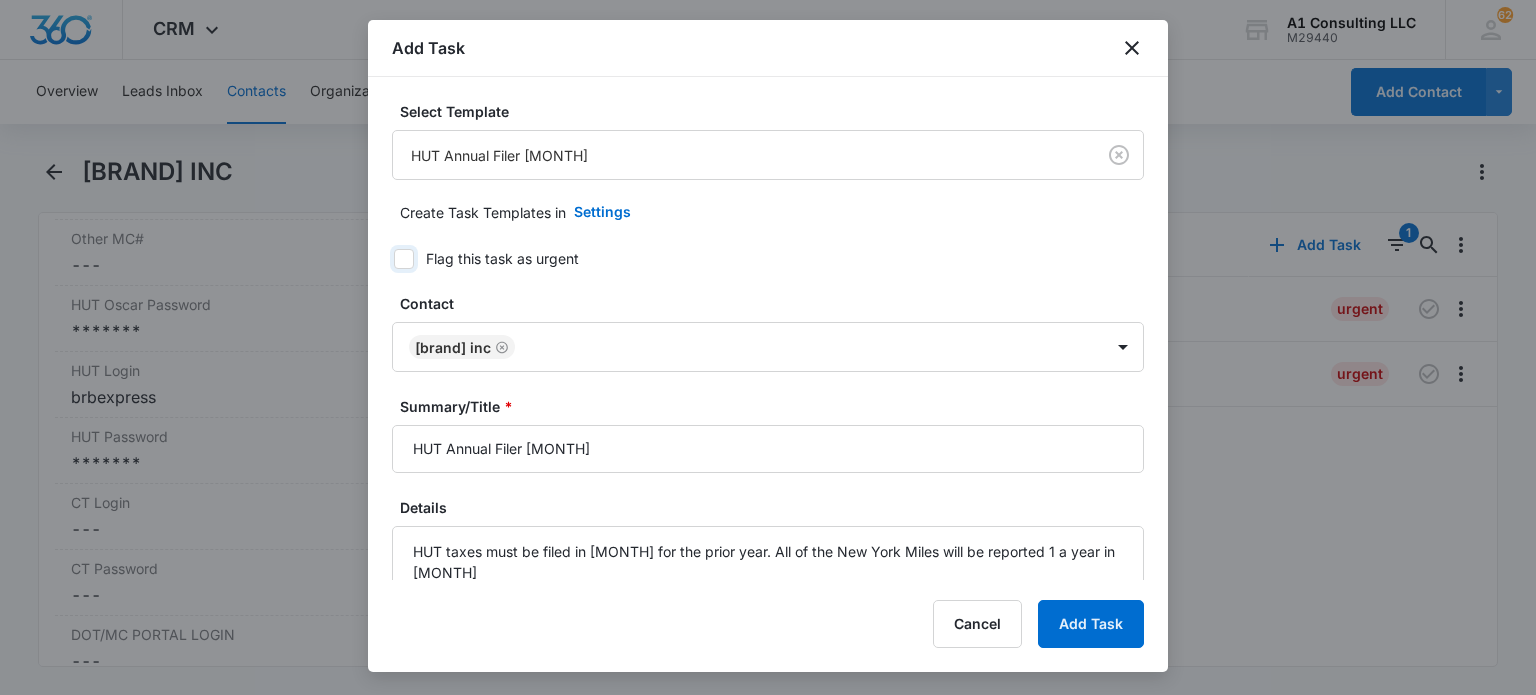 click on "Flag this task as urgent" at bounding box center (387, 259) 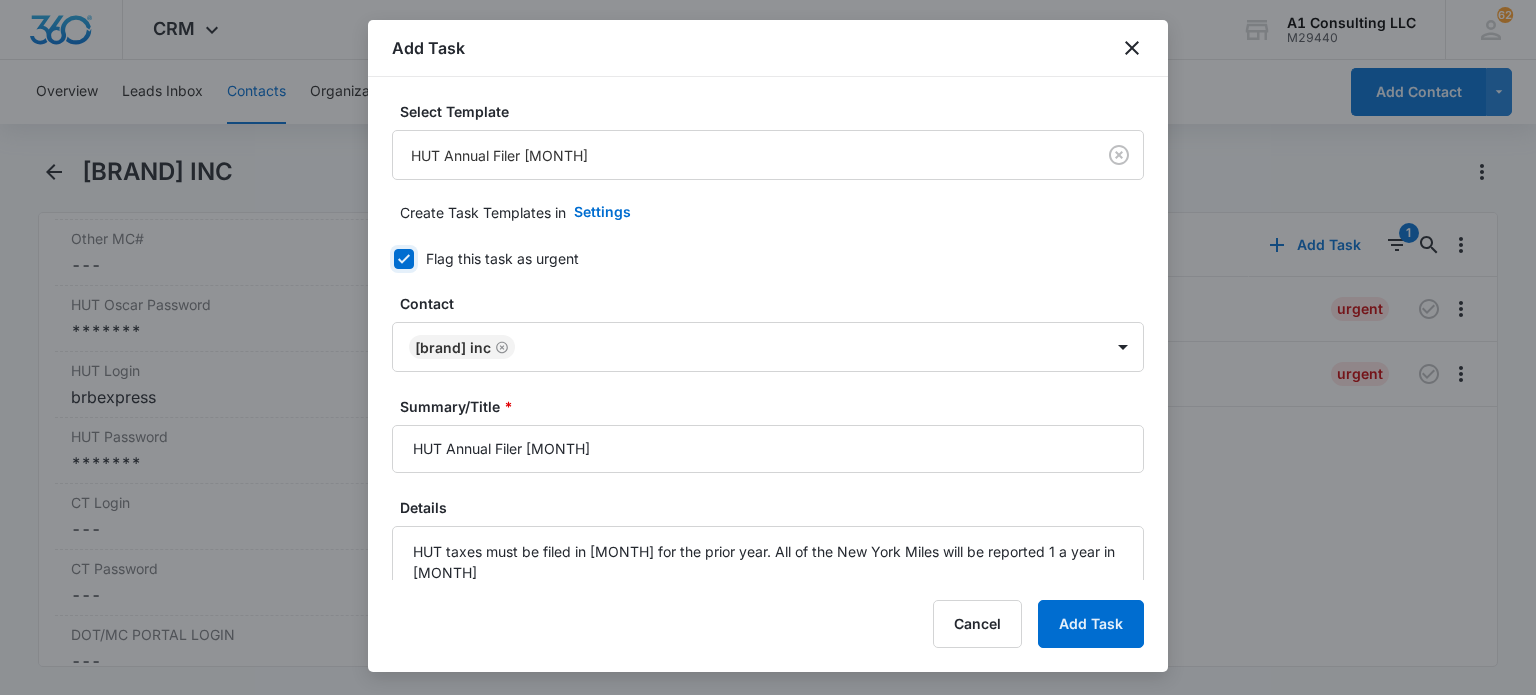 checkbox on "true" 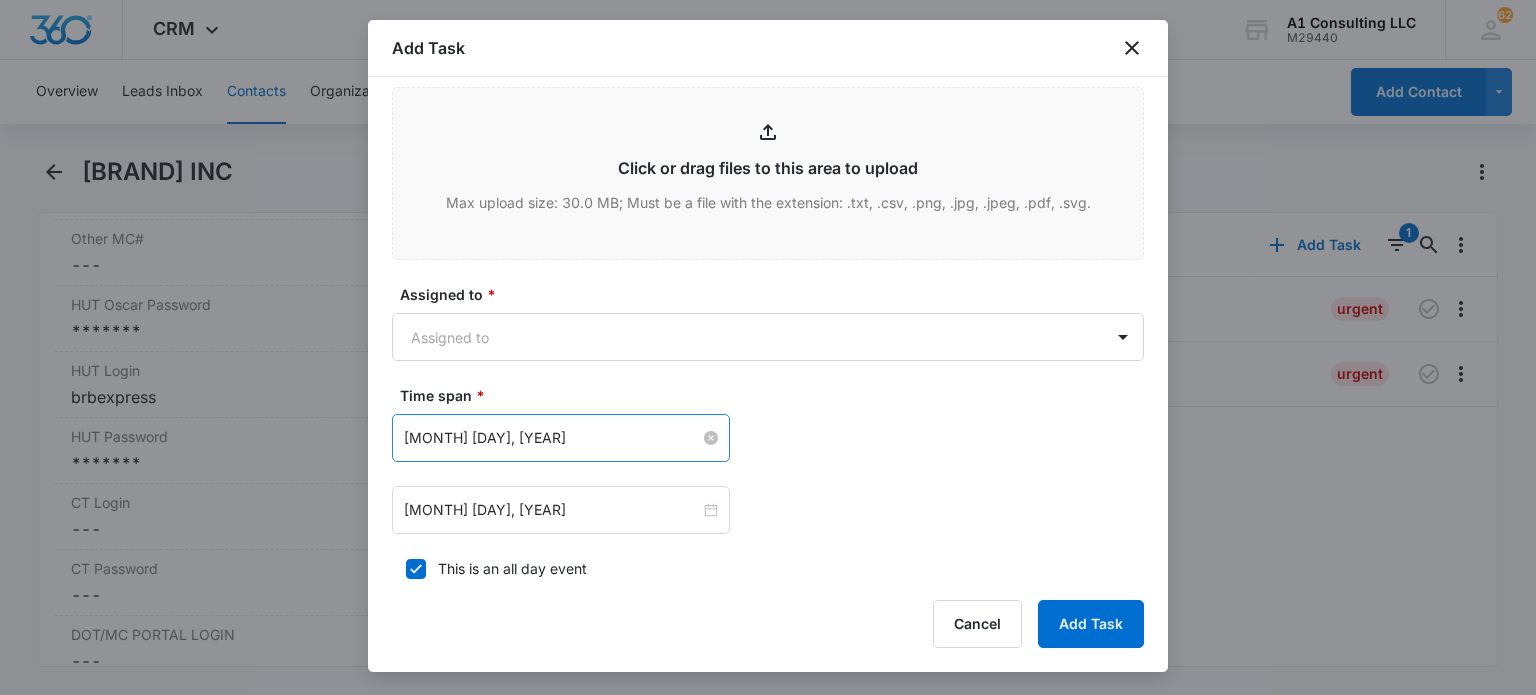 scroll, scrollTop: 1100, scrollLeft: 0, axis: vertical 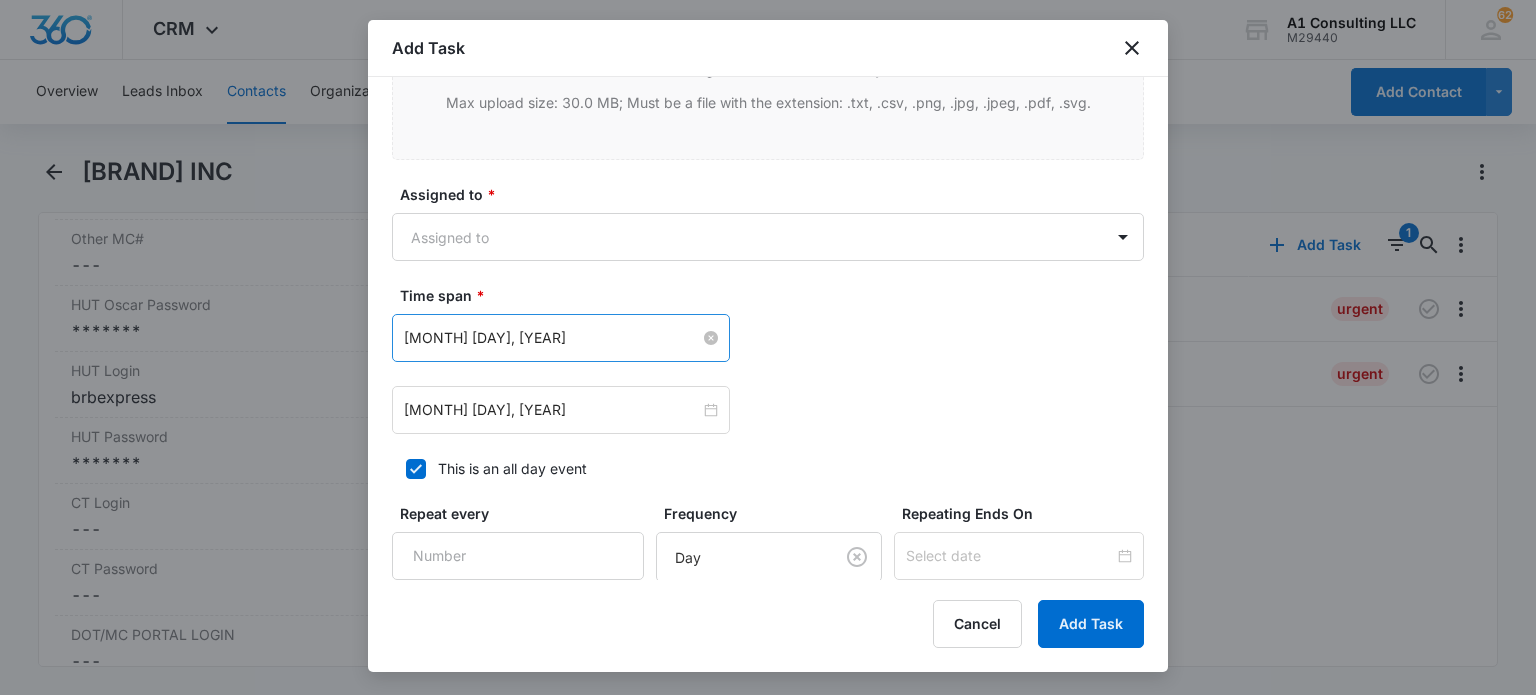 click on "[MONTH] [DAY], [YEAR]" at bounding box center [552, 338] 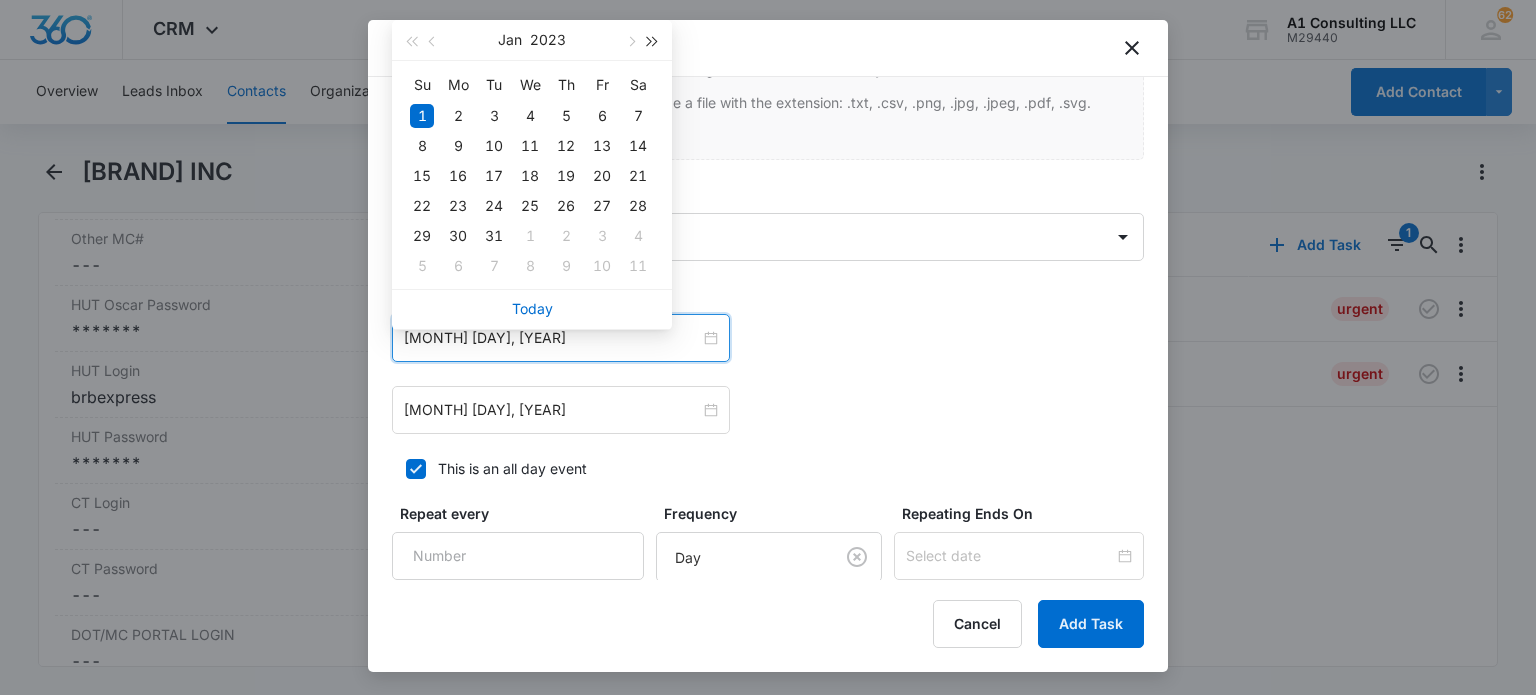 click at bounding box center [653, 40] 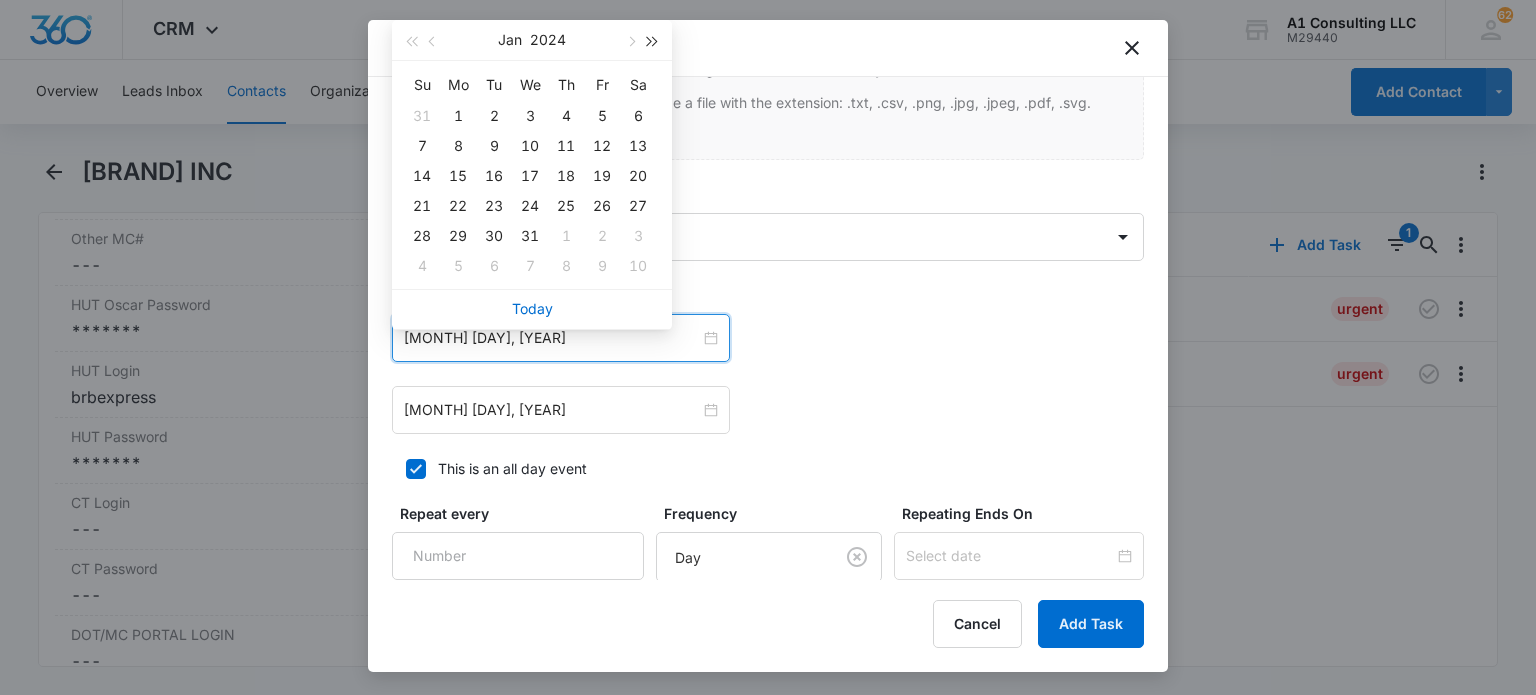 click at bounding box center [653, 40] 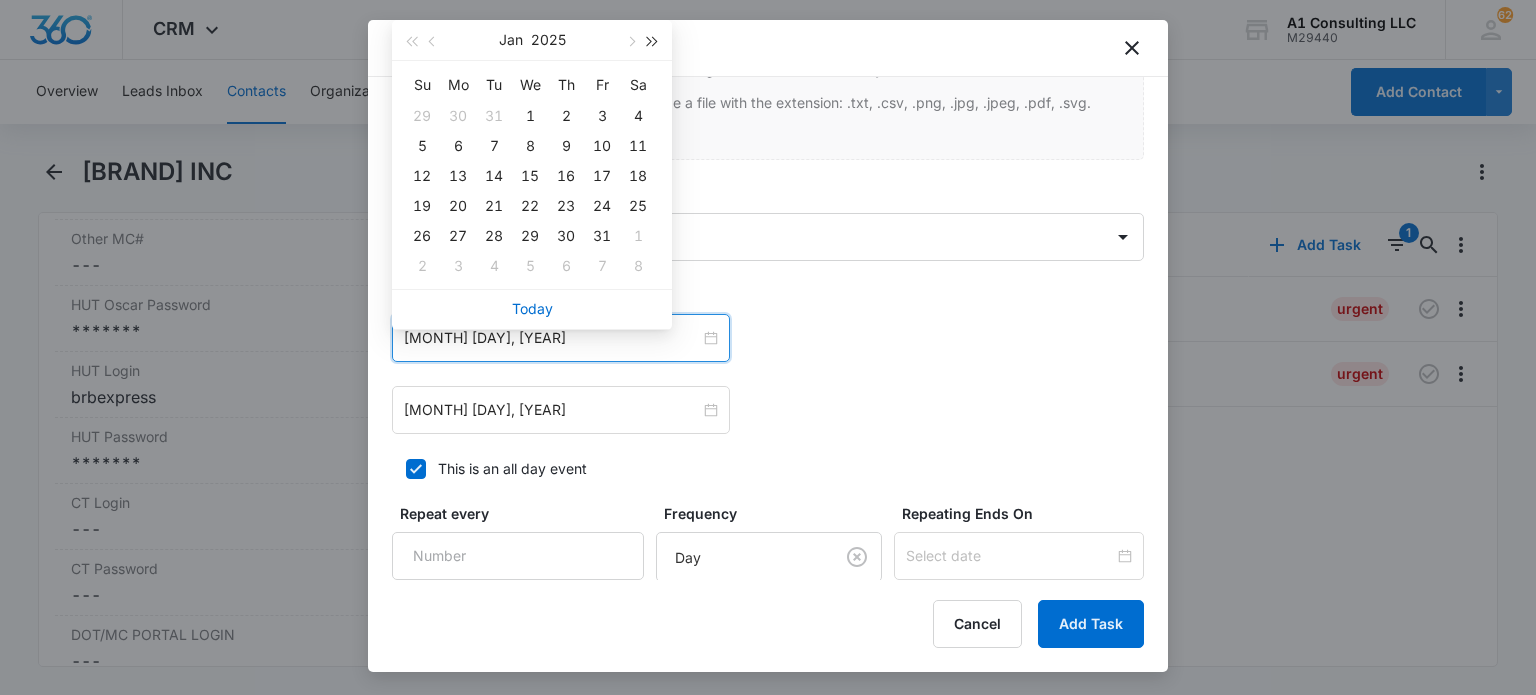click at bounding box center [653, 40] 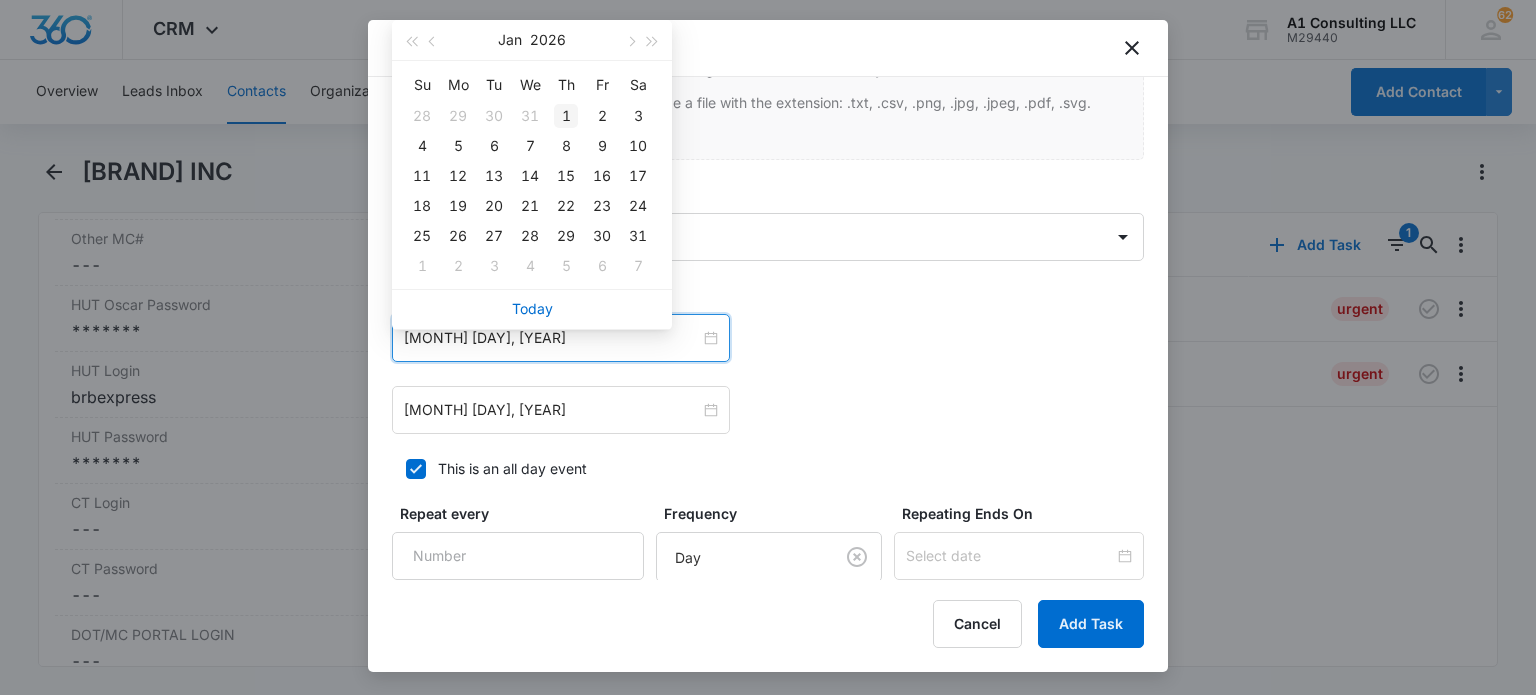 type on "[MONTH] [DAY], [YEAR]" 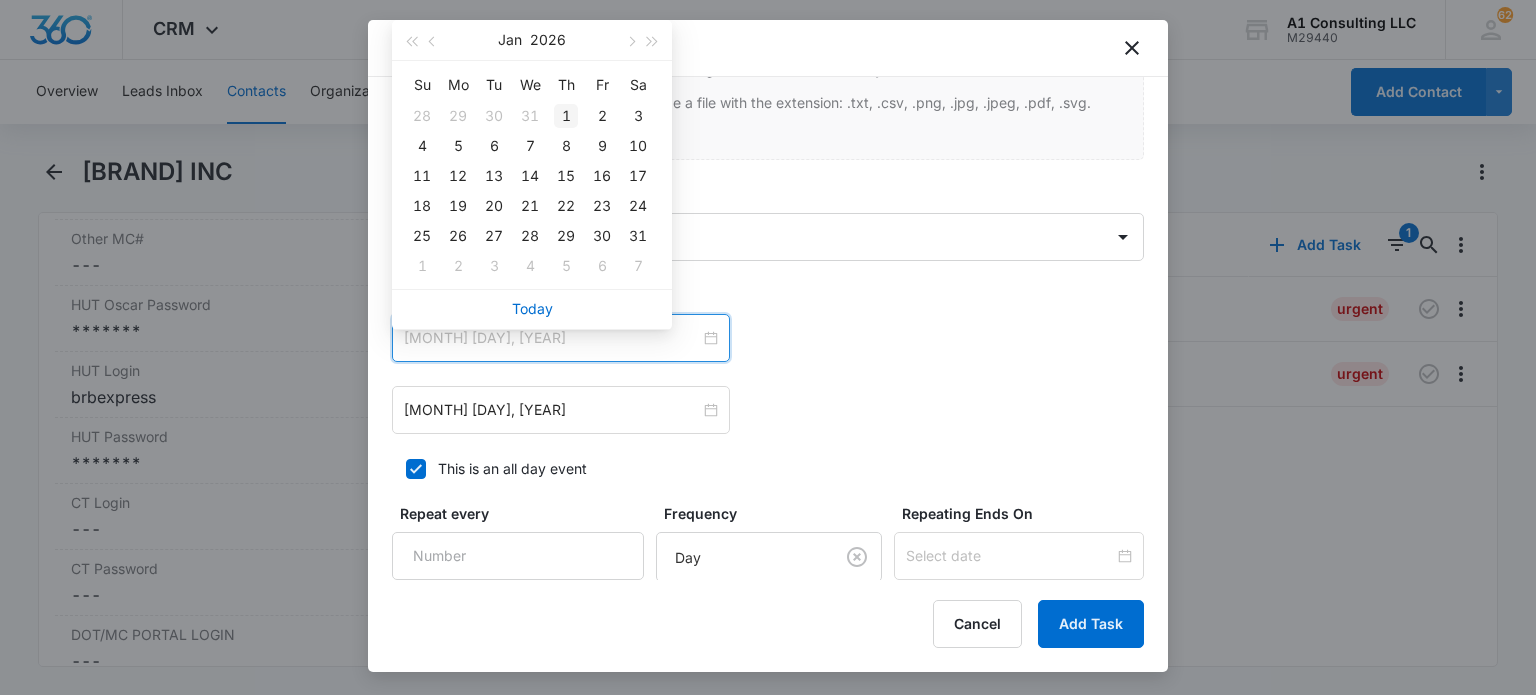click on "1" at bounding box center (566, 116) 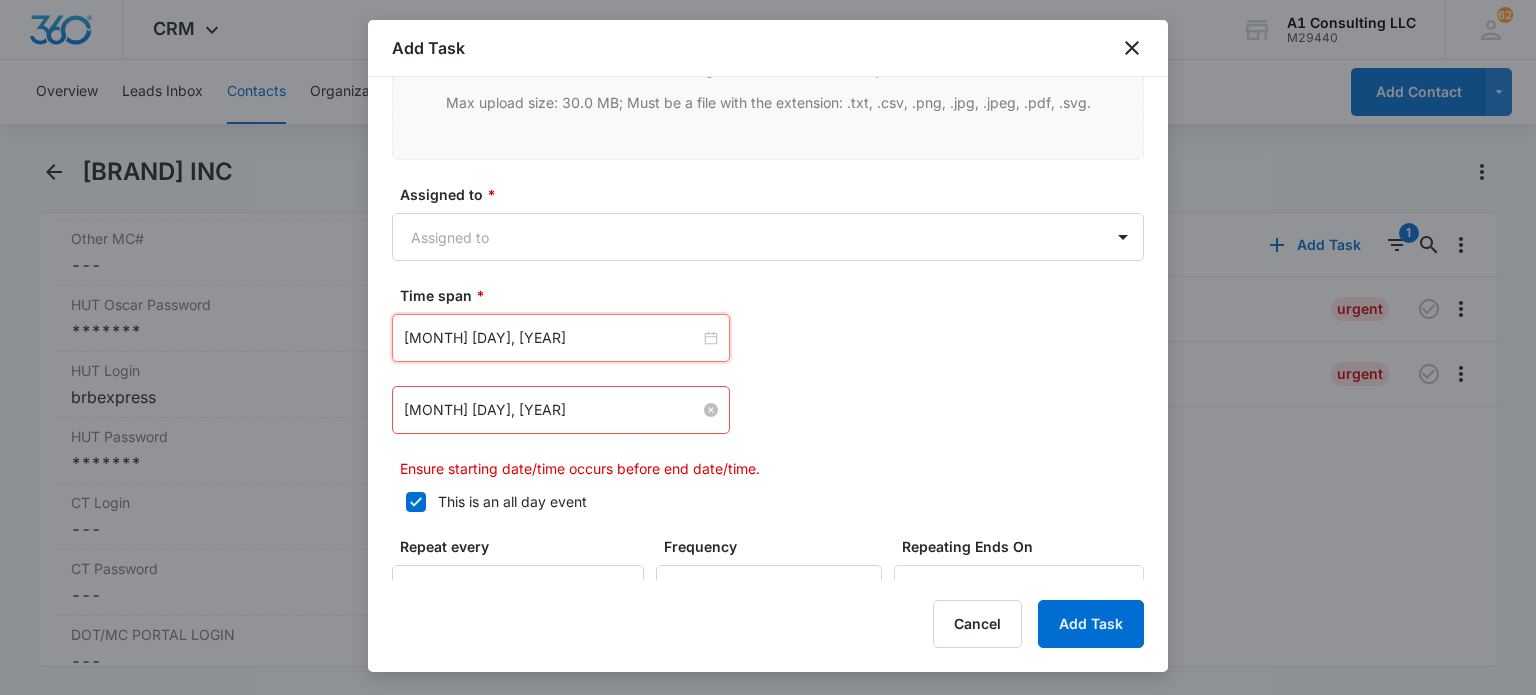 click on "[MONTH] [DAY], [YEAR]" at bounding box center (552, 410) 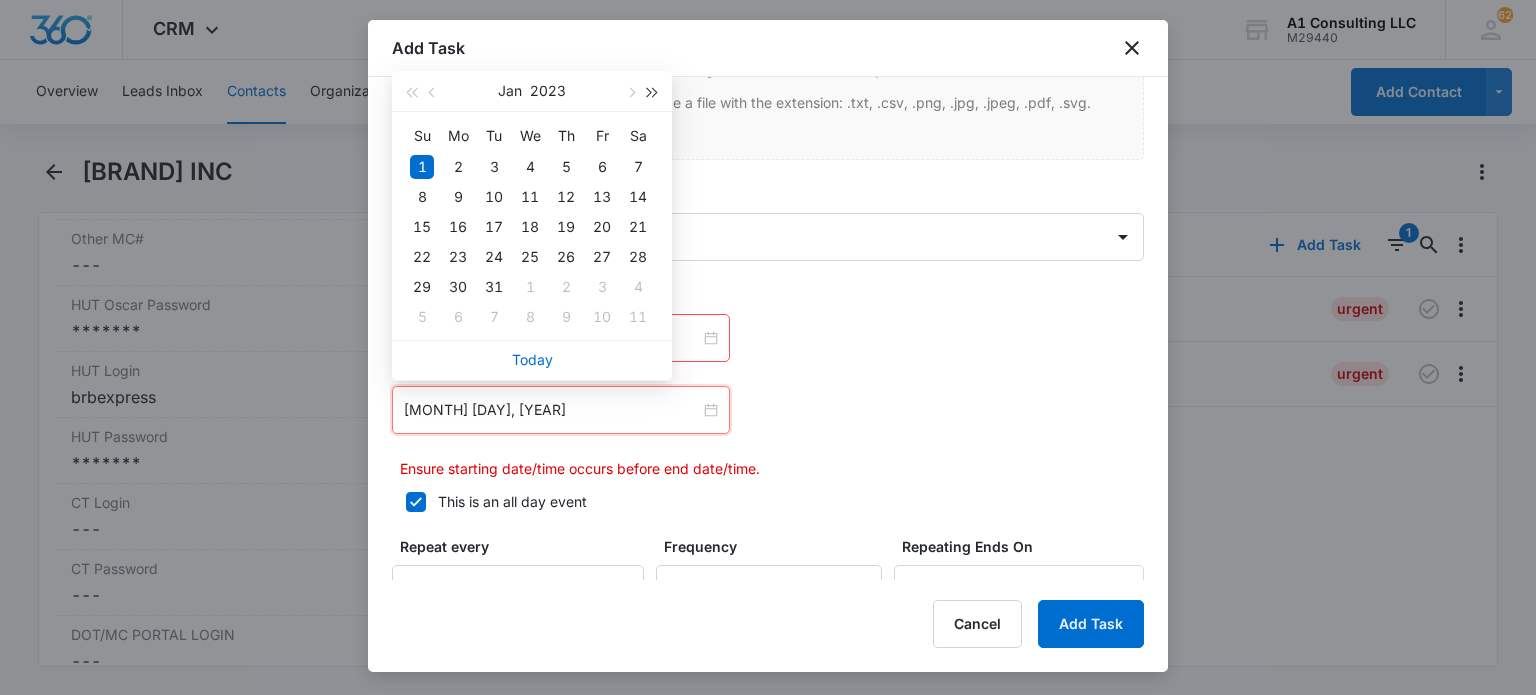 click at bounding box center [653, 93] 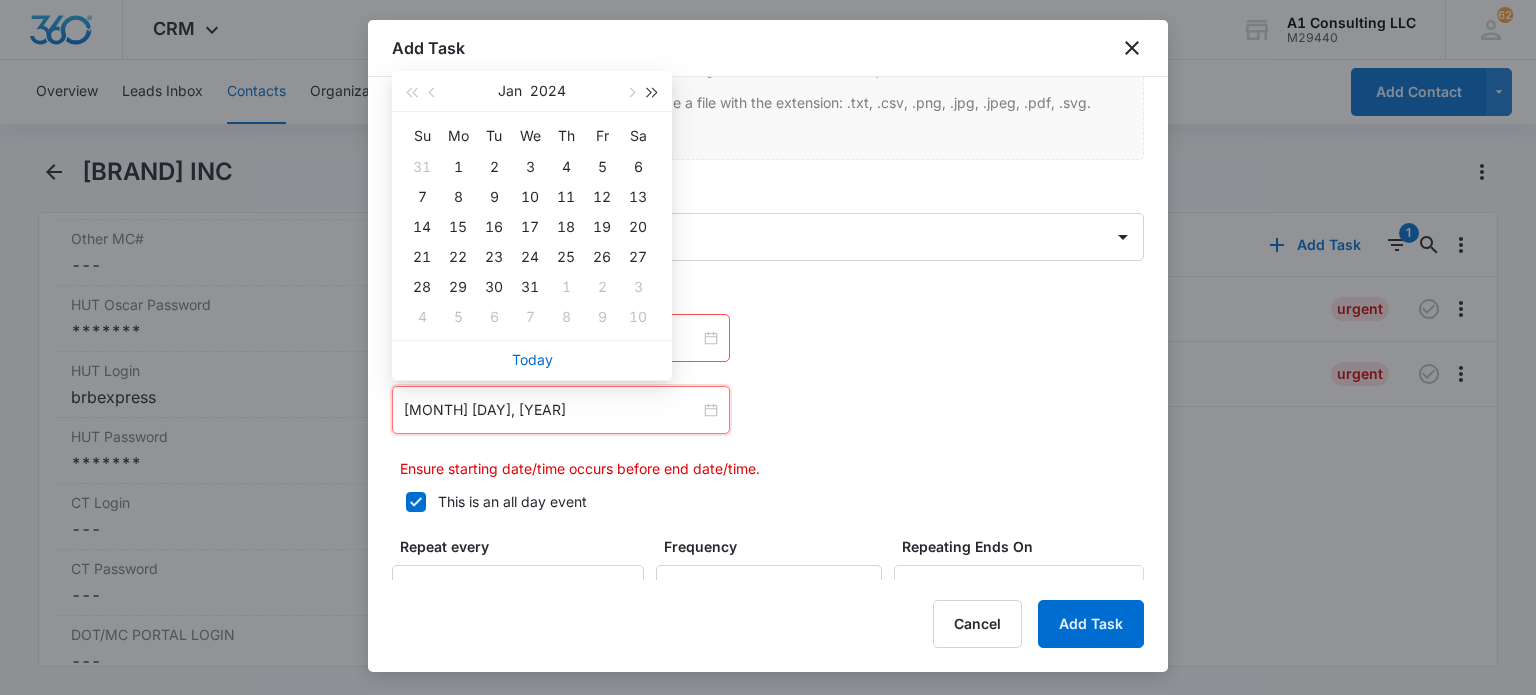 click at bounding box center [653, 93] 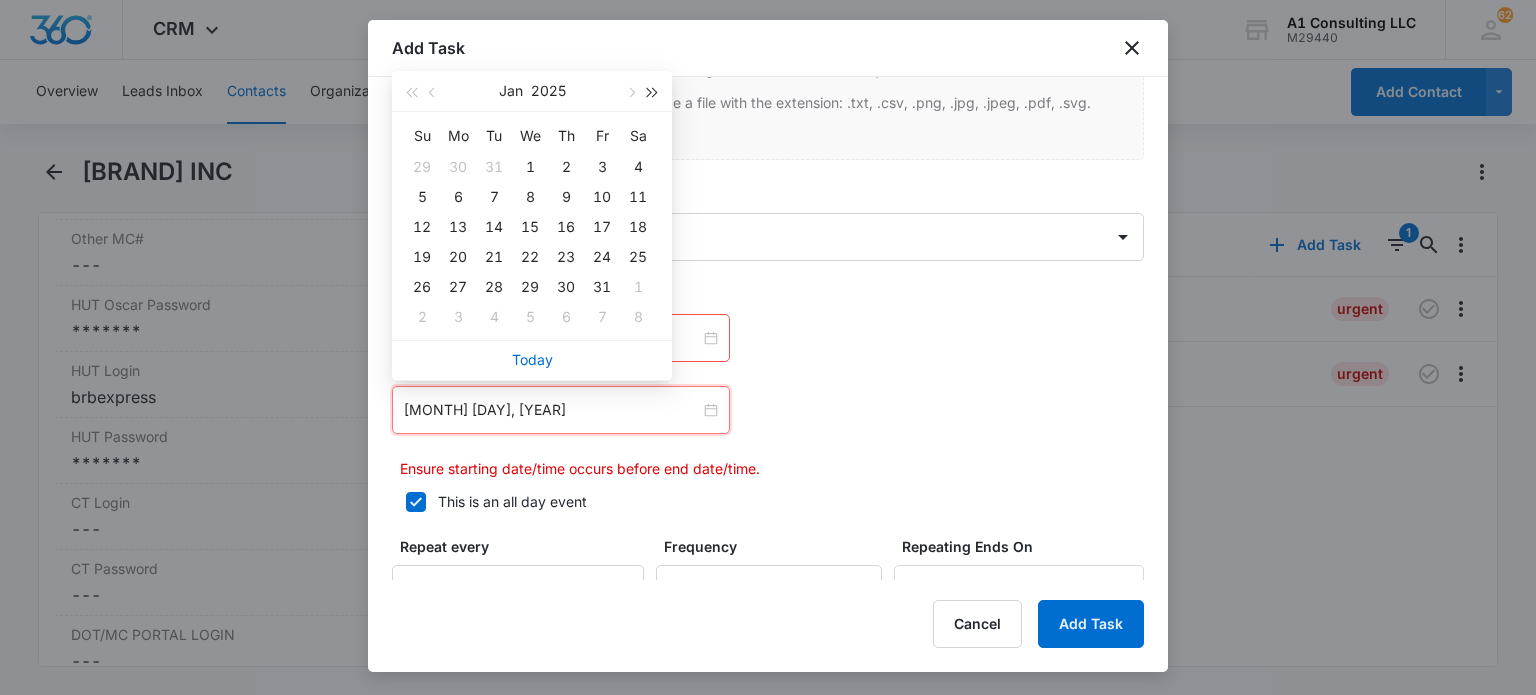click at bounding box center [653, 93] 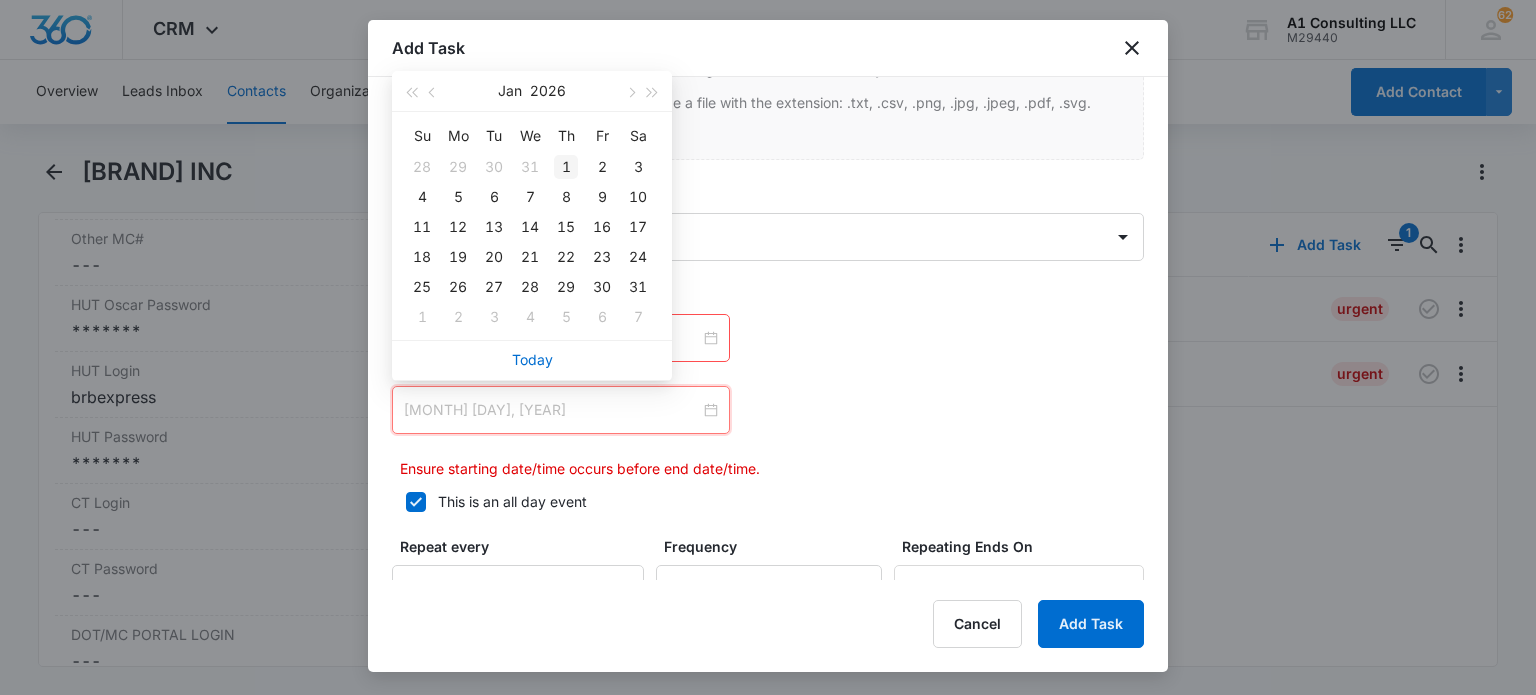 type on "[MONTH] [DAY], [YEAR]" 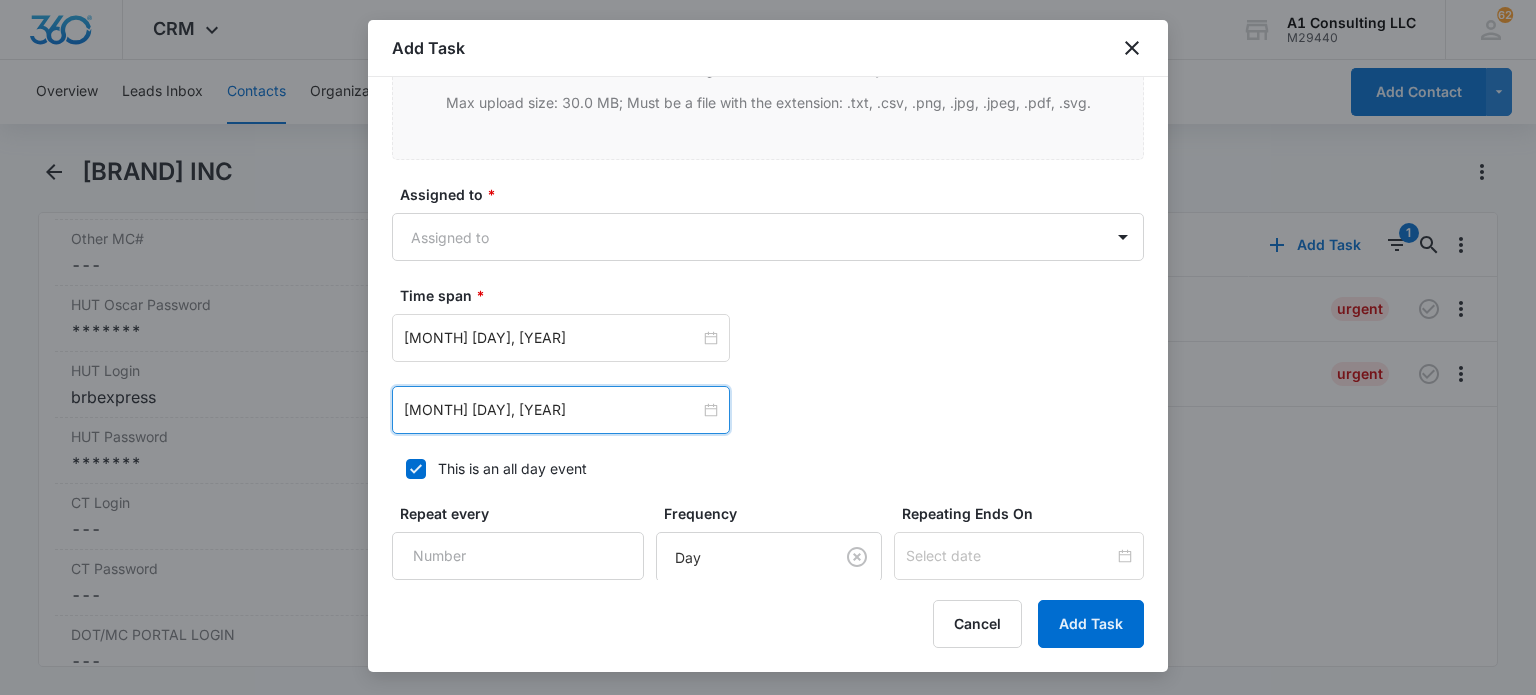 scroll, scrollTop: 1293, scrollLeft: 0, axis: vertical 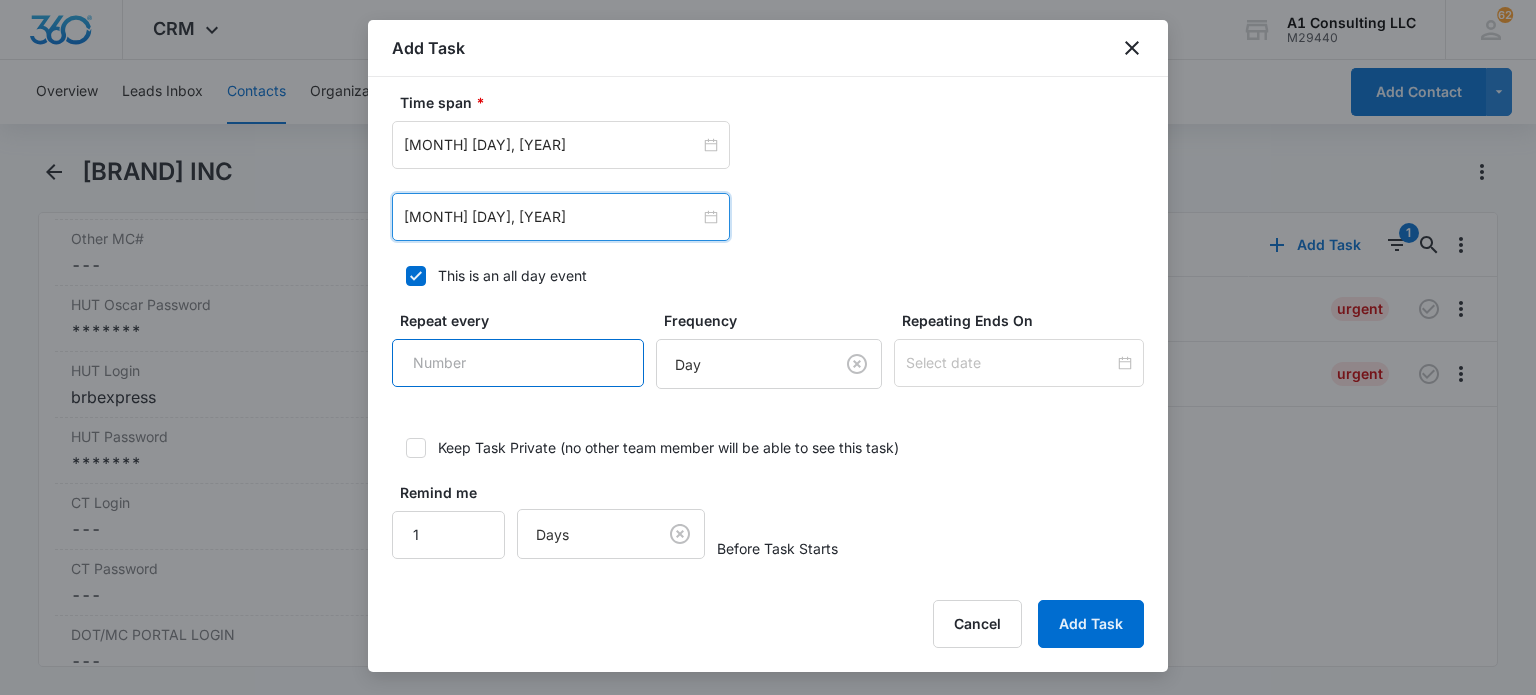 click on "Repeat every" at bounding box center [518, 363] 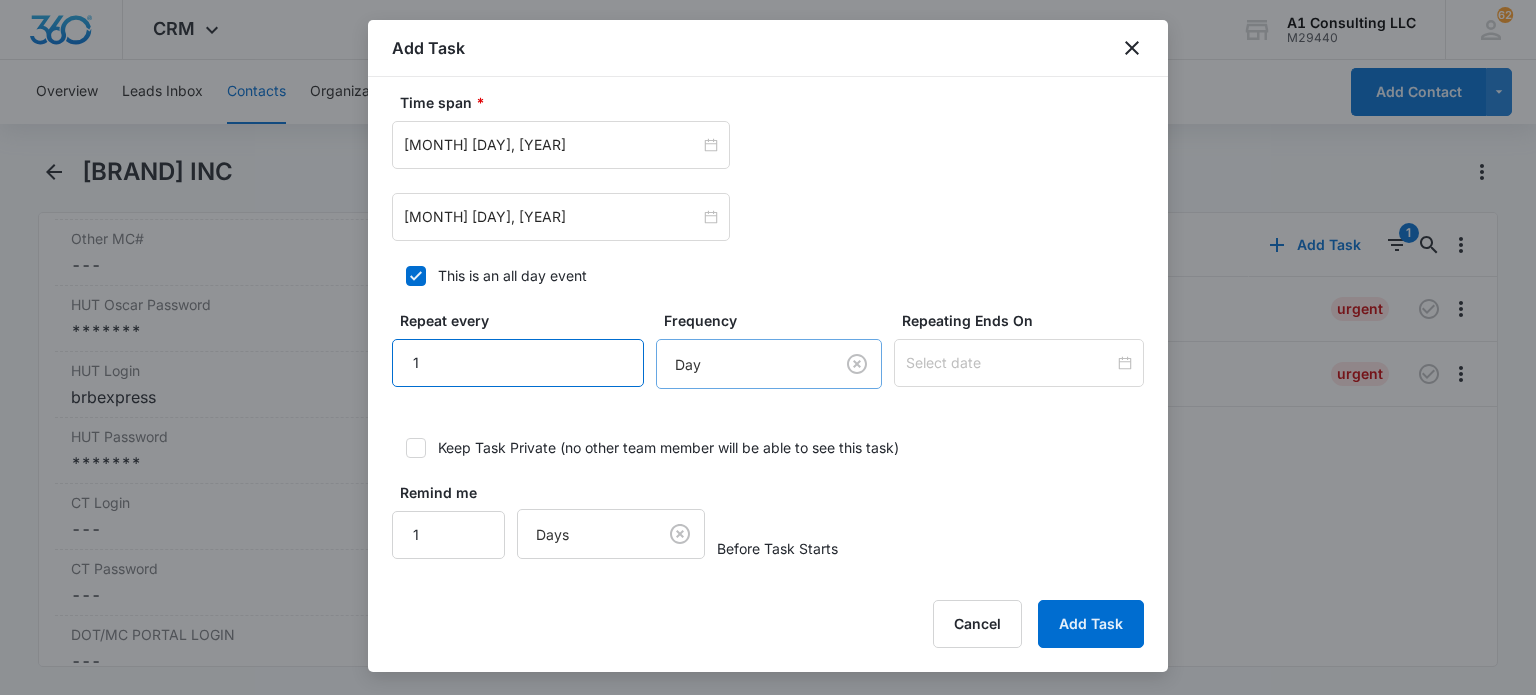 type on "1" 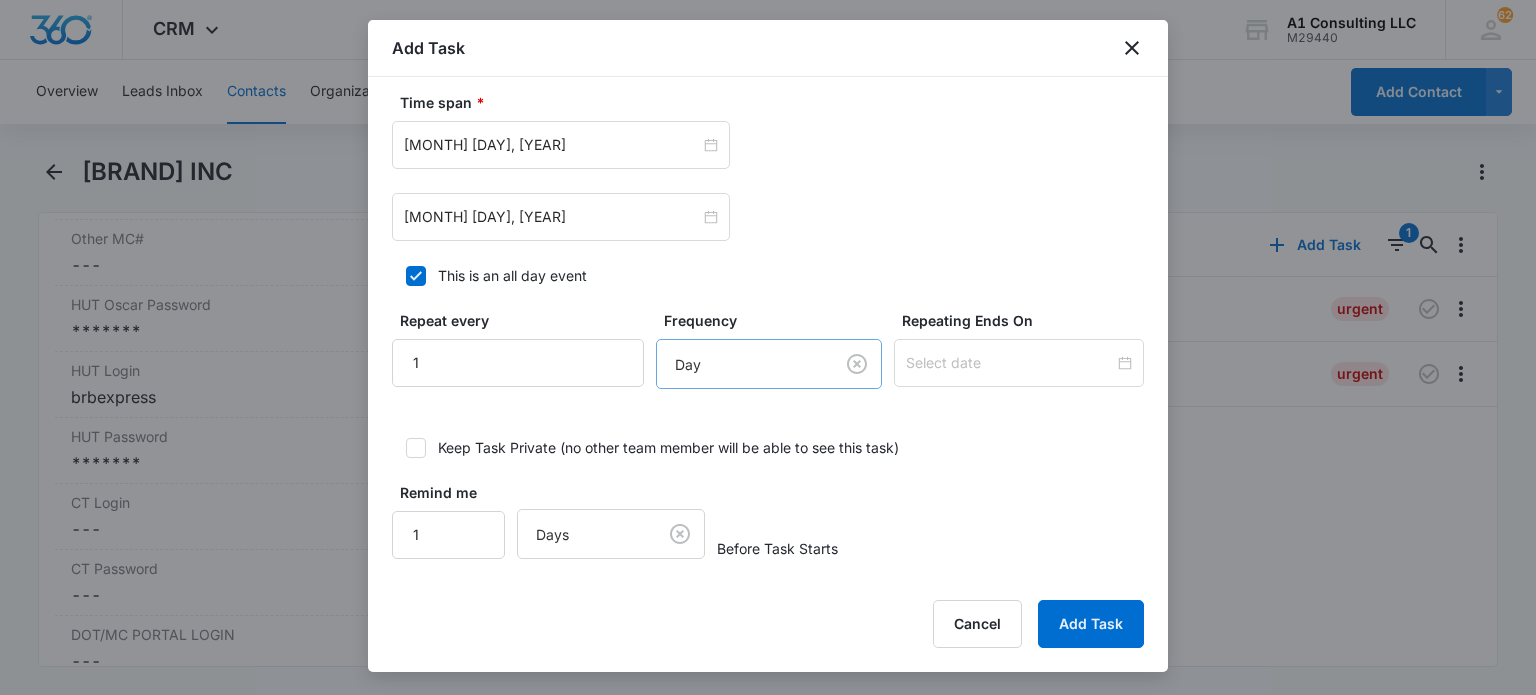 click on "CRM Apps Websites Forms CRM Email Social Content Ads Intelligence Files Brand Settings A1 Consulting LLC M[ID] Your Accounts View All [ID] [NAME] [EMAIL] My Profile [ID] Notifications Support Logout Terms   •   Privacy Policy Overview Leads Inbox Contacts Organizations History Deals Projects Tasks Calendar Lists Reports Settings Add Contact BRB Express INC Remove BE BRB Express INC Contact Info Name Cancel Save Changes BRB Express INC Phone Cancel Save Changes --- Email Cancel Save Changes brbexpress1@gmail.com Organization Cancel Save Changes --- Address Cancel Save Changes [NUMBER] [STREET] Apt [APT] [CITY] [STATE] [ZIP] Details Source Cancel Save Changes A1 Consulting  Contact Type Cancel Save Changes Client Contact Status Cancel Save Changes New Jersey  Assigned To Cancel Save Changes [NAME], [NAME], [NAME], [NAME], [NAME], [NAME], Admin Account Tags Cancel Save Changes 2nd Q File Review GHL Conversion LOYALTY CLIENT ---" at bounding box center [768, 347] 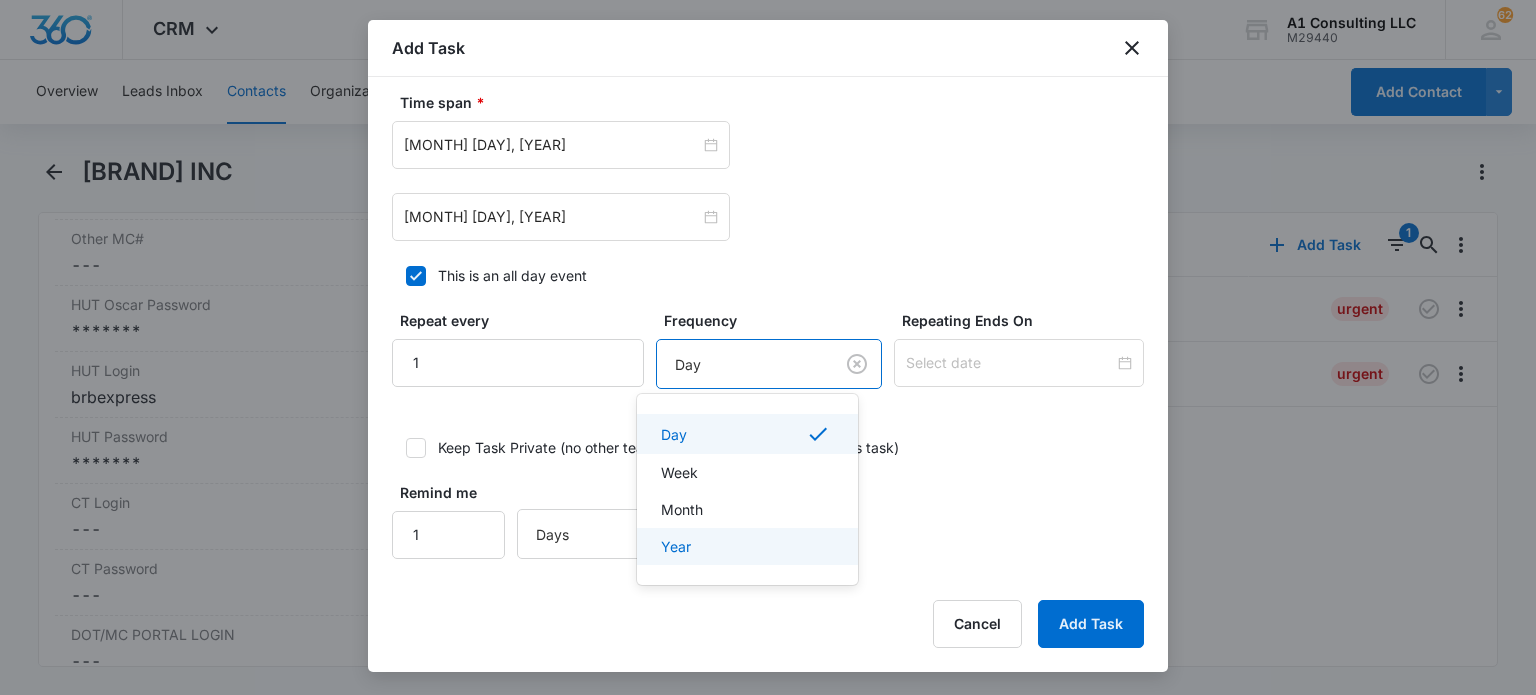 click on "Year" at bounding box center [745, 546] 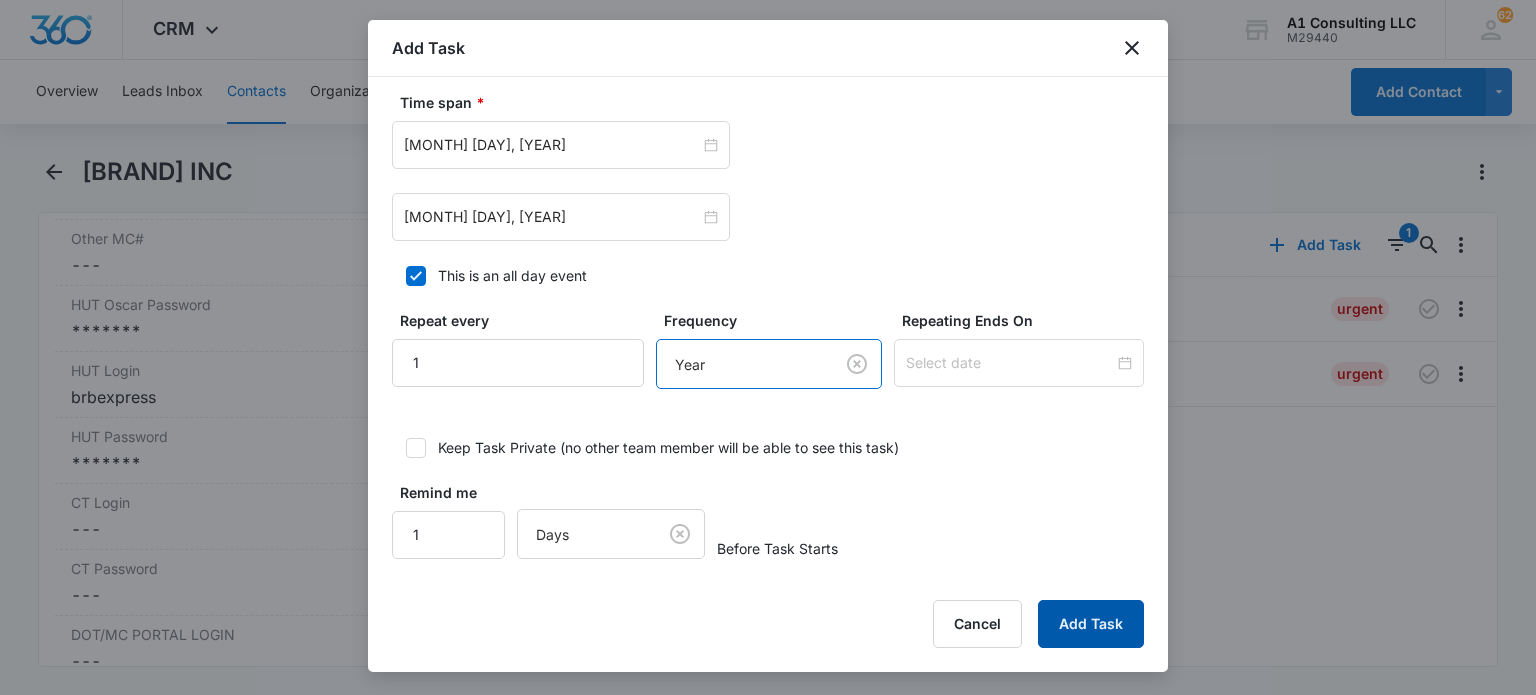 click on "Add Task" at bounding box center (1091, 624) 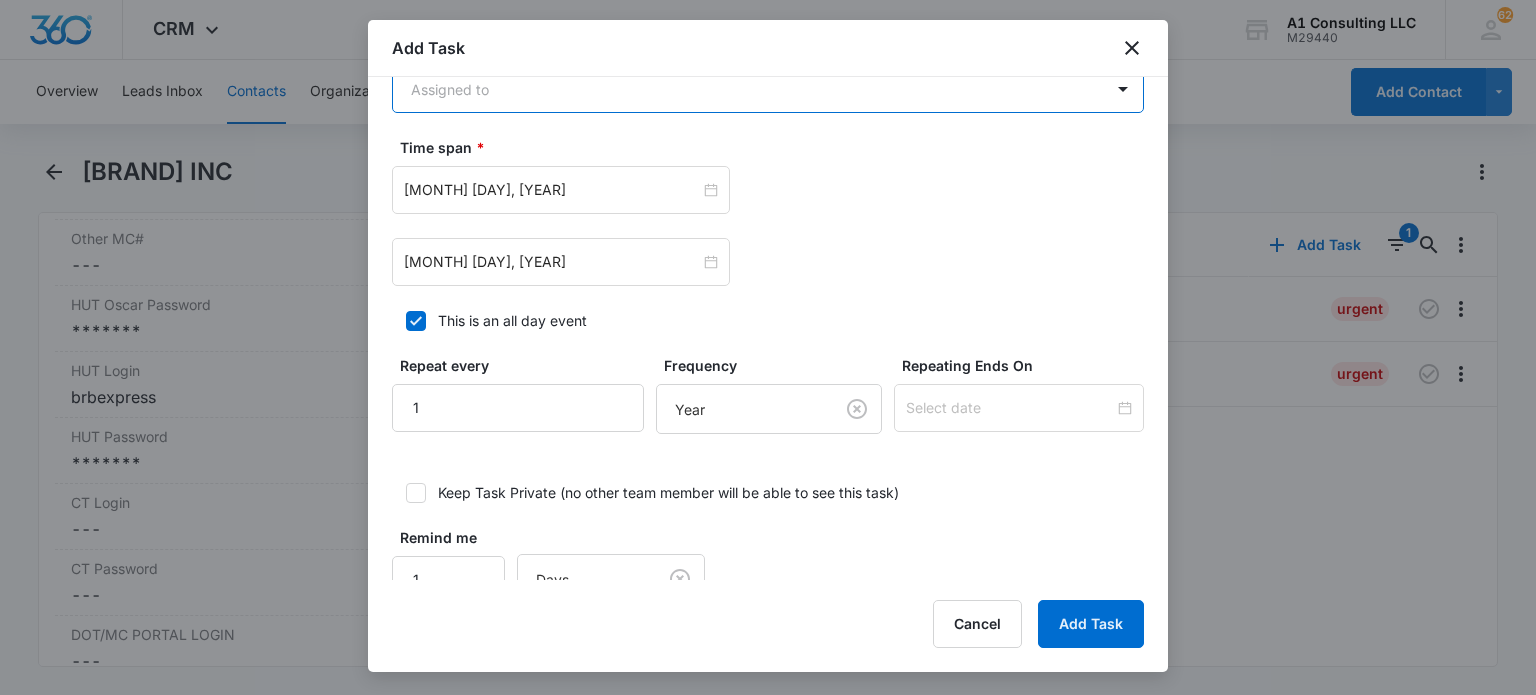 scroll, scrollTop: 1048, scrollLeft: 0, axis: vertical 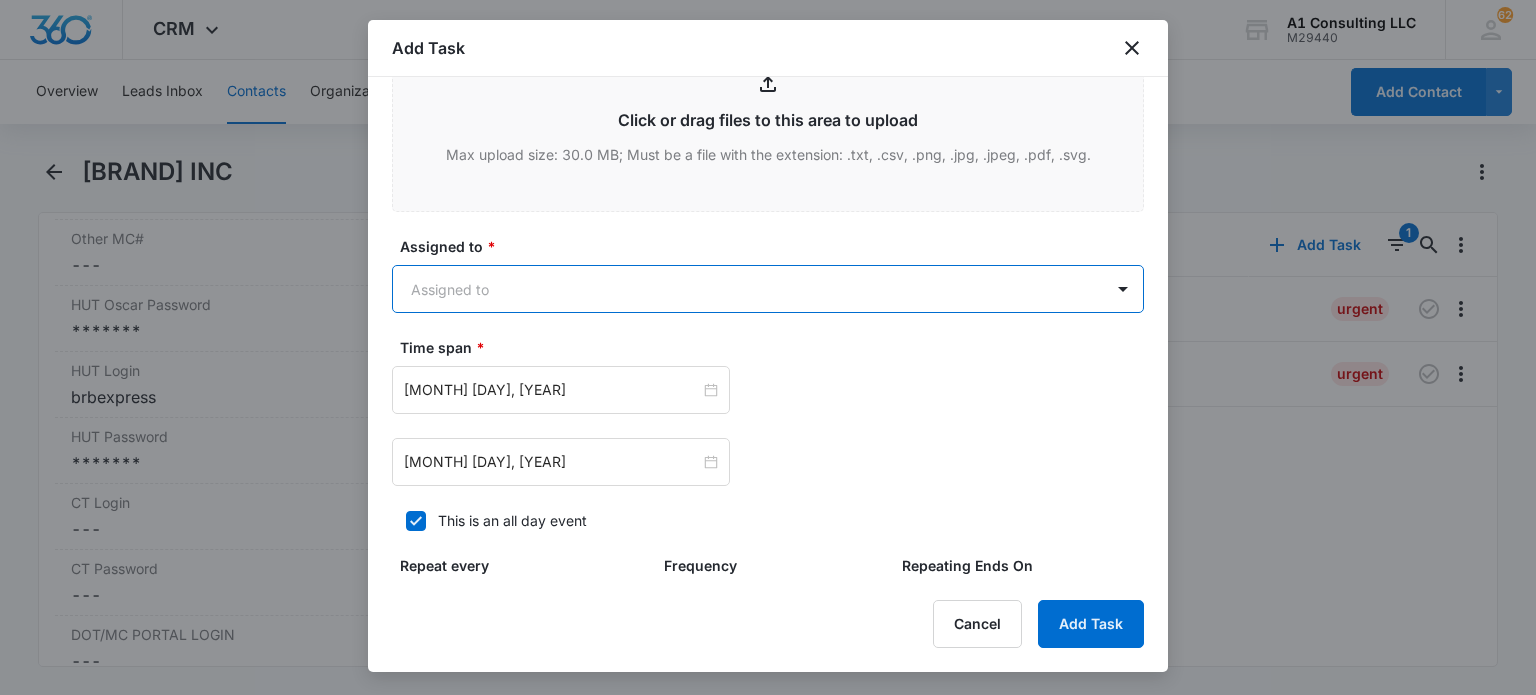 click on "CRM Apps Websites Forms CRM Email Social Content Ads Intelligence Files Brand Settings A1 Consulting LLC M[ID] Your Accounts View All [ID] [NAME] [EMAIL] My Profile [ID] Notifications Support Logout Terms   •   Privacy Policy Overview Leads Inbox Contacts Organizations History Deals Projects Tasks Calendar Lists Reports Settings Add Contact BRB Express INC Remove BE BRB Express INC Contact Info Name Cancel Save Changes BRB Express INC Phone Cancel Save Changes --- Email Cancel Save Changes brbexpress1@gmail.com Organization Cancel Save Changes --- Address Cancel Save Changes [NUMBER] [STREET] Apt [APT] [CITY] [STATE] [ZIP] Details Source Cancel Save Changes A1 Consulting  Contact Type Cancel Save Changes Client Contact Status Cancel Save Changes New Jersey  Assigned To Cancel Save Changes [NAME], [NAME], [NAME], [NAME], [NAME], [NAME], Admin Account Tags Cancel Save Changes 2nd Q File Review GHL Conversion LOYALTY CLIENT ---" at bounding box center (768, 347) 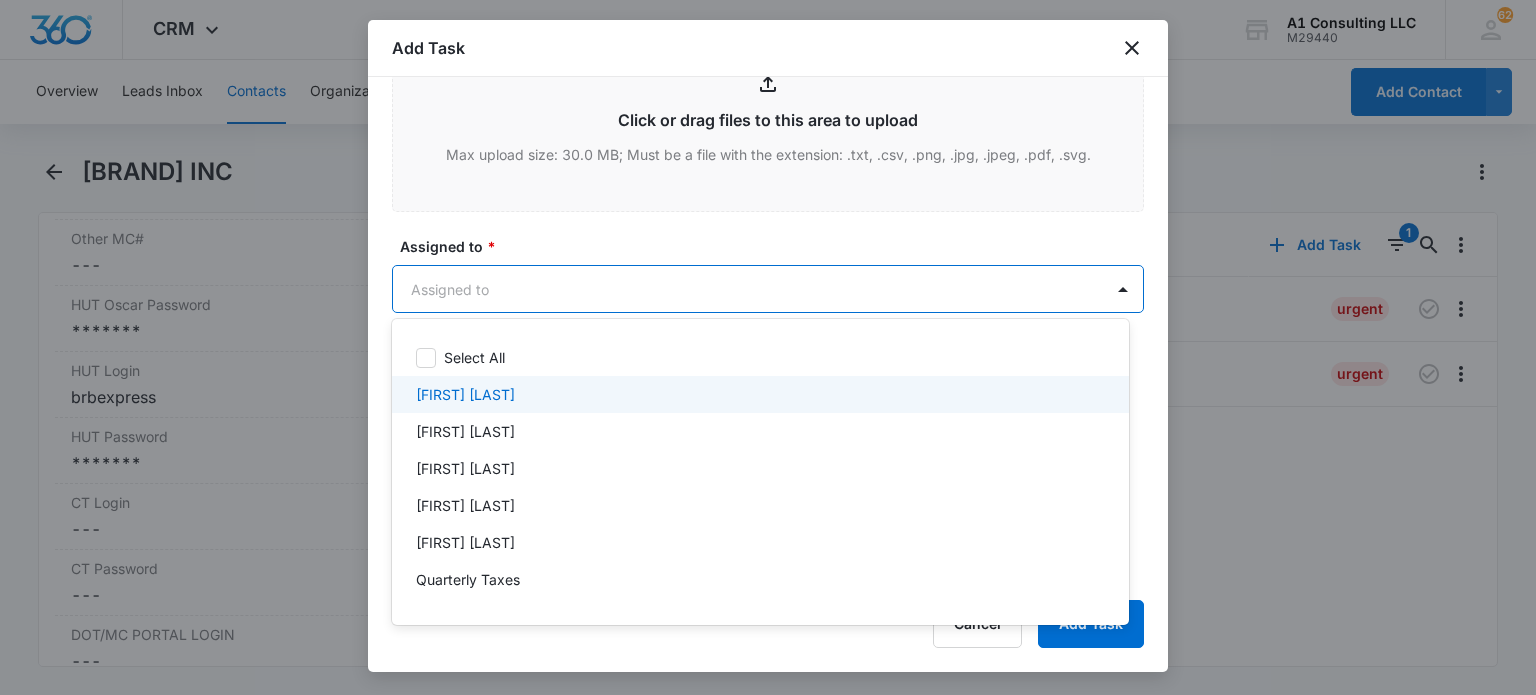 scroll, scrollTop: 177, scrollLeft: 0, axis: vertical 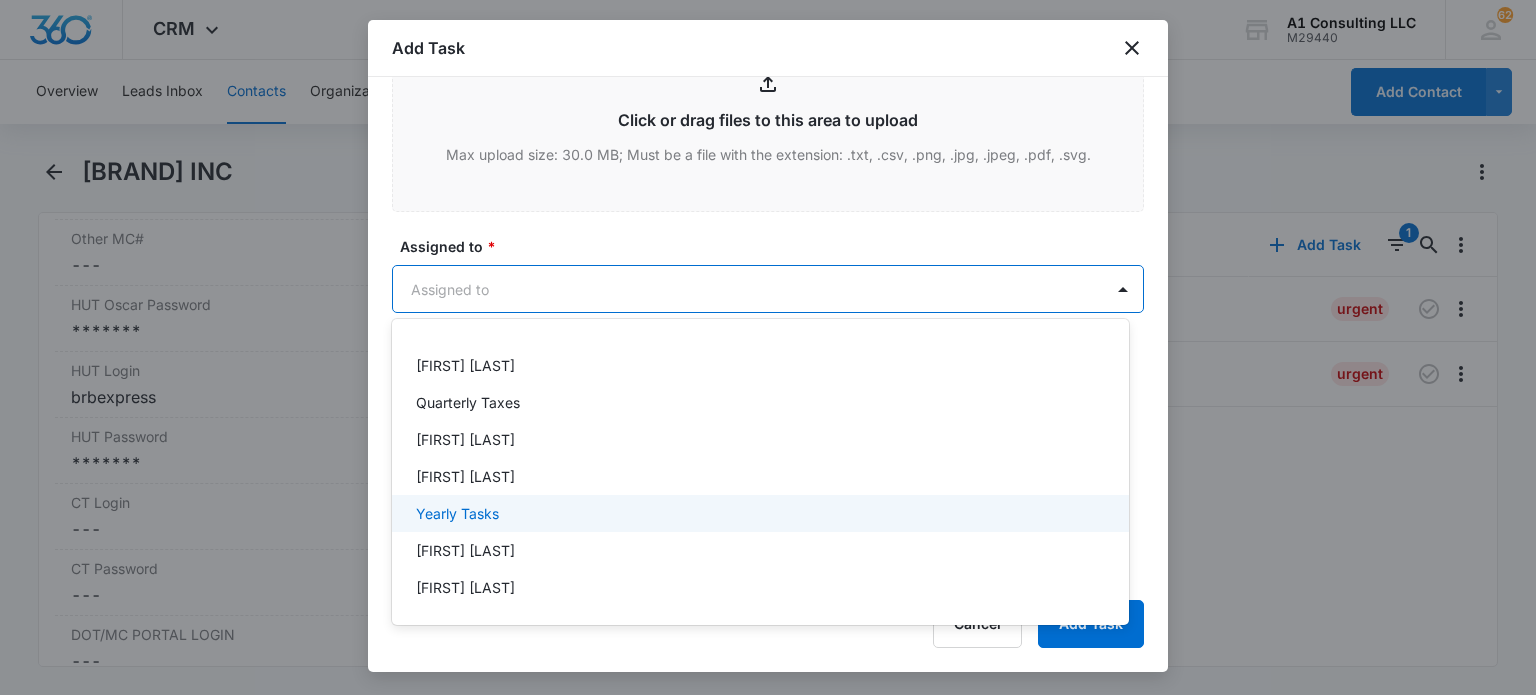 click on "Yearly Tasks" at bounding box center (457, 513) 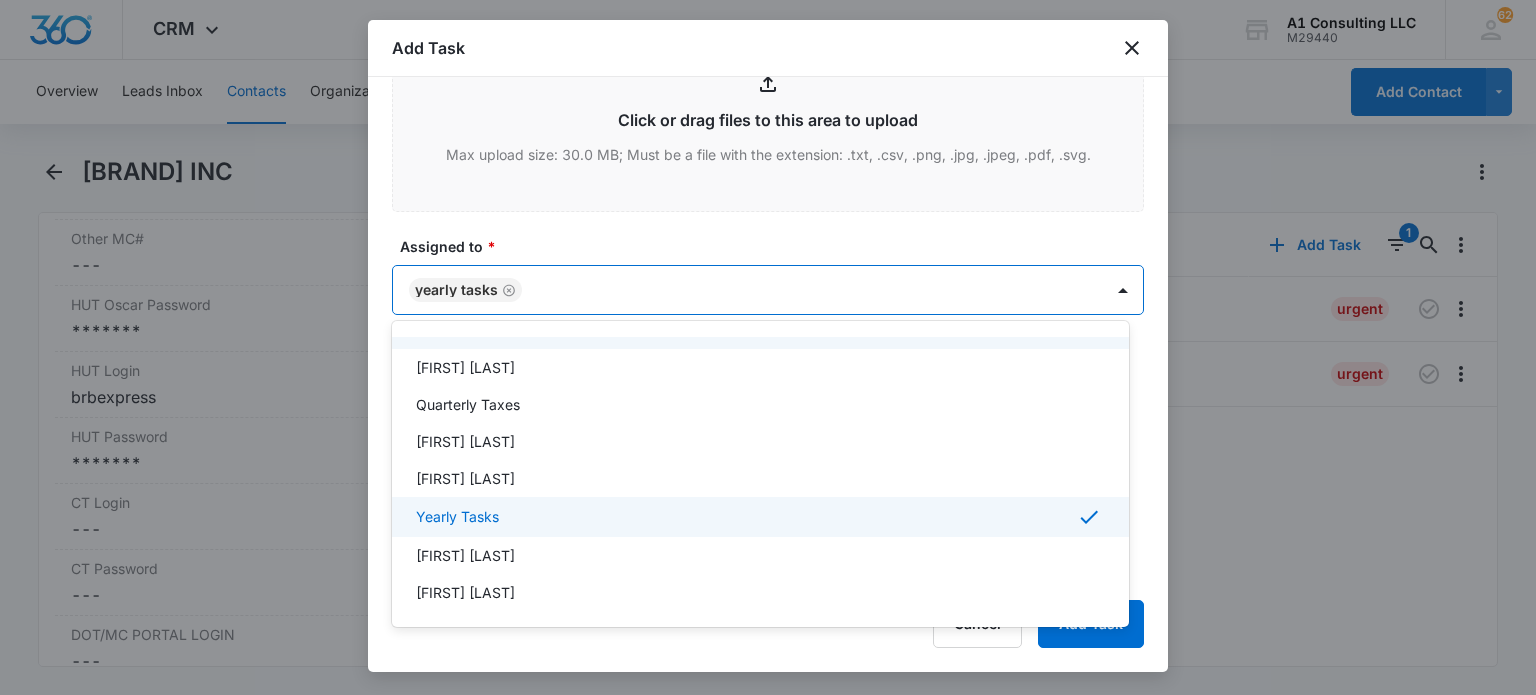 click at bounding box center [768, 347] 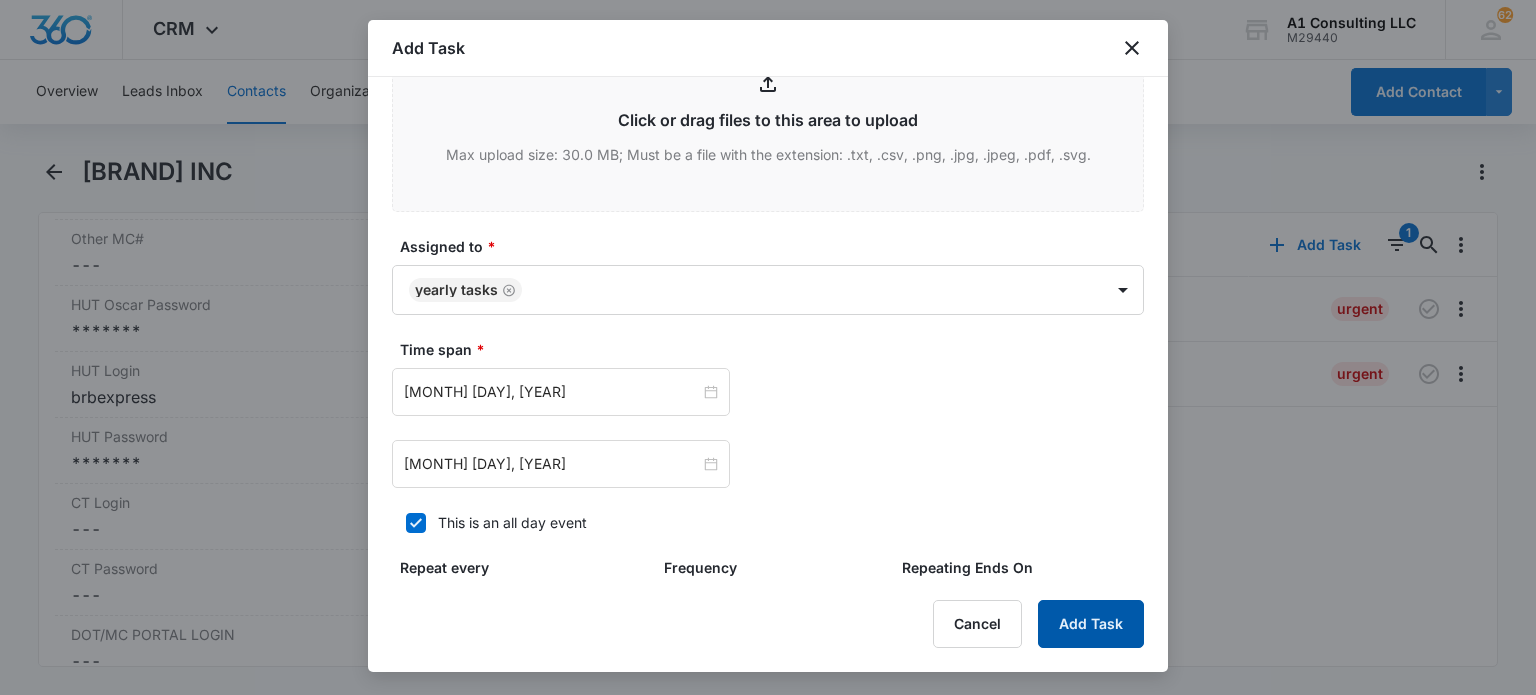 click on "Add Task" at bounding box center (1091, 624) 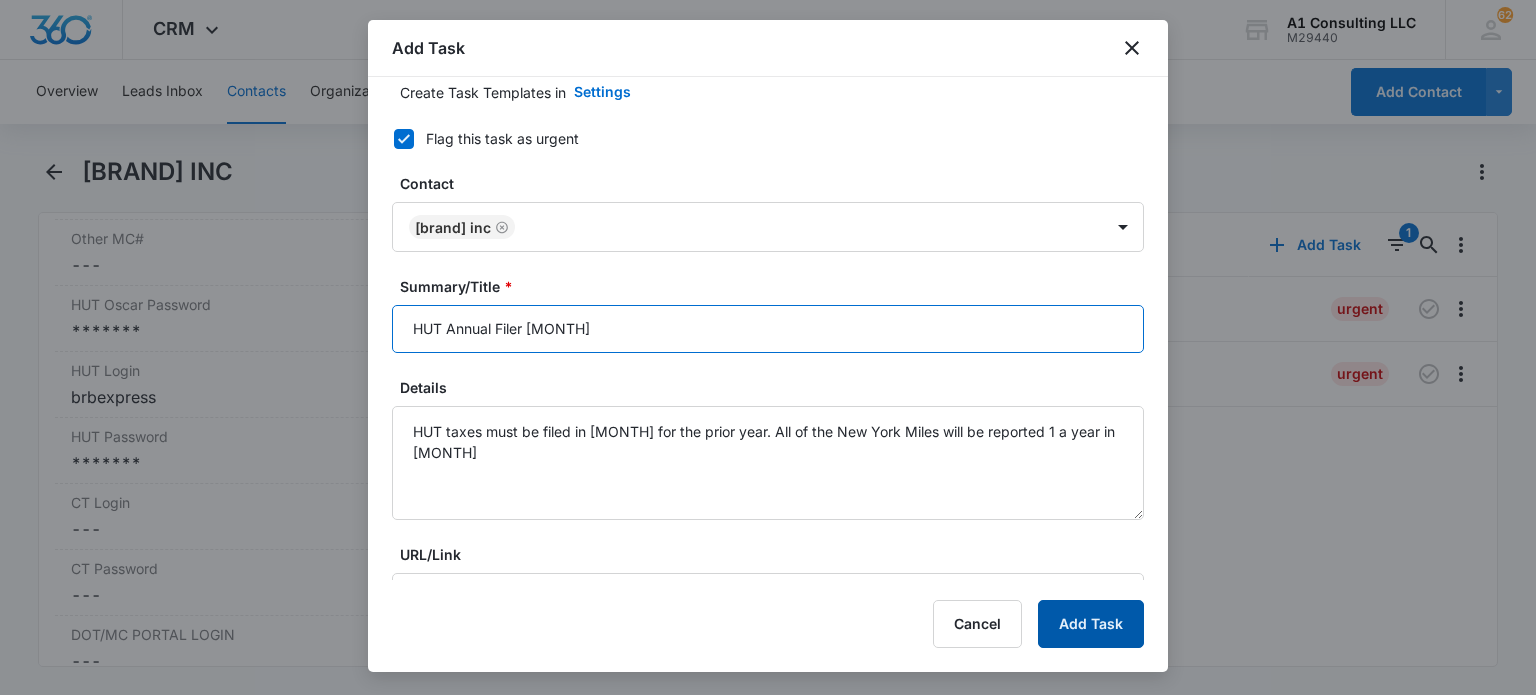 type on "HUT Annual Filer [MONTH]" 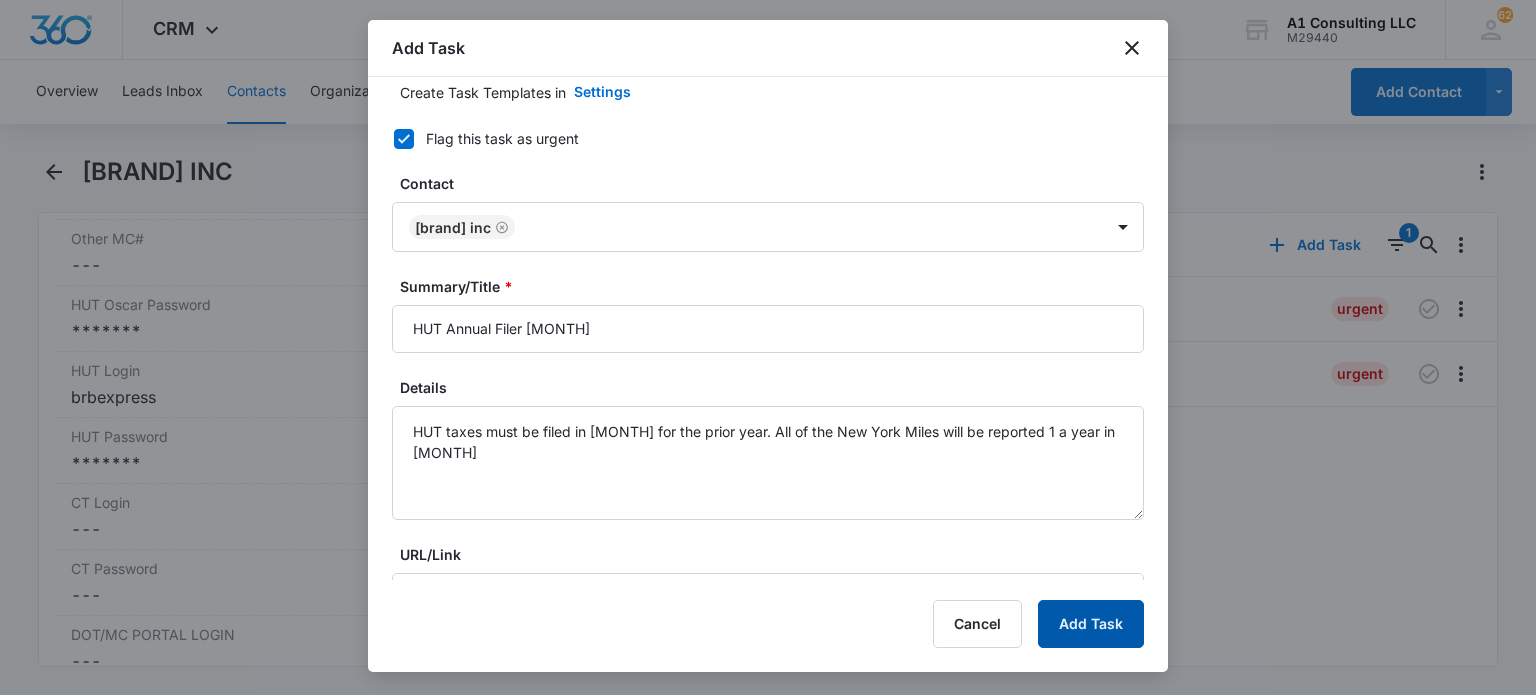 click on "Add Task" at bounding box center [1091, 624] 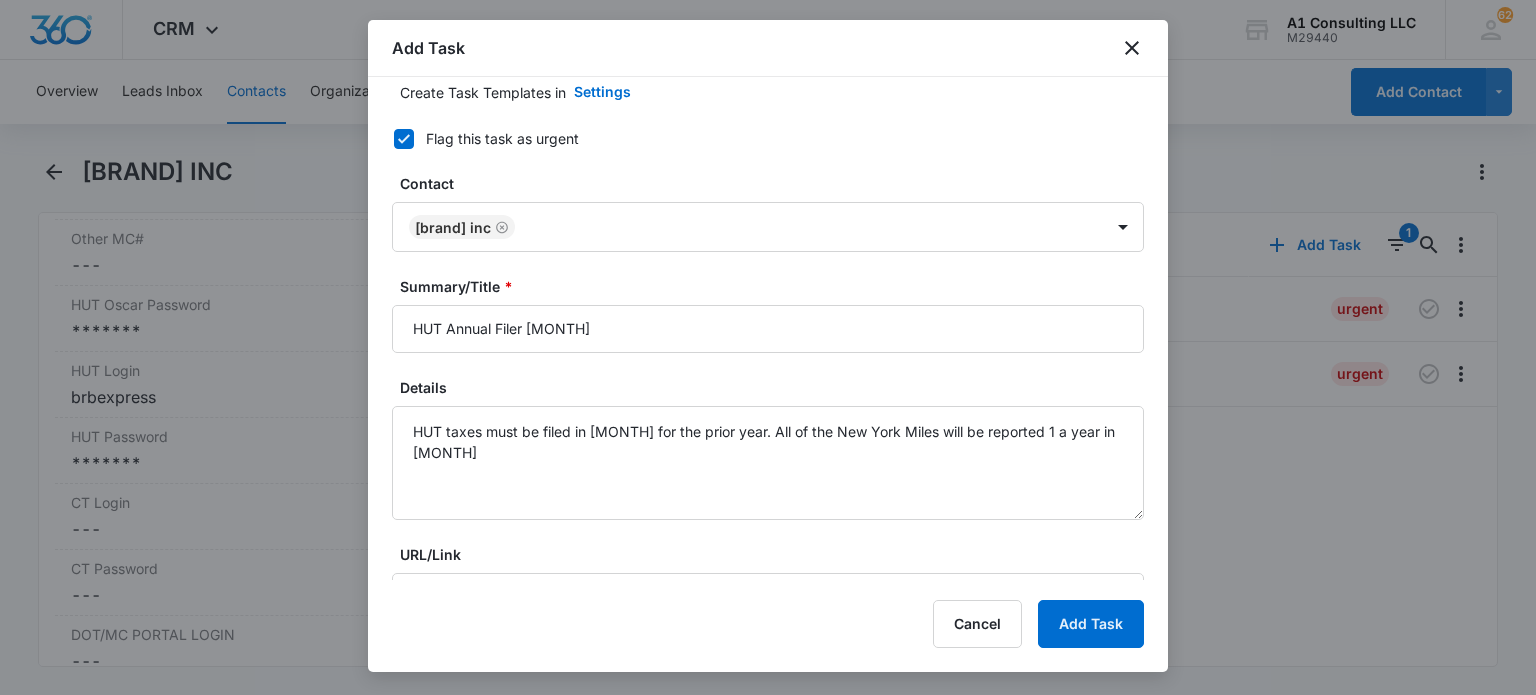 scroll, scrollTop: 0, scrollLeft: 0, axis: both 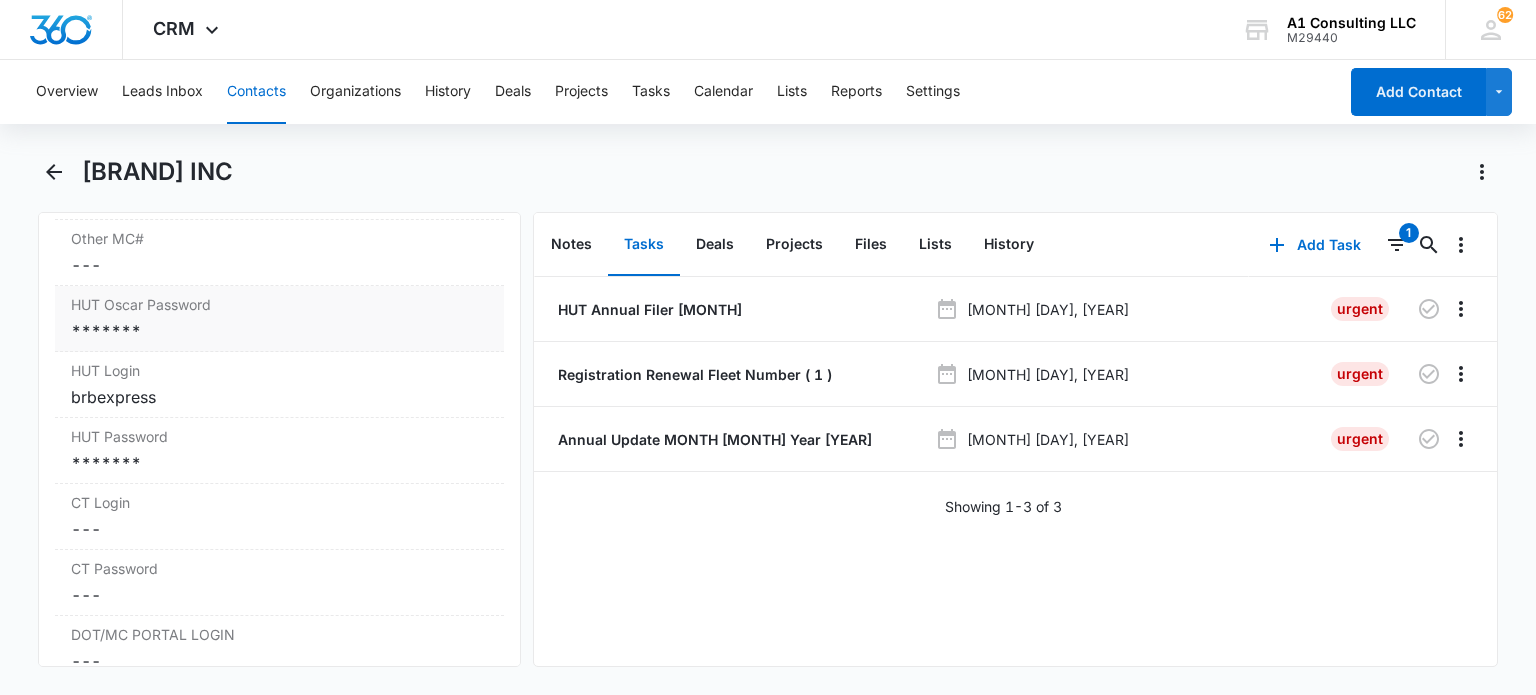 click on "*******" at bounding box center [279, 331] 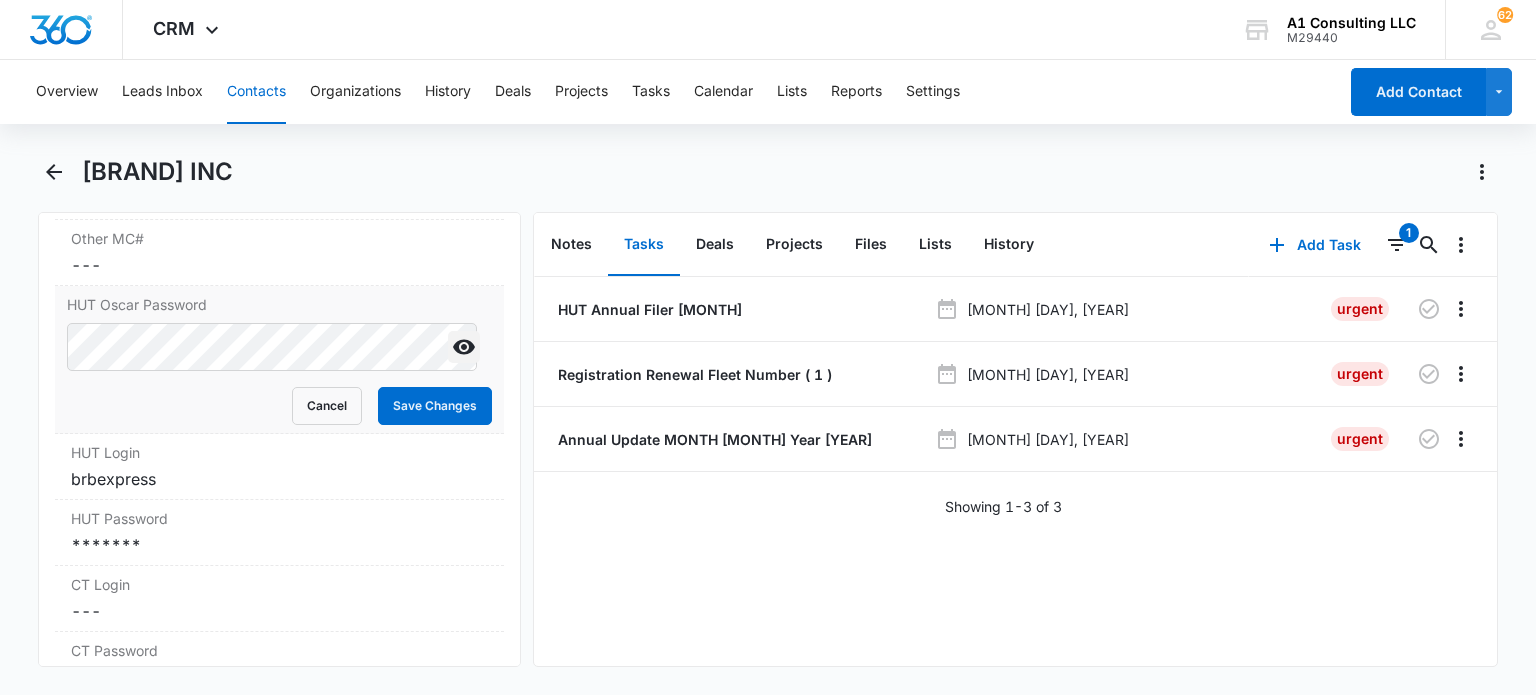 drag, startPoint x: 446, startPoint y: 360, endPoint x: 436, endPoint y: 366, distance: 11.661903 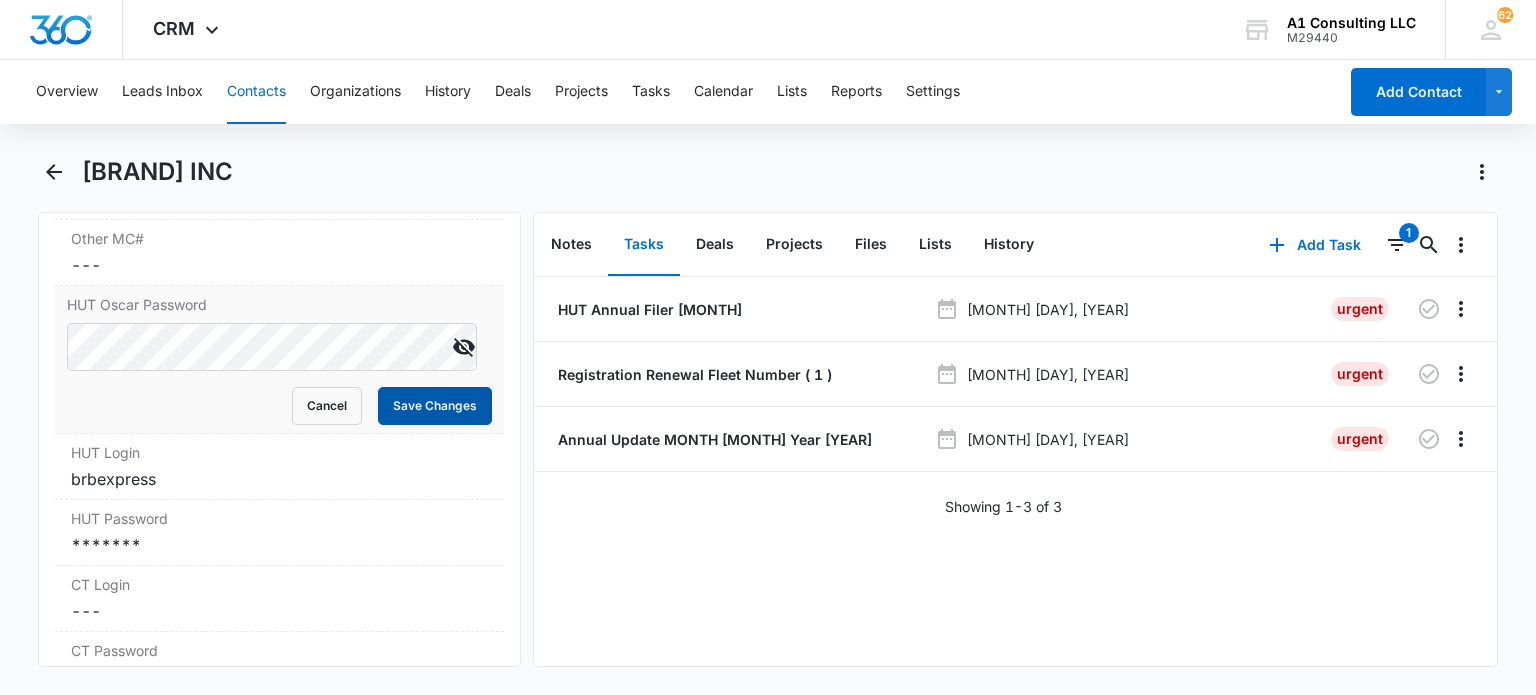 click on "Save Changes" at bounding box center (435, 406) 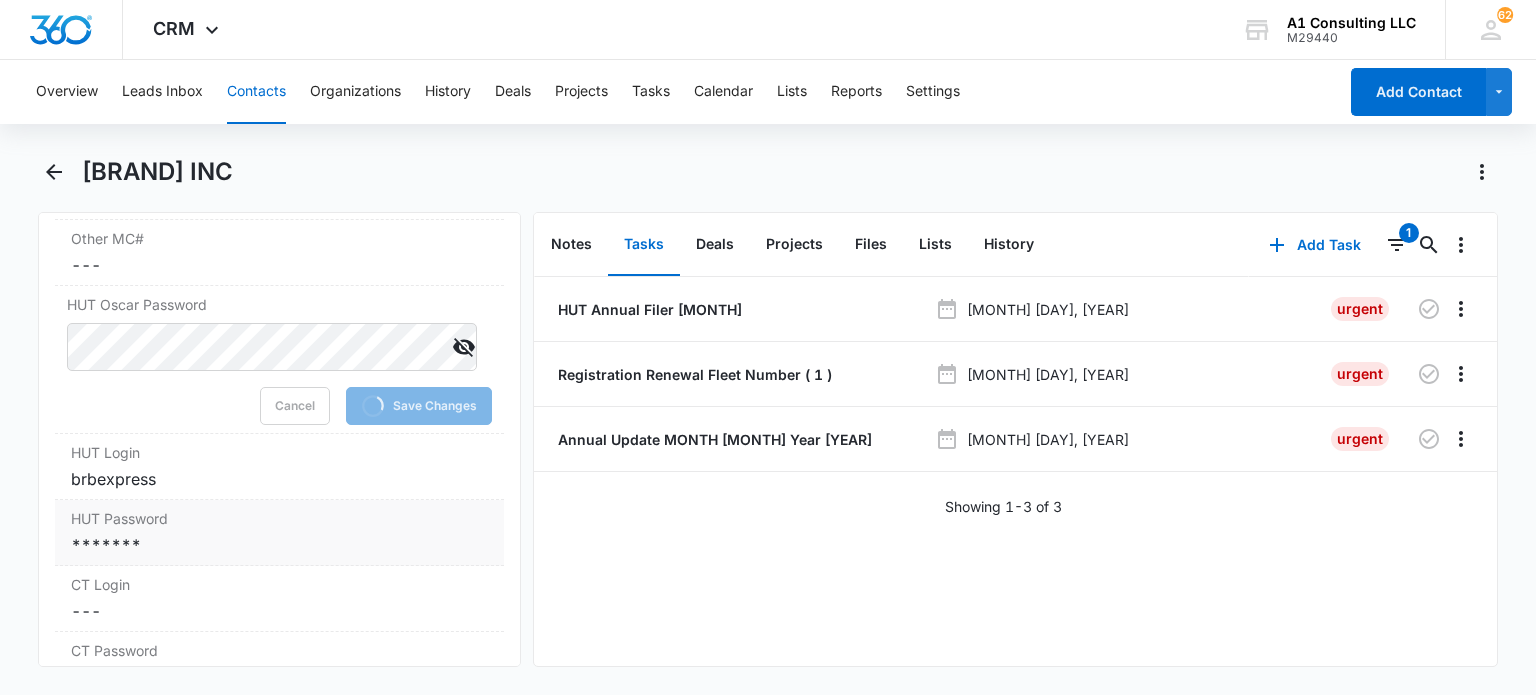 click on "HUT Password" at bounding box center [279, 518] 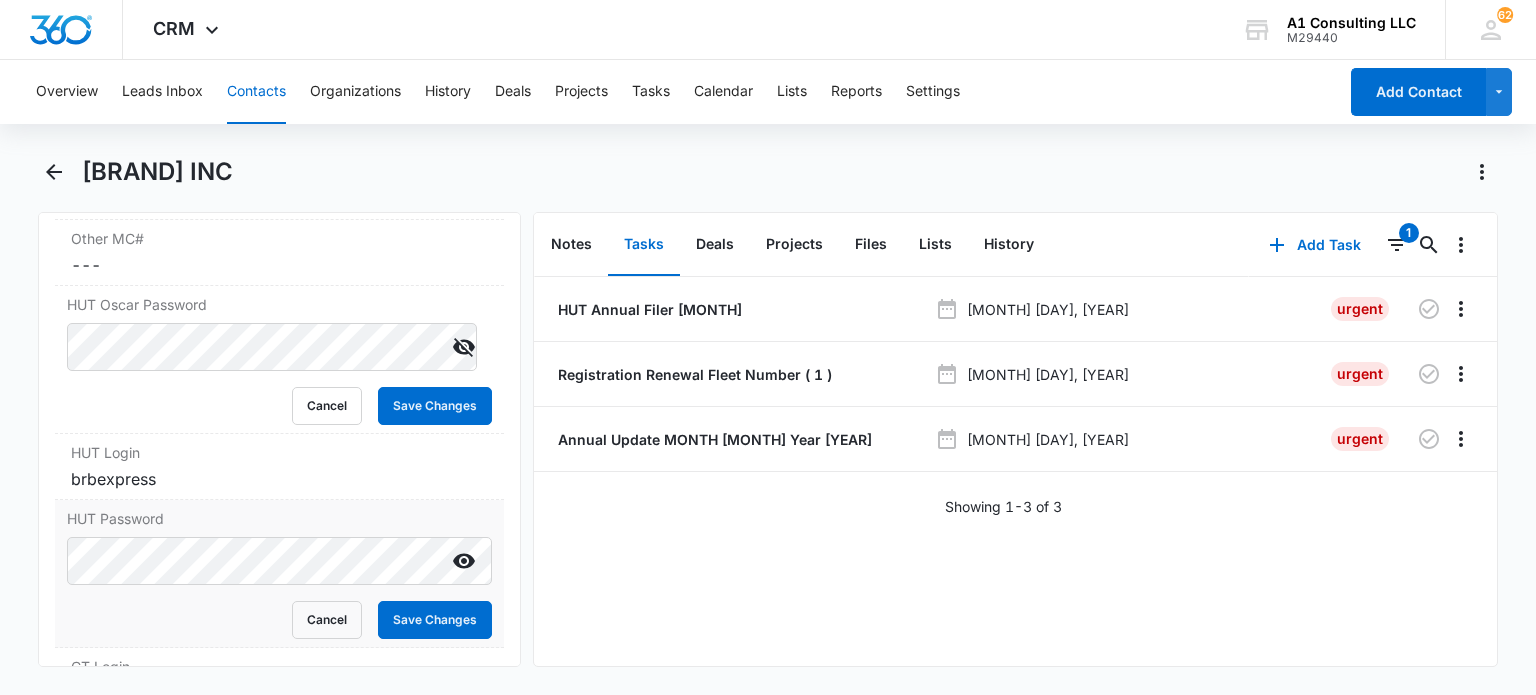 scroll, scrollTop: 0, scrollLeft: 0, axis: both 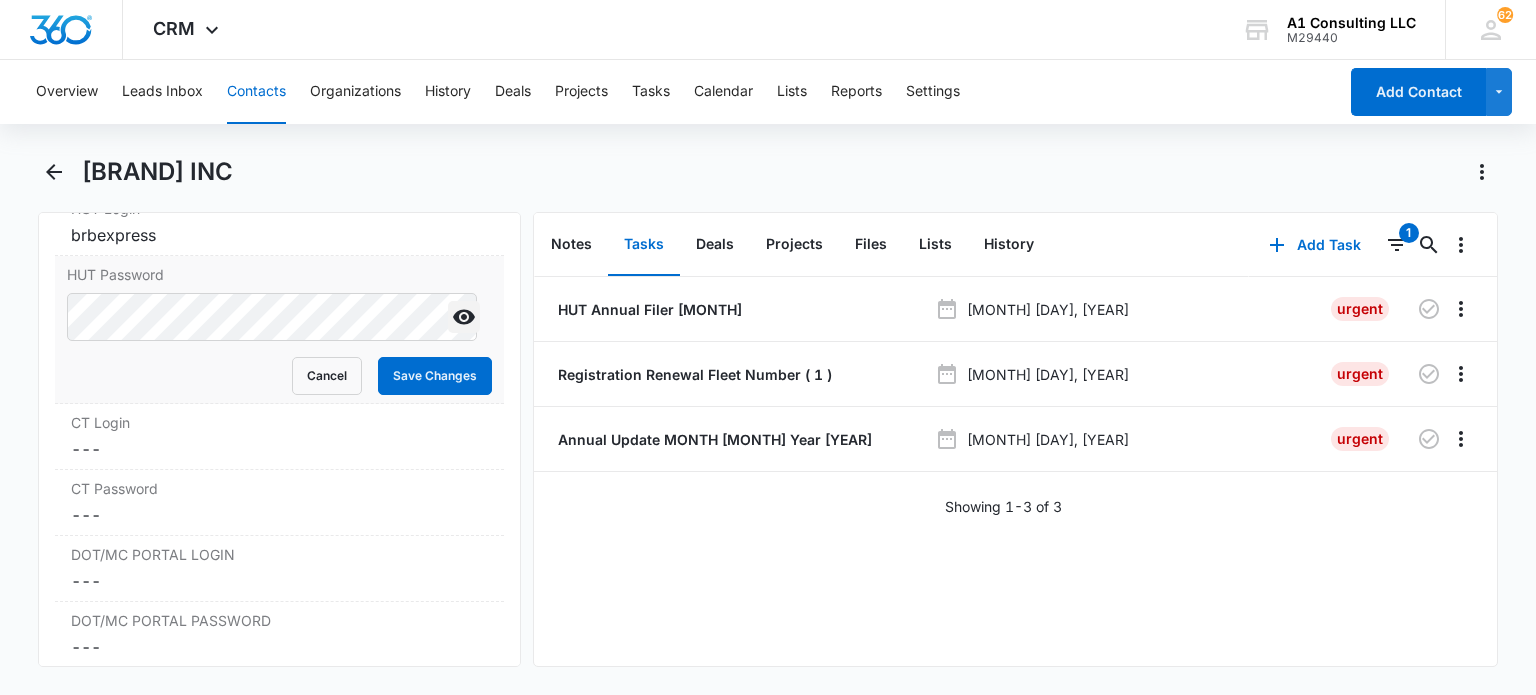 click 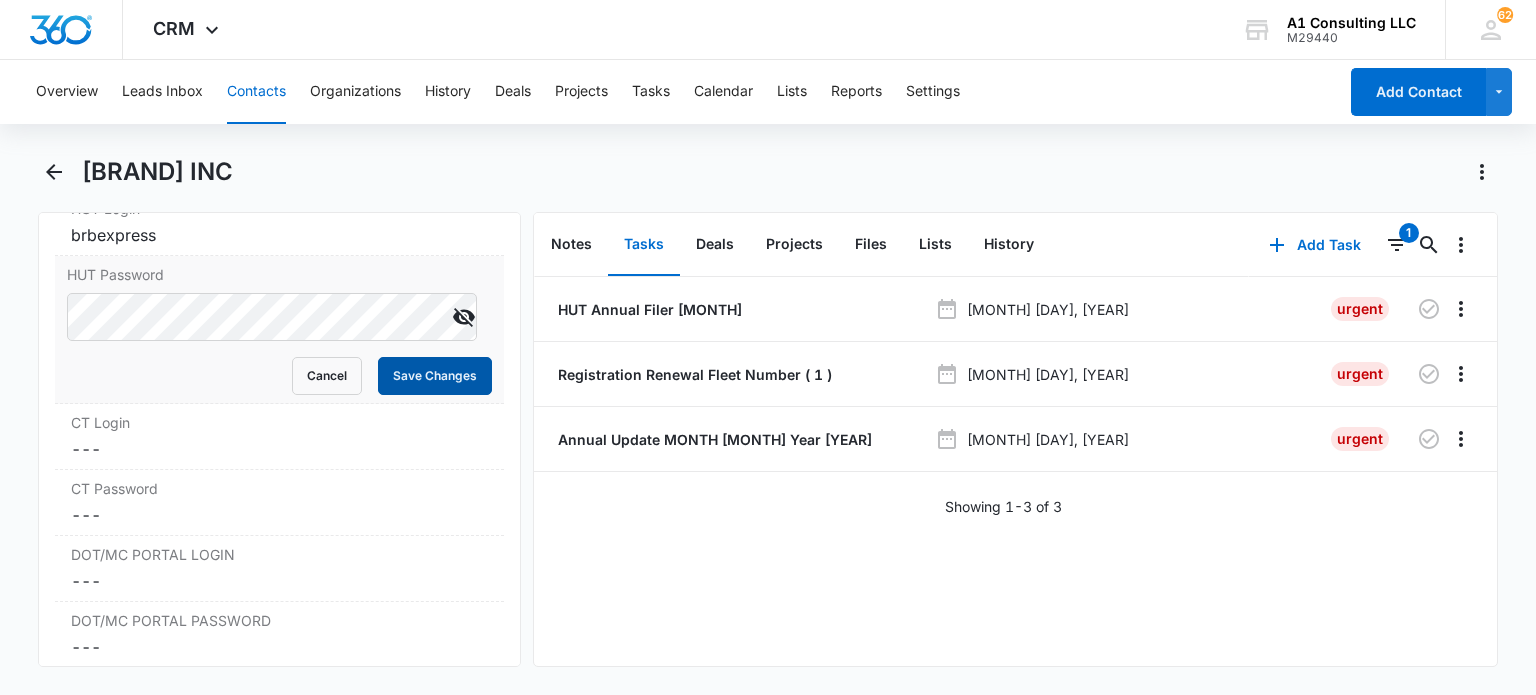 click on "Save Changes" at bounding box center [435, 376] 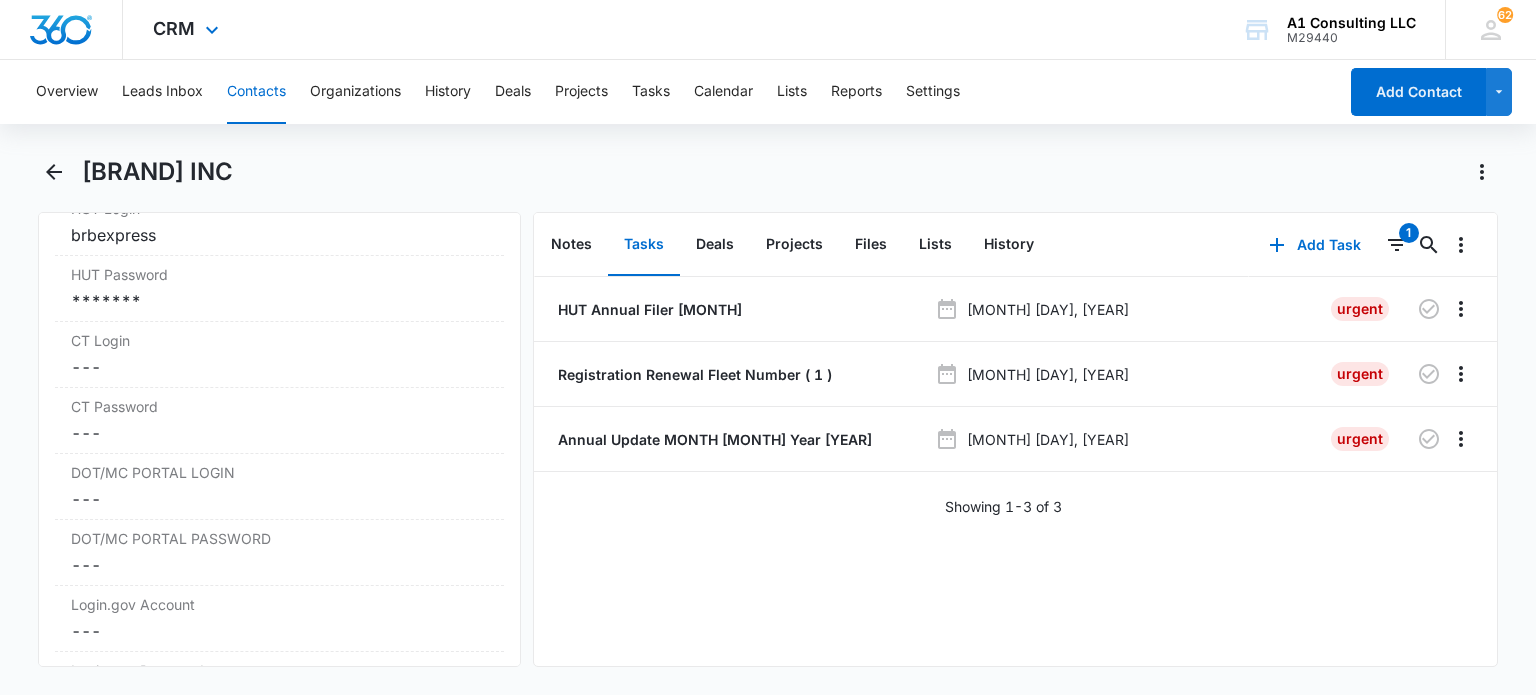 scroll, scrollTop: 0, scrollLeft: 0, axis: both 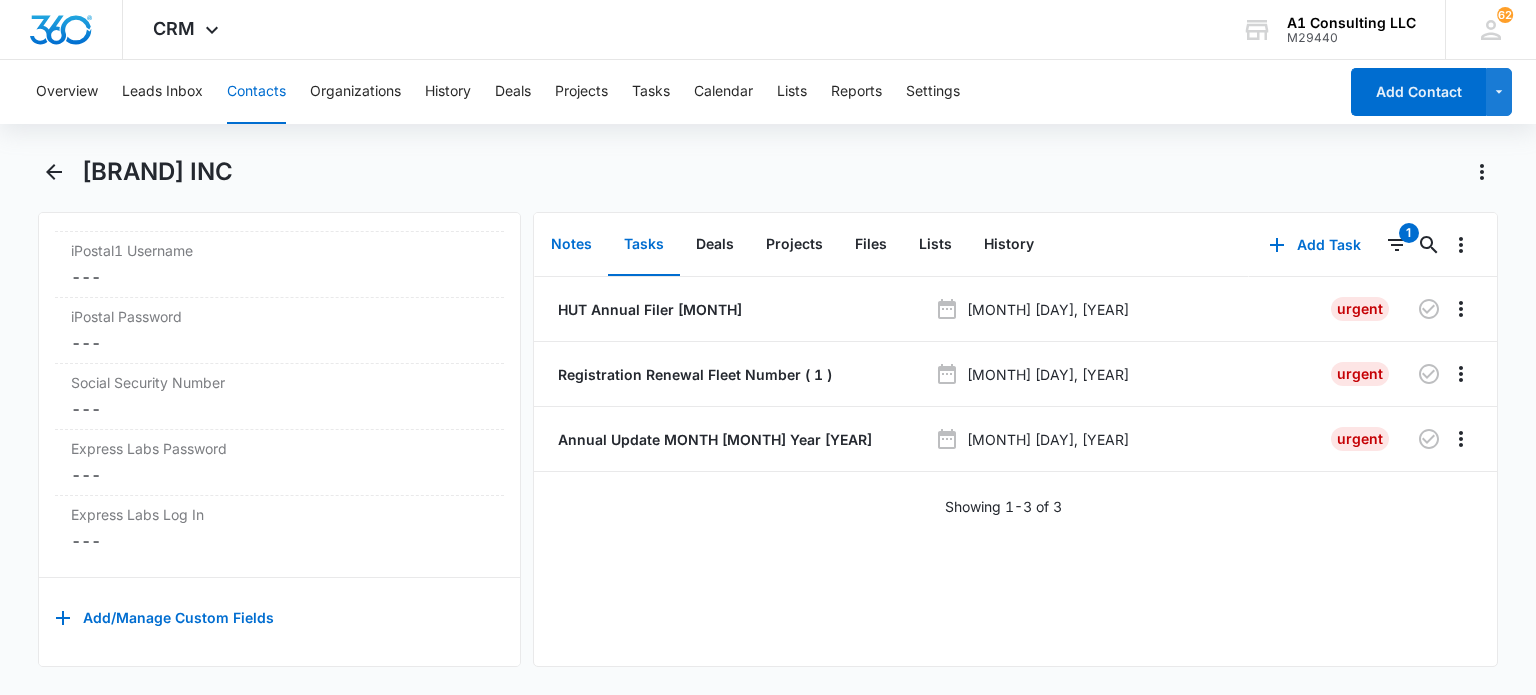 click on "Notes" at bounding box center [571, 245] 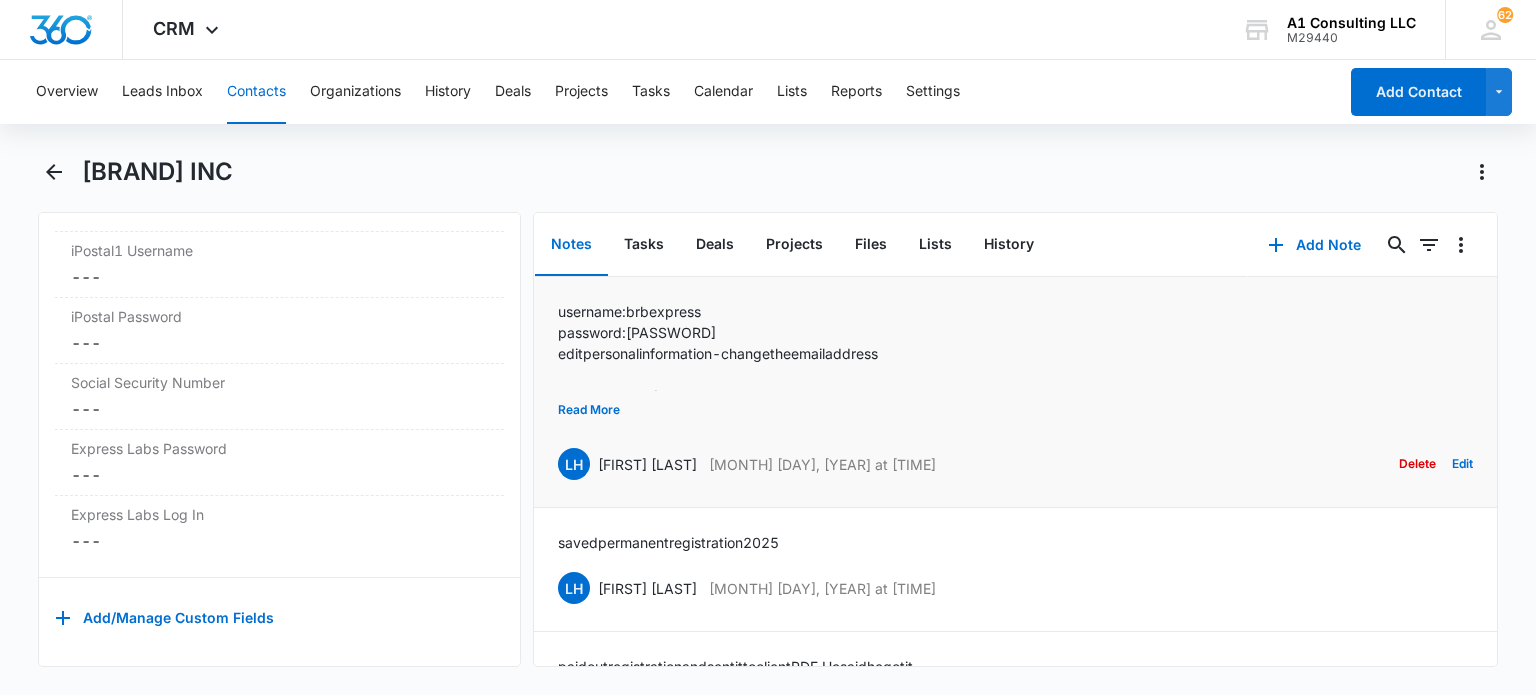 scroll, scrollTop: 100, scrollLeft: 0, axis: vertical 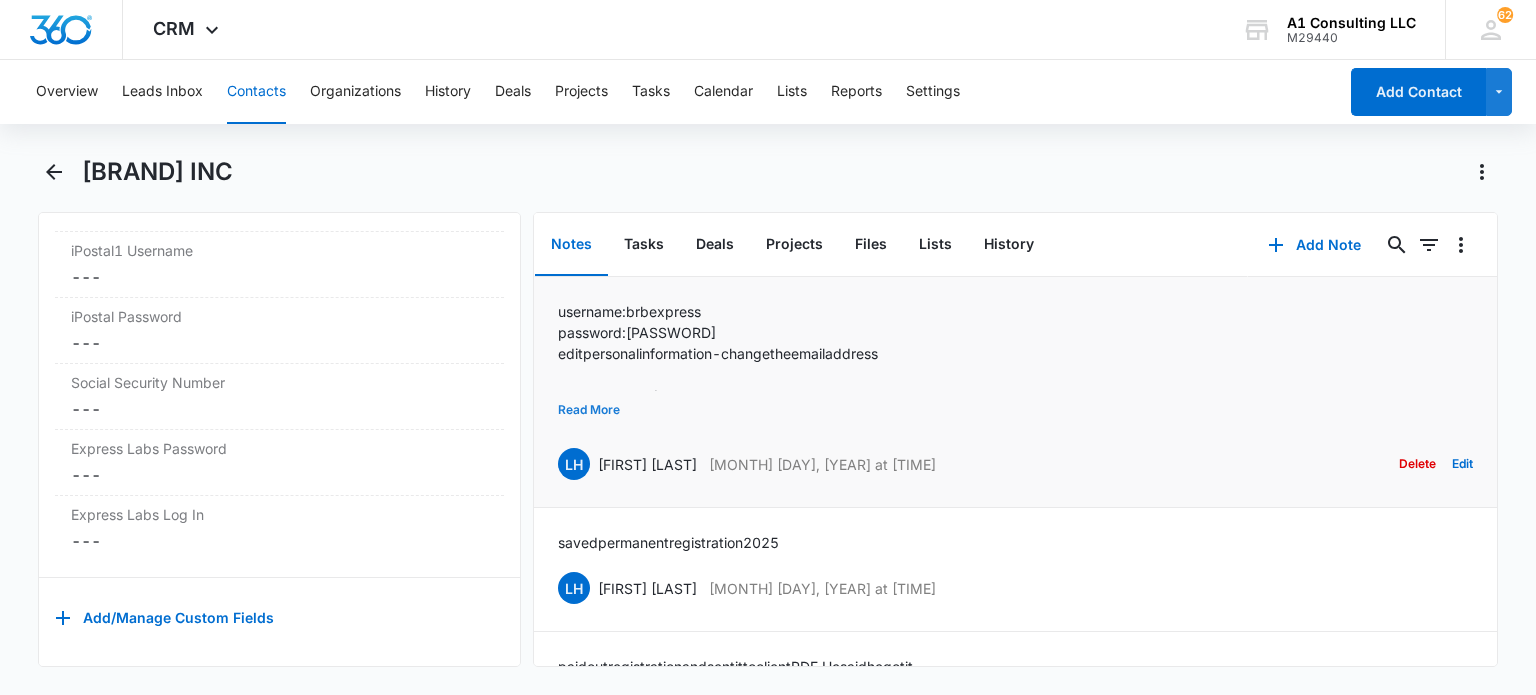 click on "Read More" at bounding box center (589, 410) 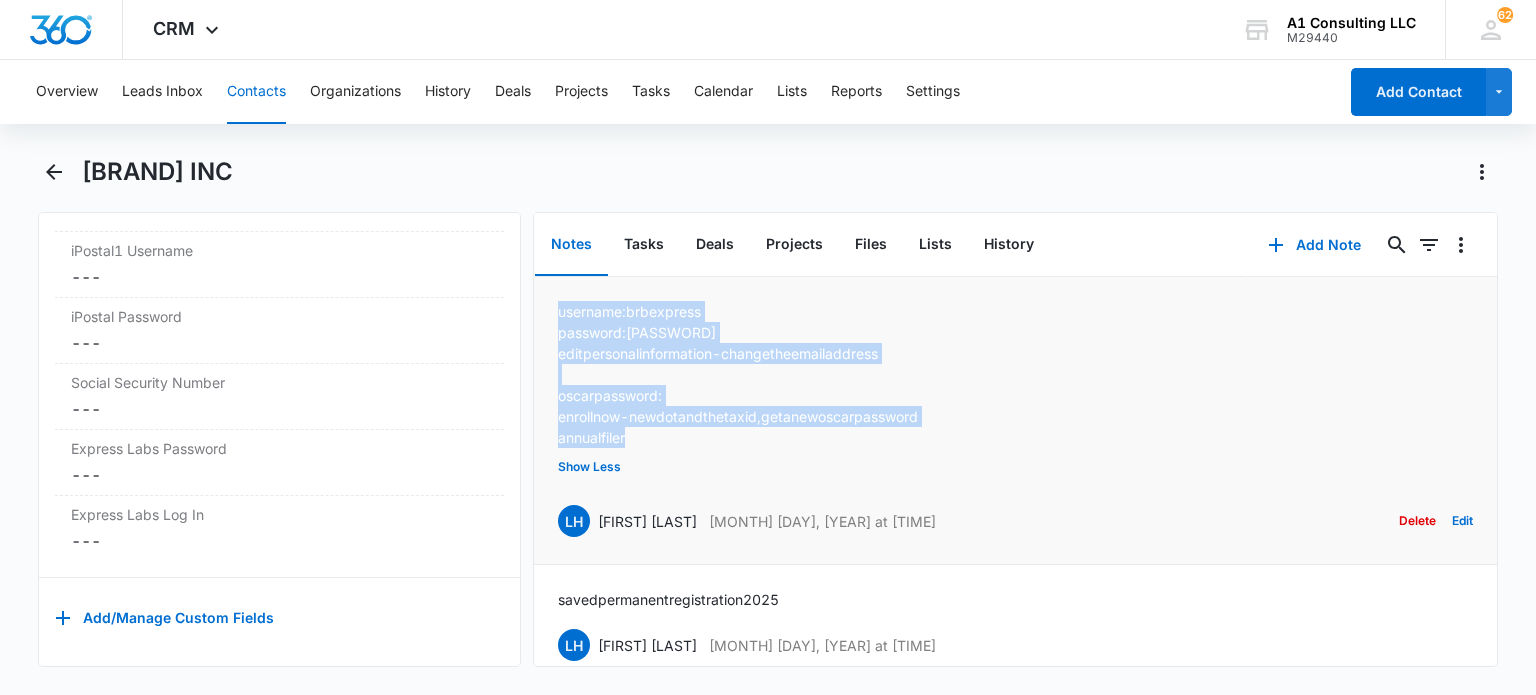 drag, startPoint x: 559, startPoint y: 311, endPoint x: 638, endPoint y: 446, distance: 156.4161 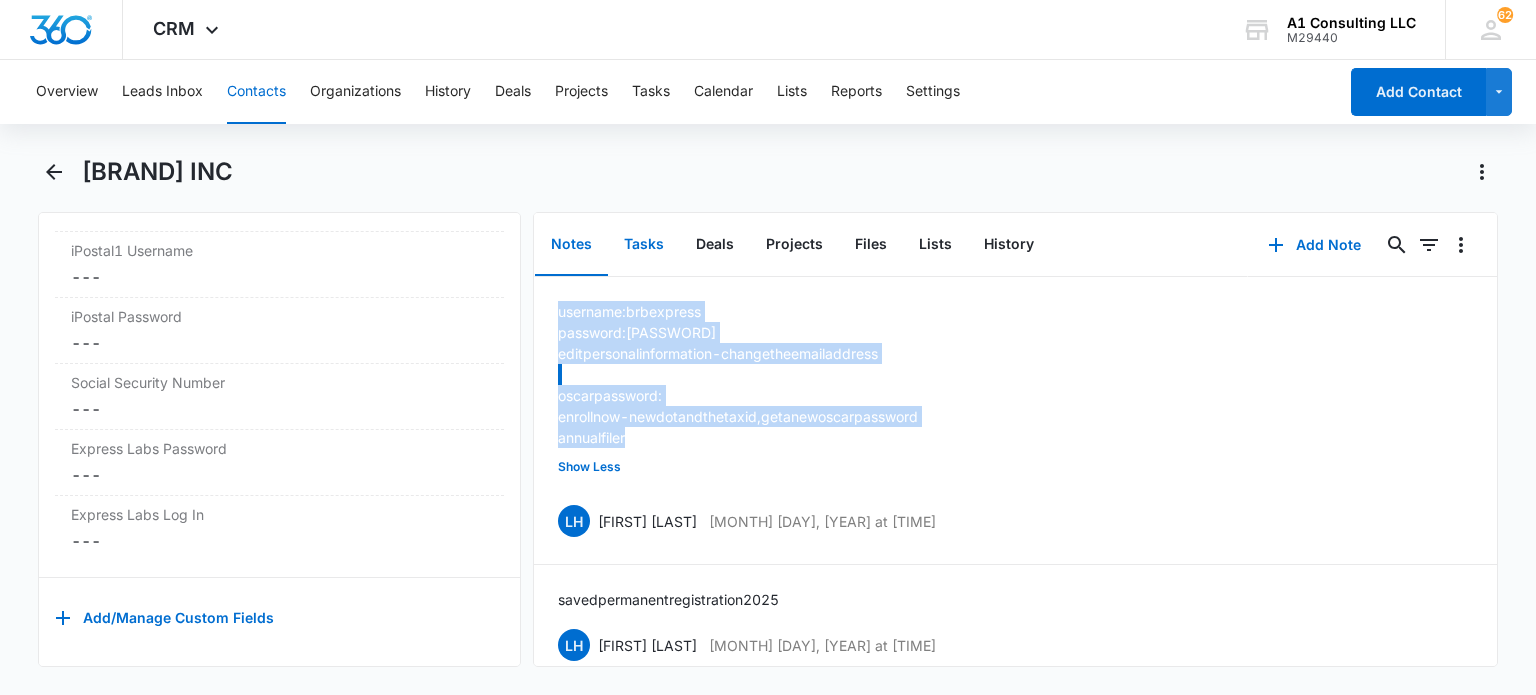 click on "Tasks" at bounding box center [644, 245] 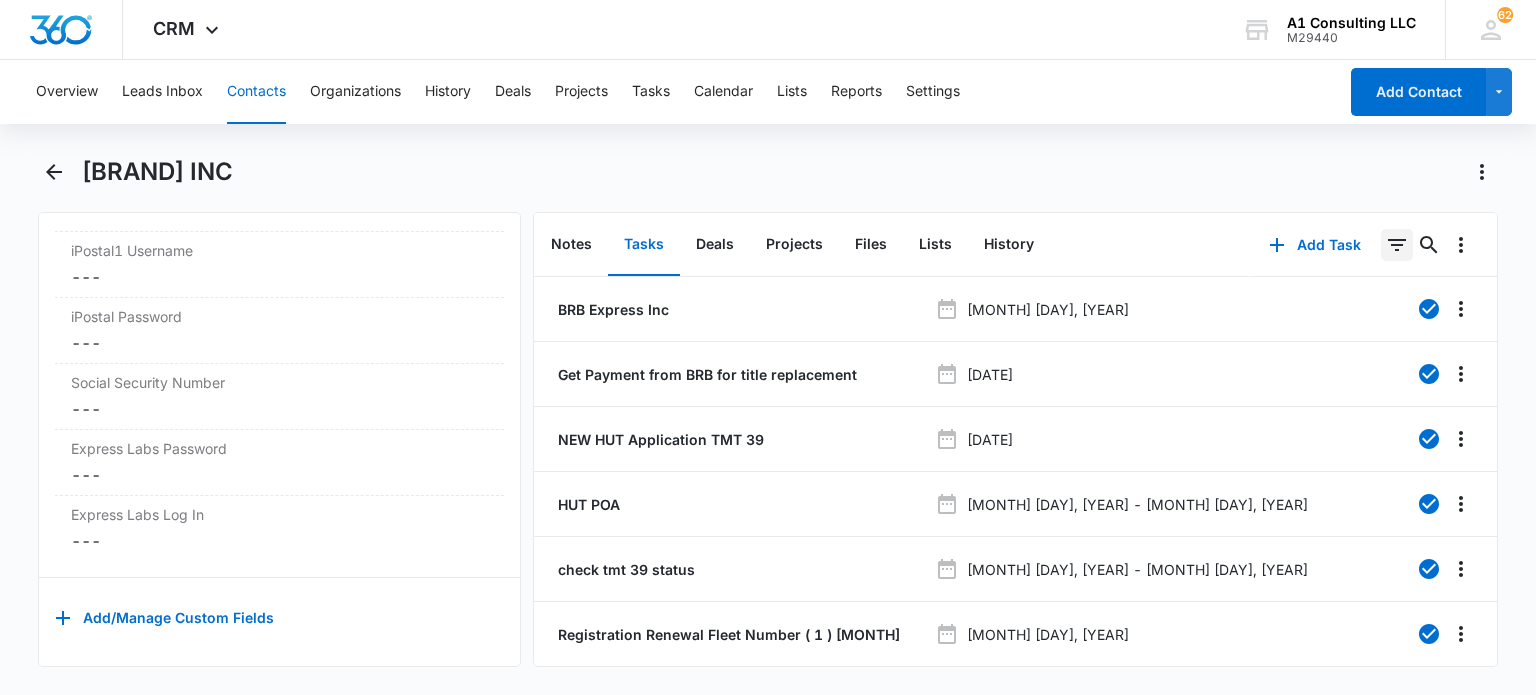 click 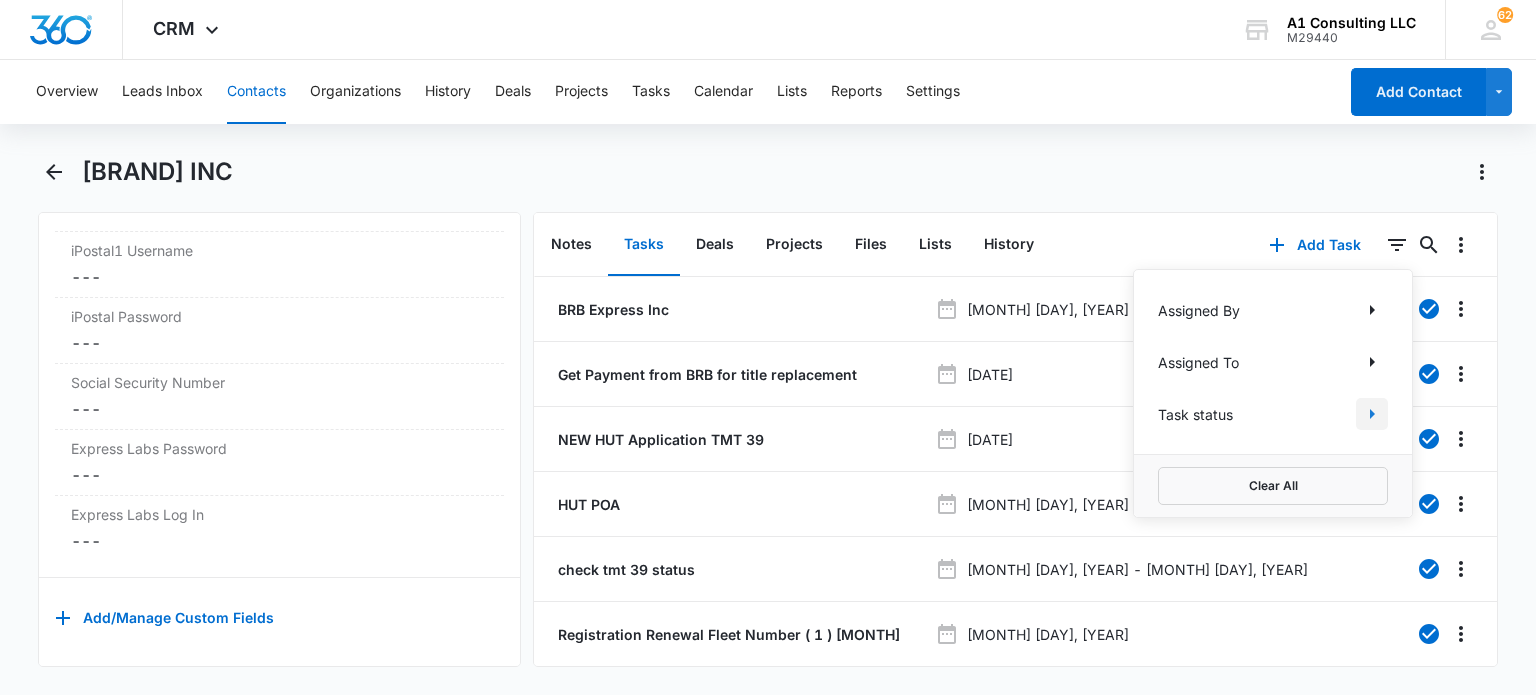 click 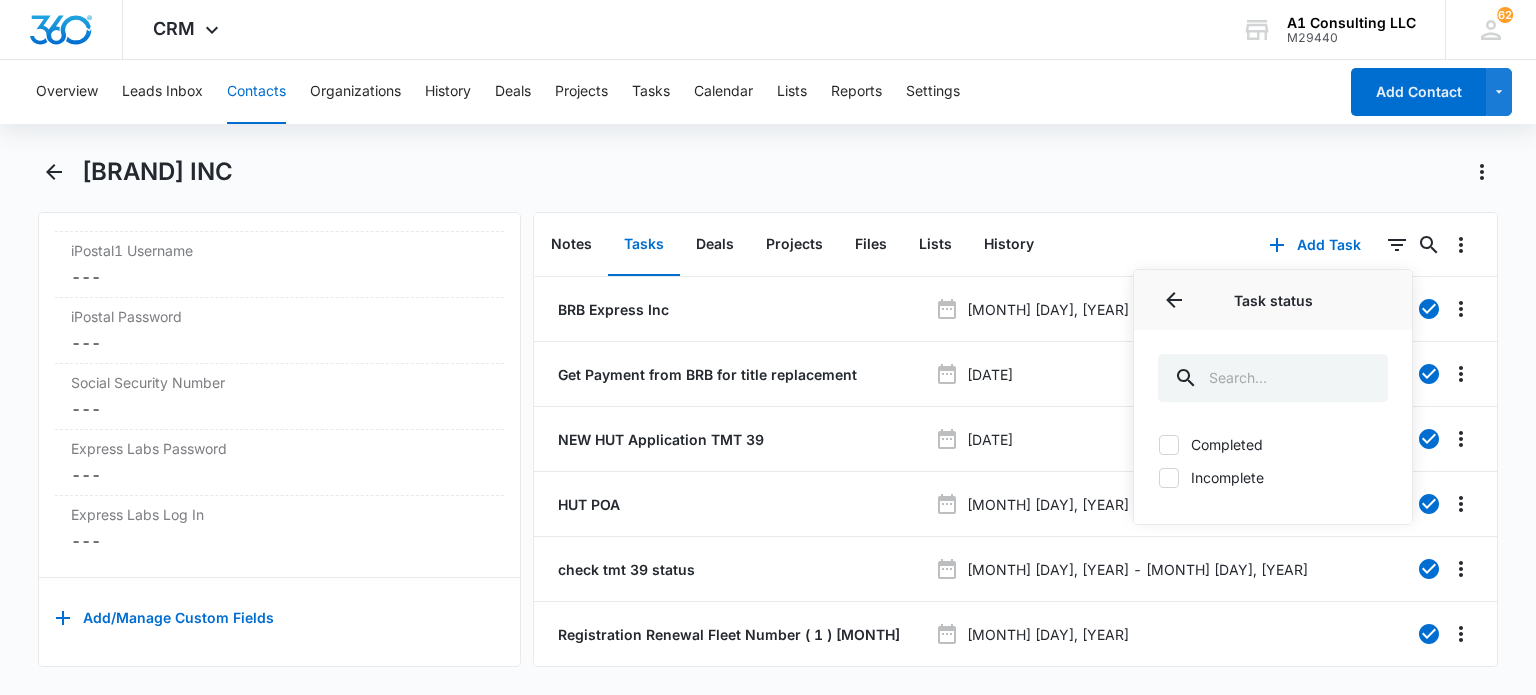 click on "Incomplete" at bounding box center [1273, 477] 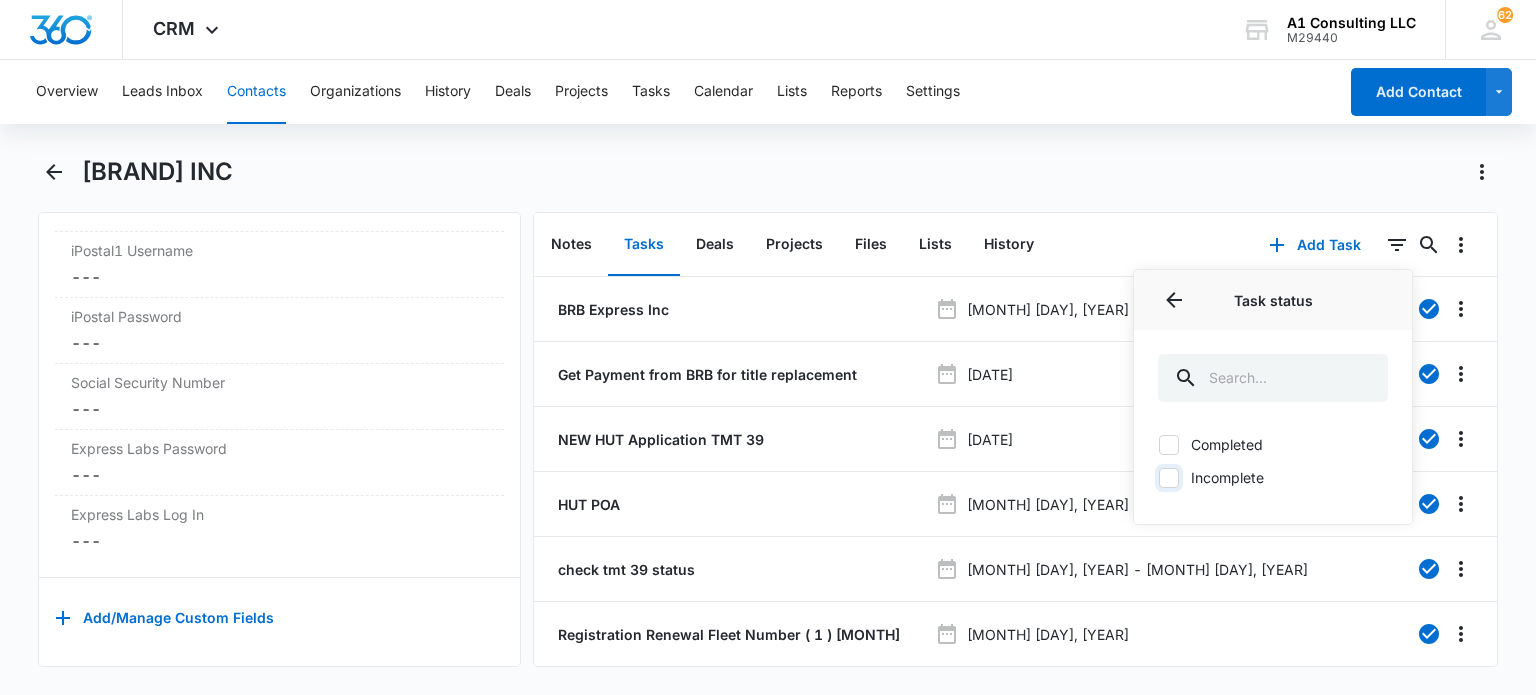 checkbox on "true" 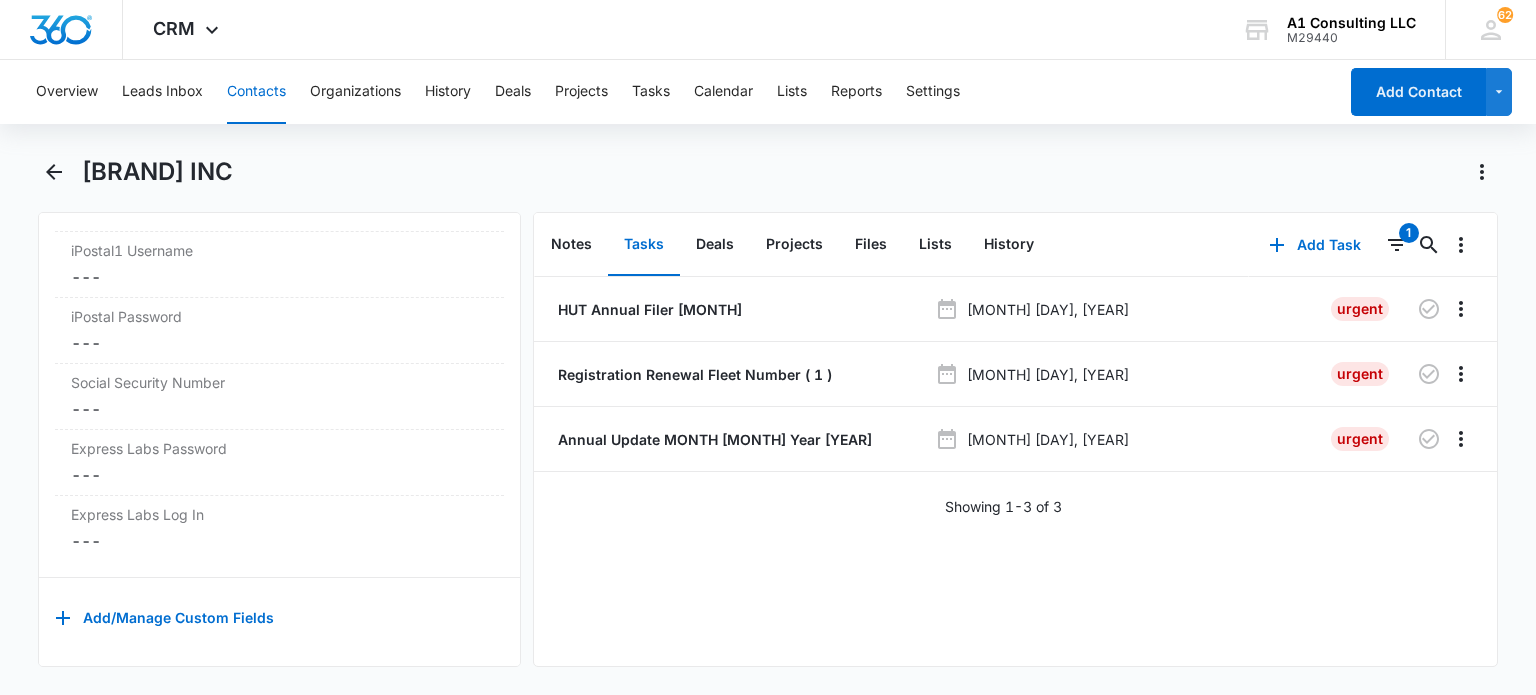 click on "[BRAND] INC" at bounding box center [767, 184] 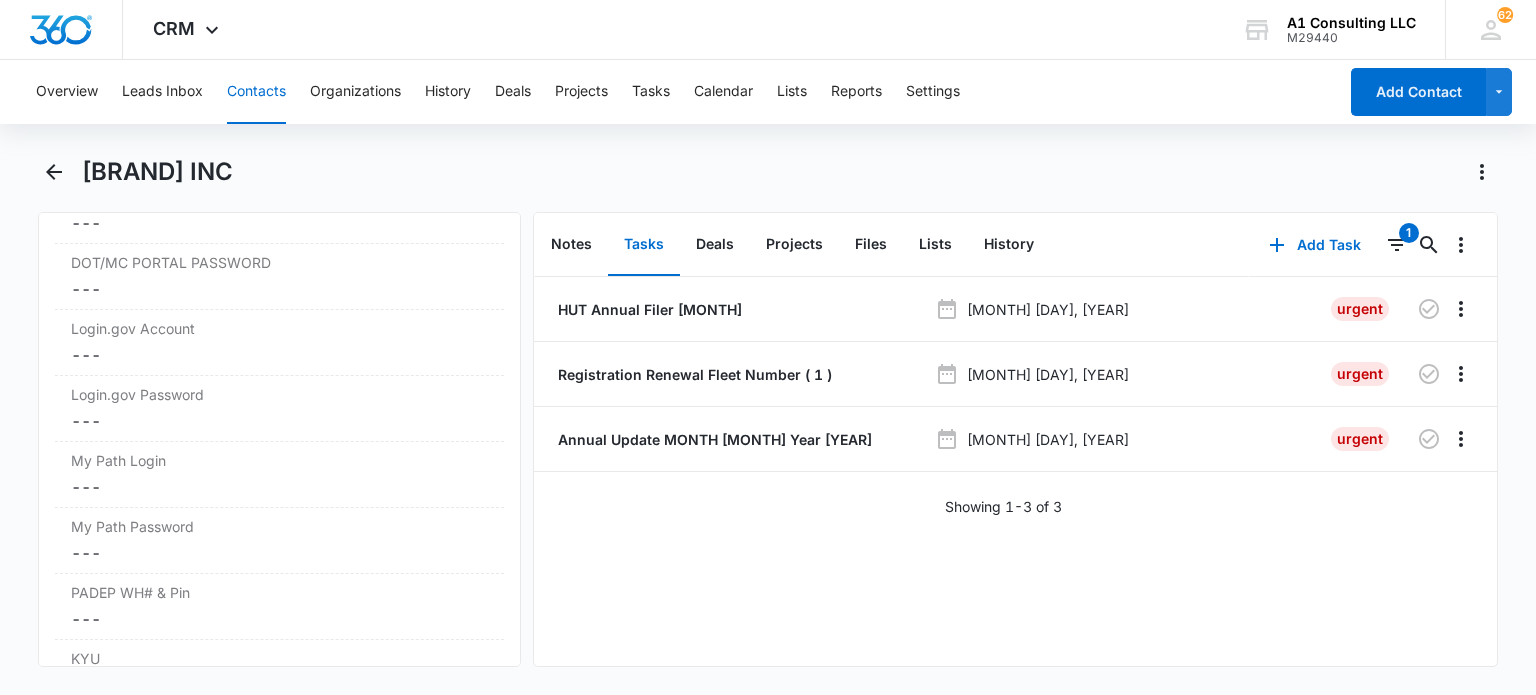 scroll, scrollTop: 3238, scrollLeft: 0, axis: vertical 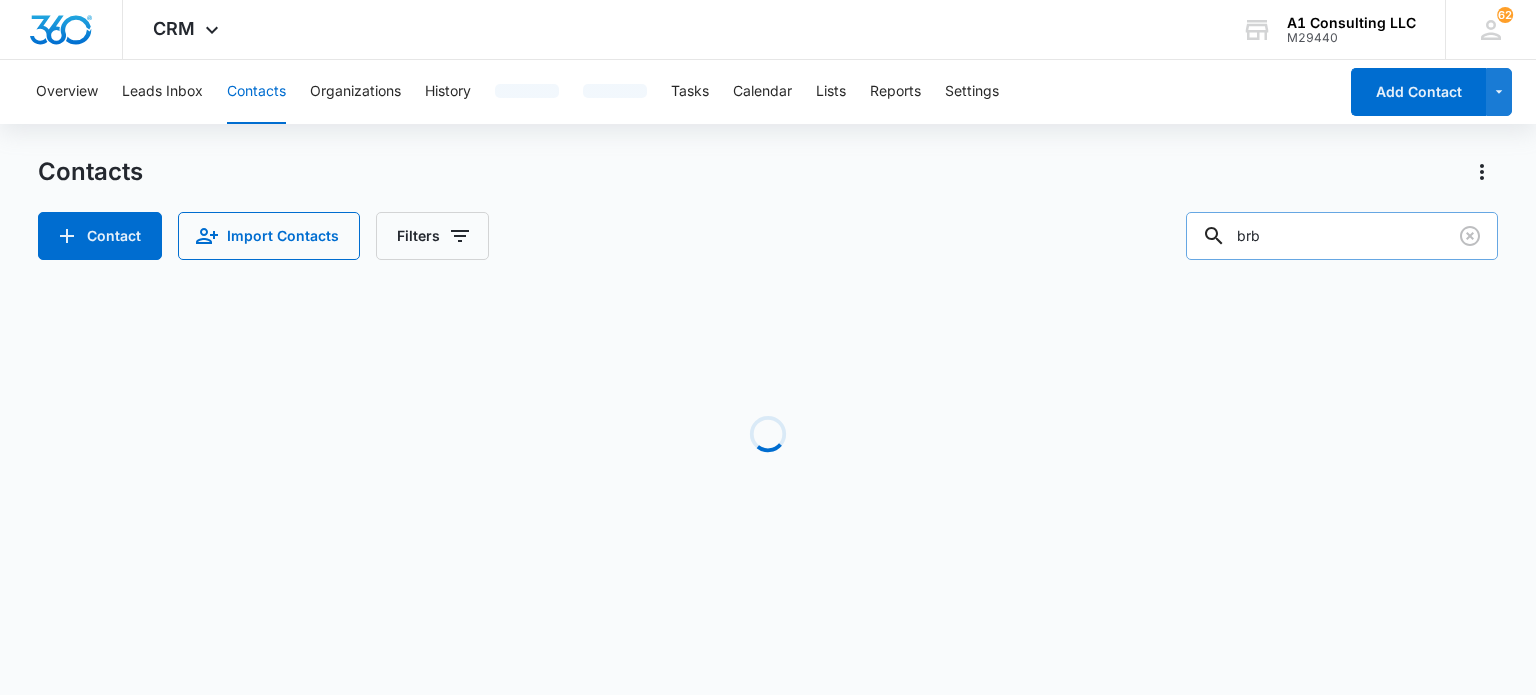 drag, startPoint x: 1309, startPoint y: 246, endPoint x: 1222, endPoint y: 246, distance: 87 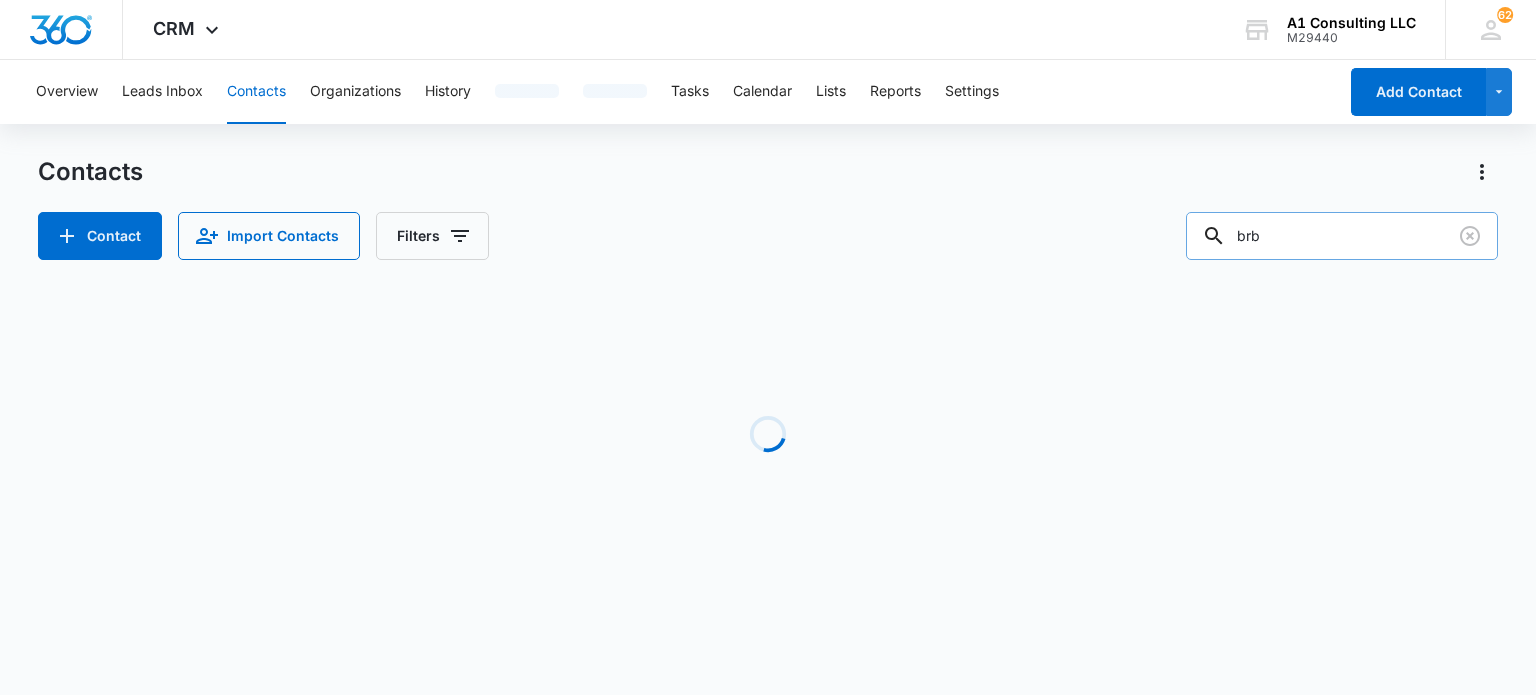 click on "brb" at bounding box center (1342, 236) 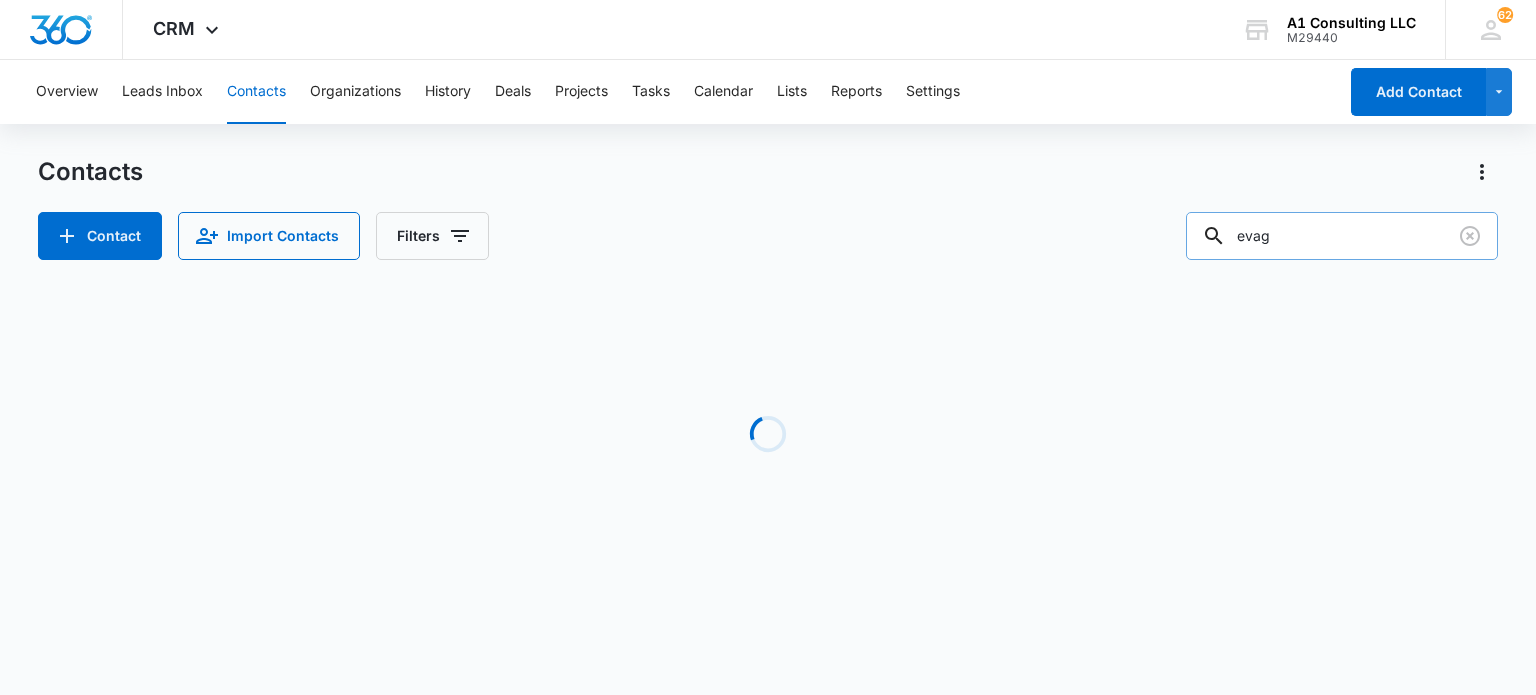 type on "evag" 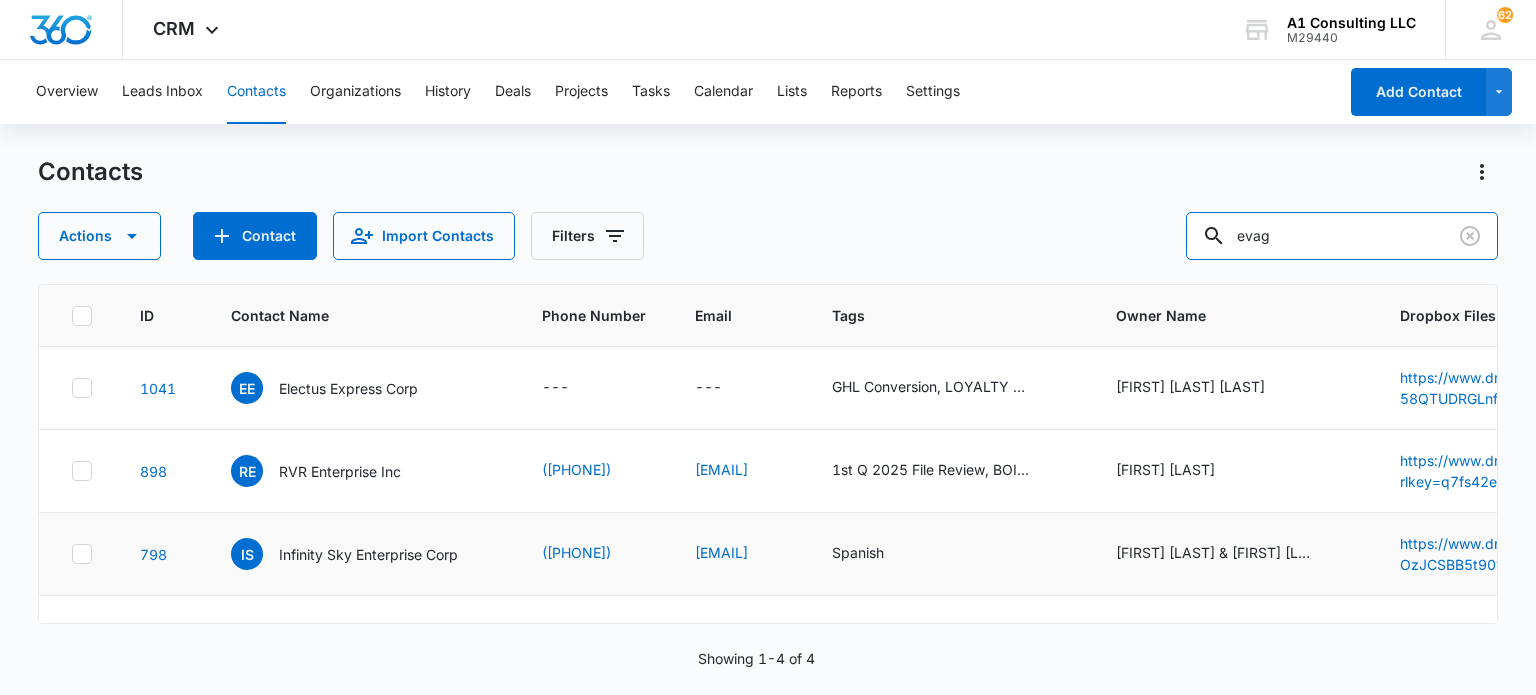 scroll, scrollTop: 64, scrollLeft: 0, axis: vertical 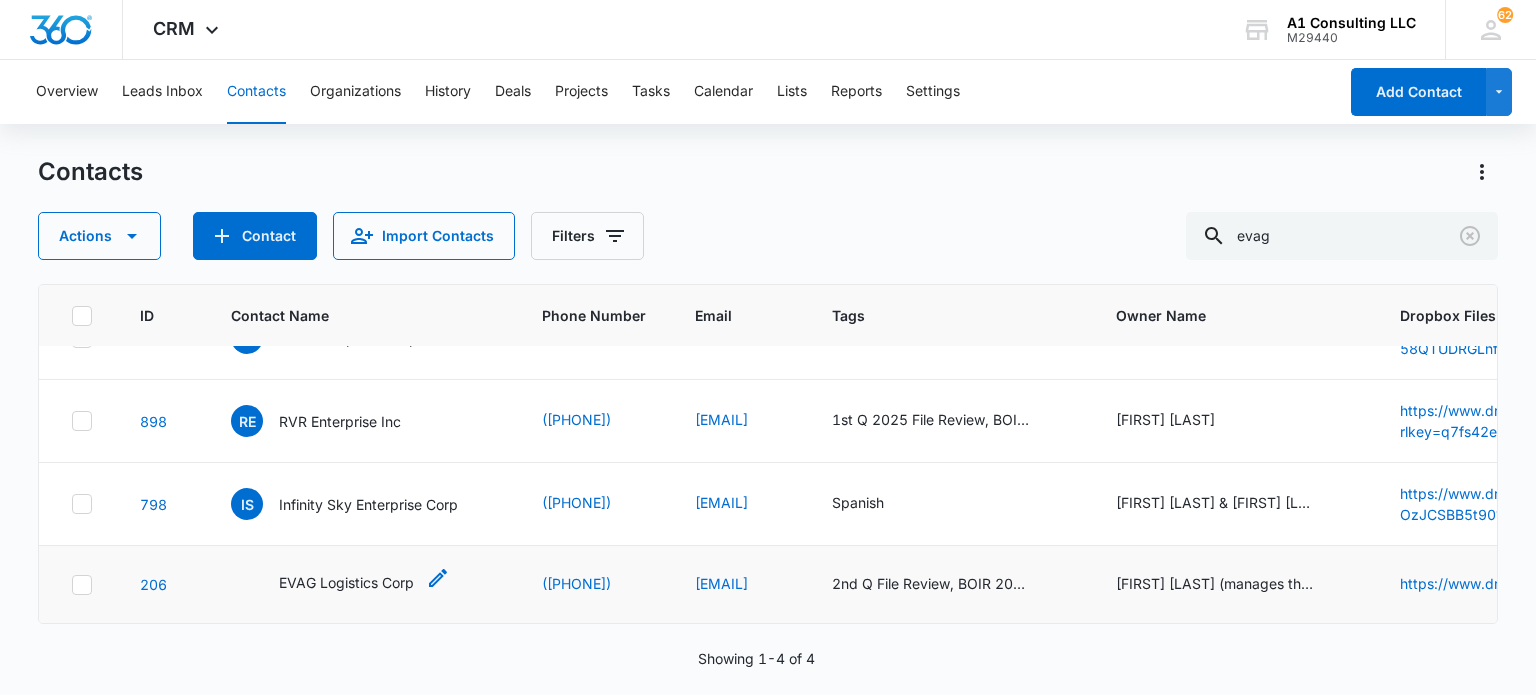 click on "EVAG Logistics Corp" at bounding box center (322, 582) 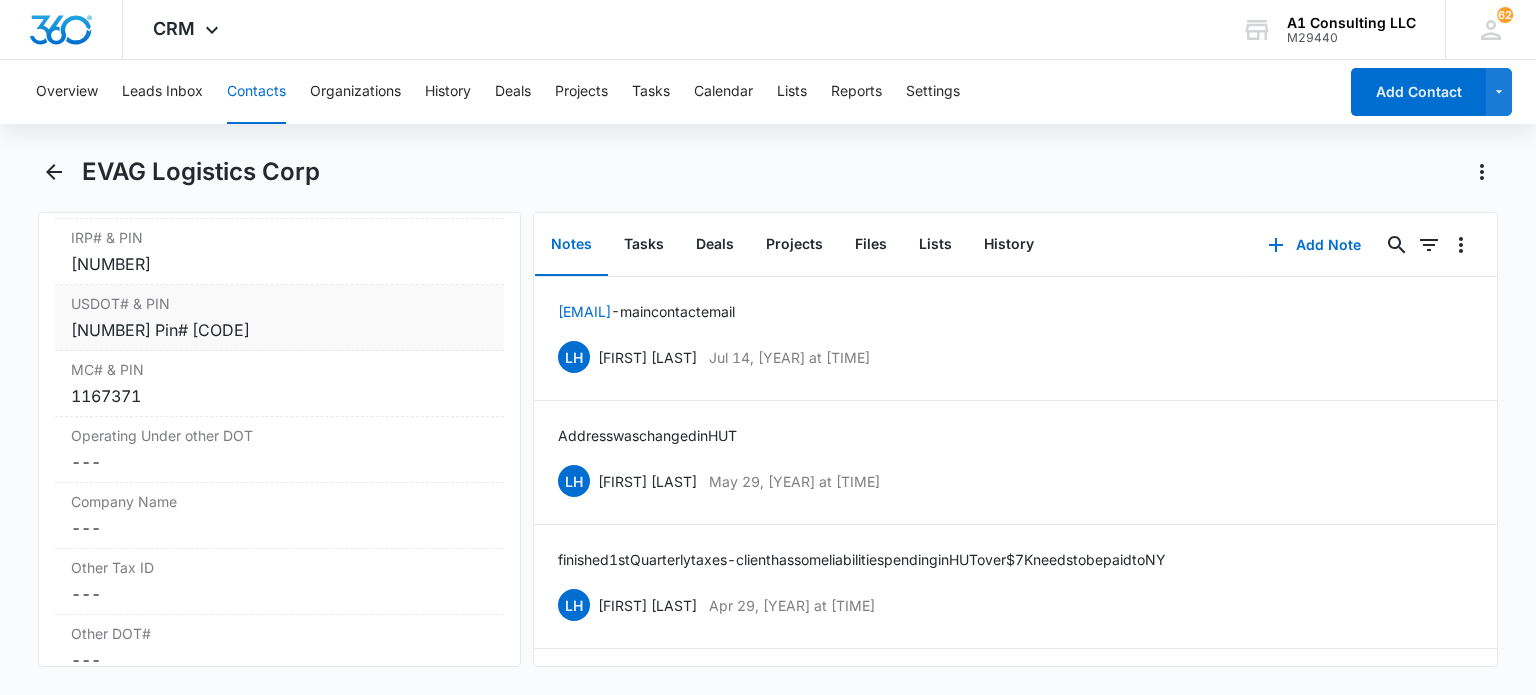 scroll, scrollTop: 2700, scrollLeft: 0, axis: vertical 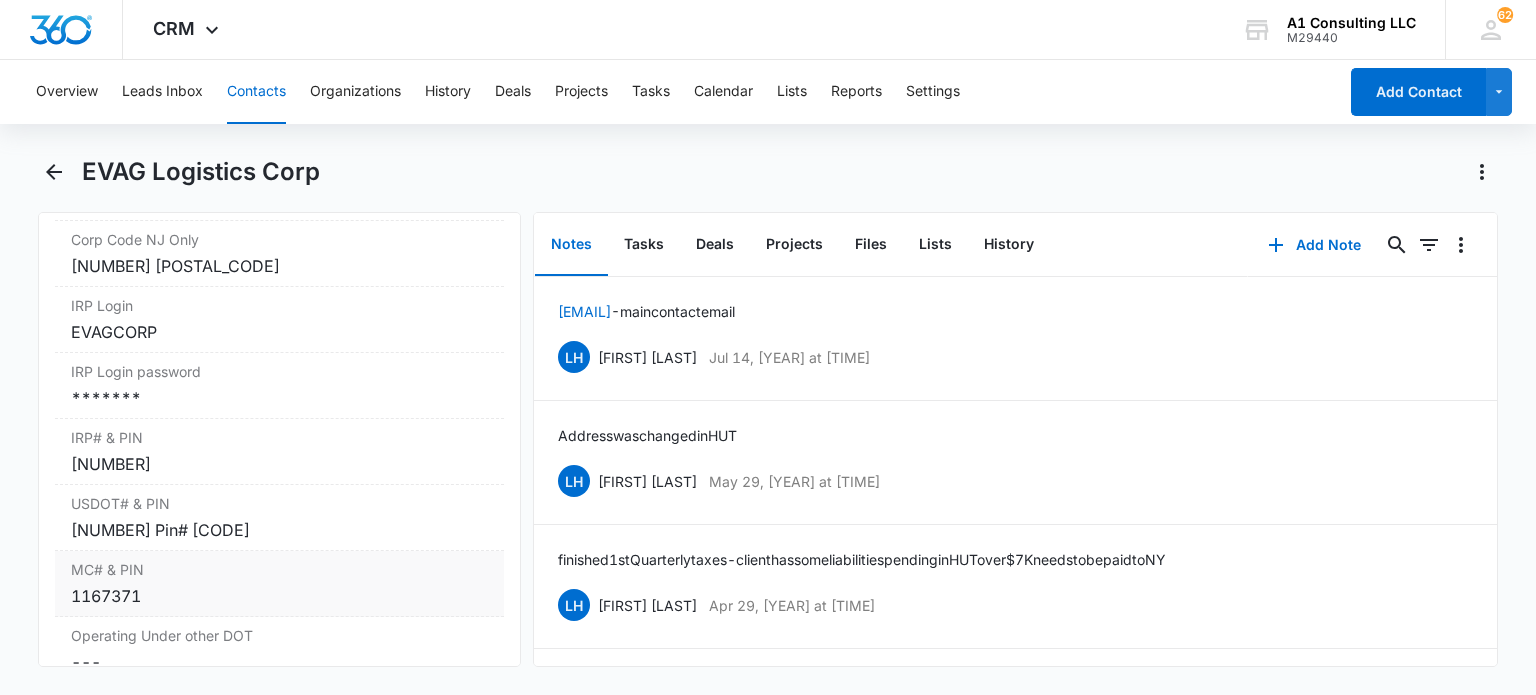 click on "3518992 Pin# 1D47PQ8S" at bounding box center [279, 525] 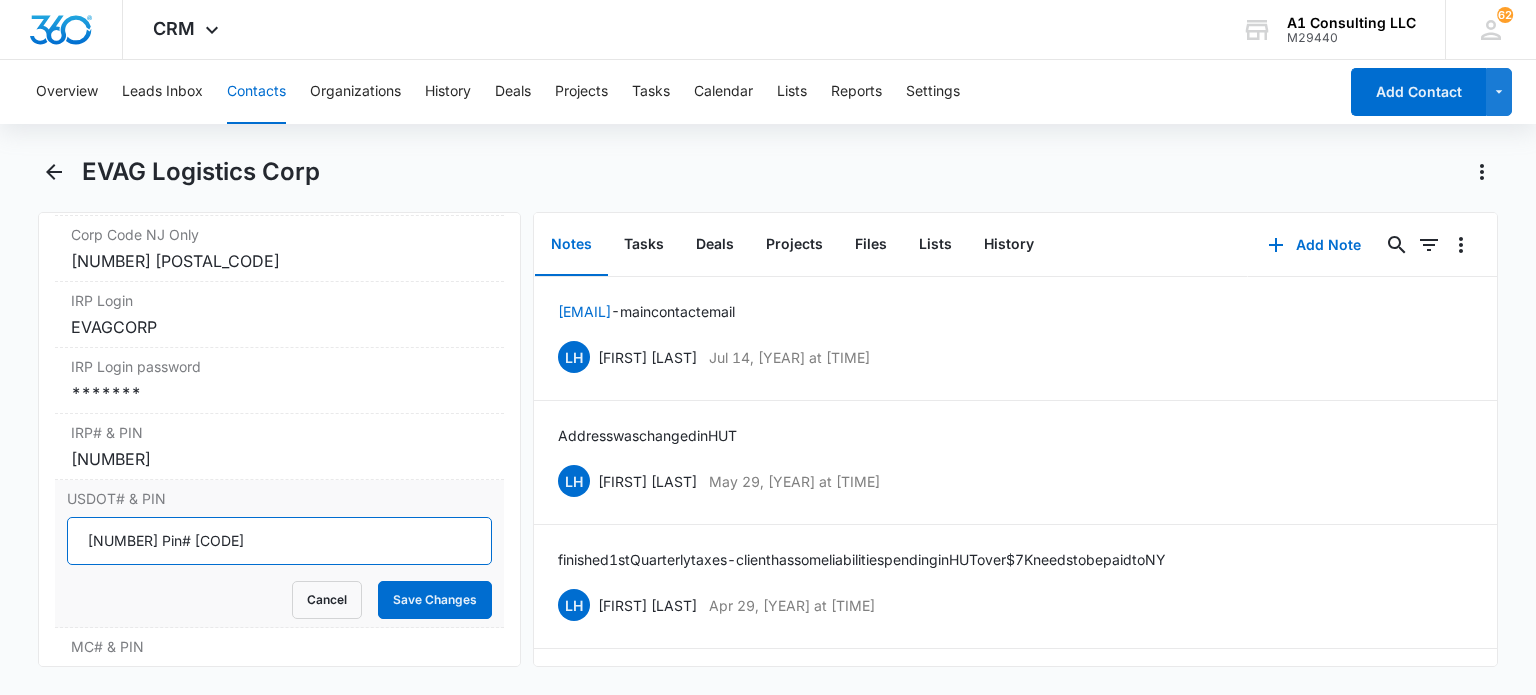 drag, startPoint x: 141, startPoint y: 539, endPoint x: 125, endPoint y: 524, distance: 21.931713 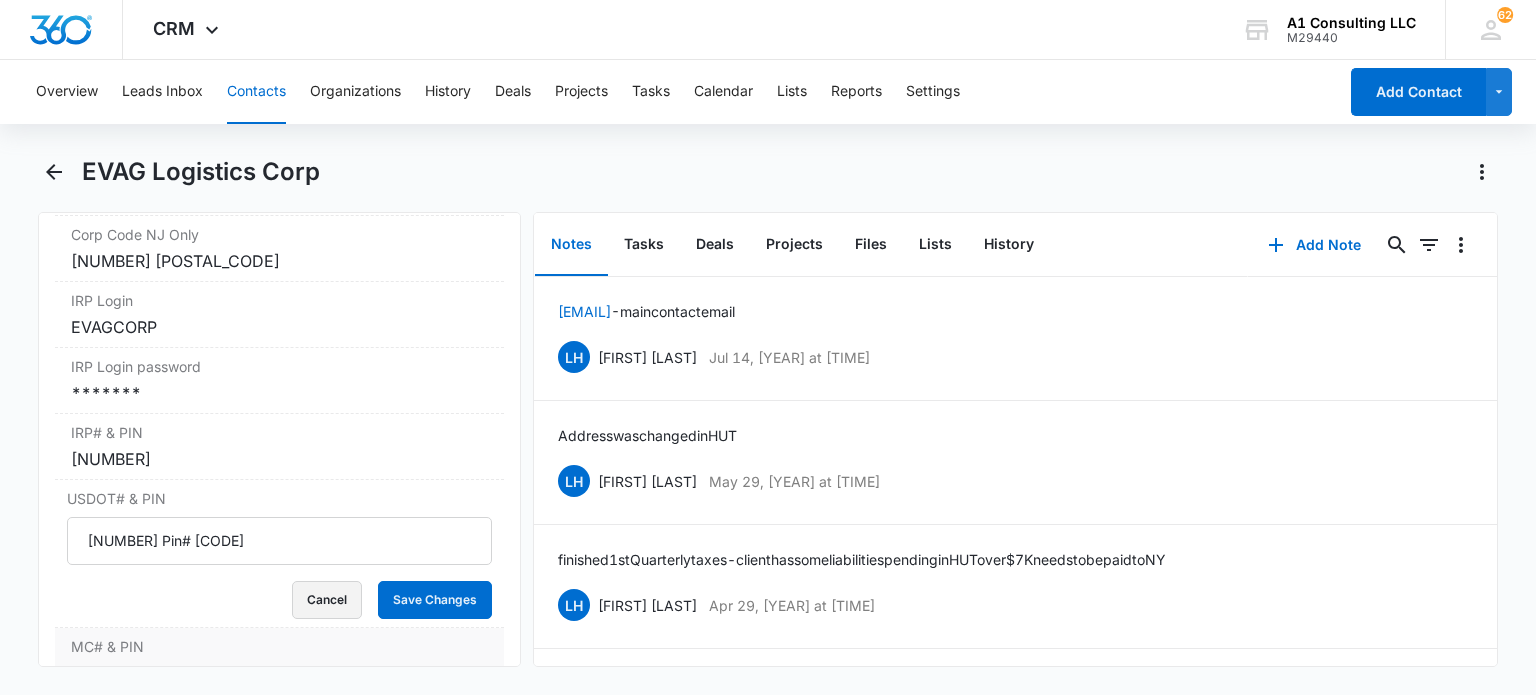 click on "Cancel" at bounding box center [327, 600] 